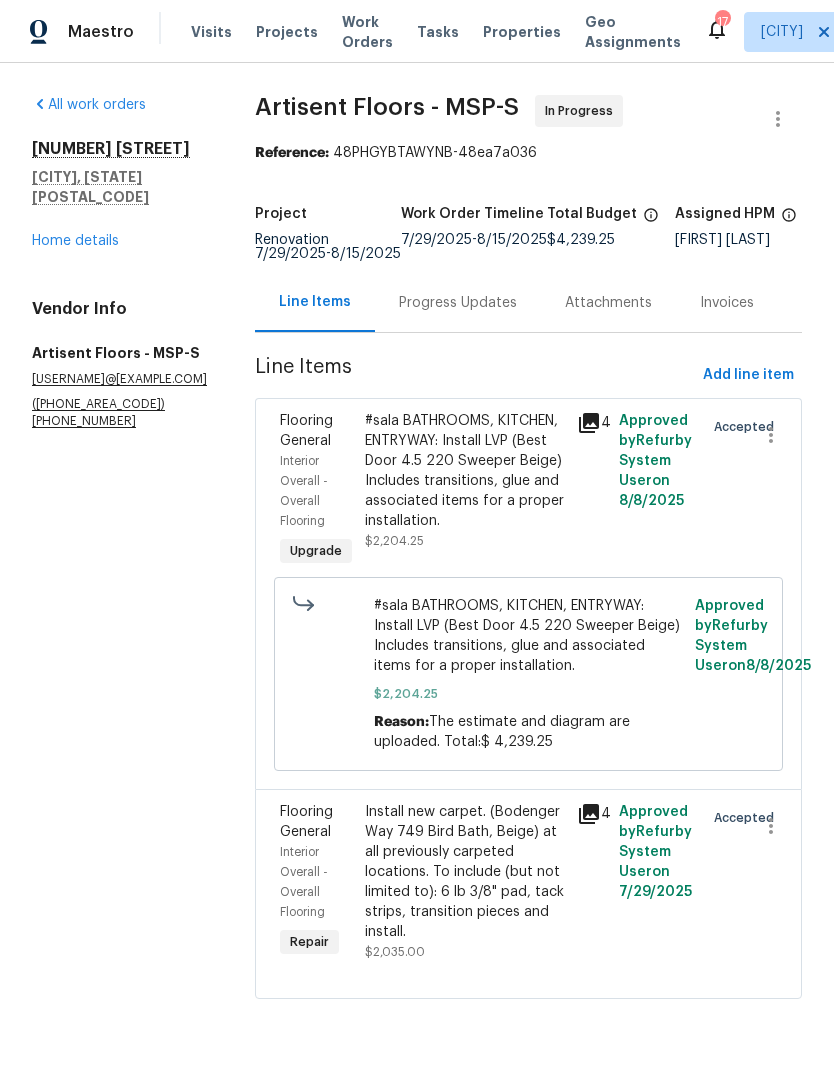 scroll, scrollTop: 0, scrollLeft: 0, axis: both 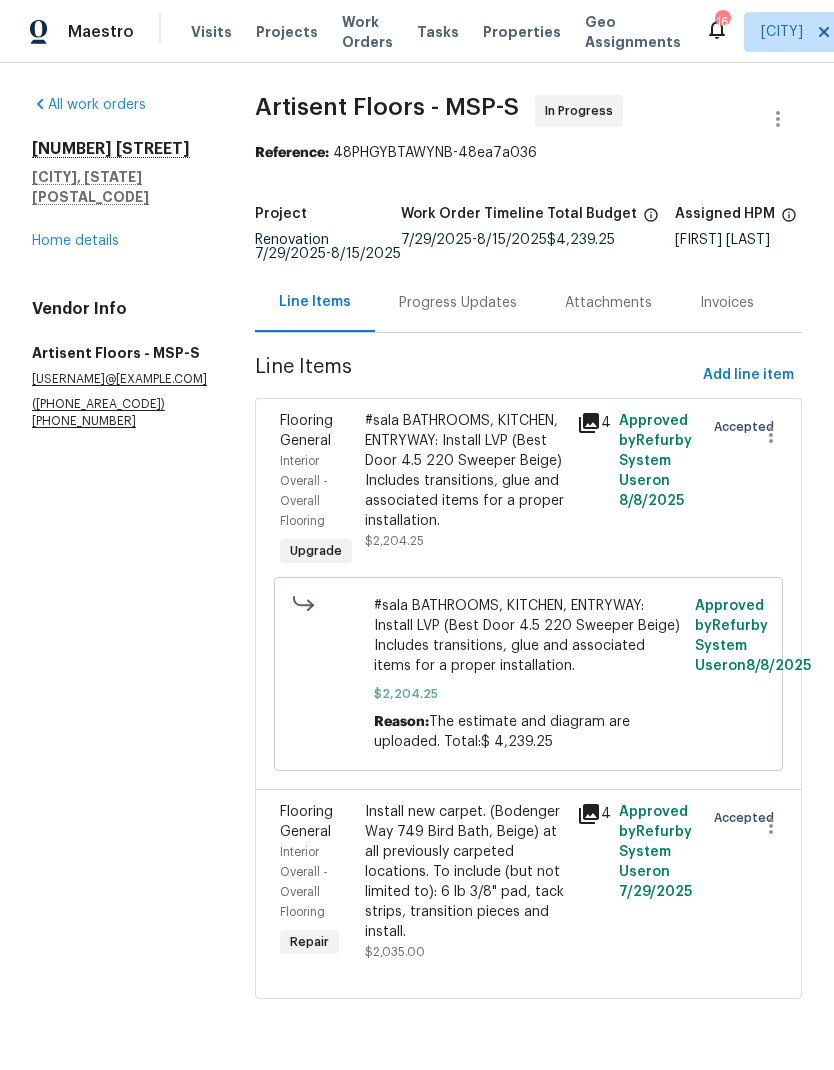 click on "[NUMBER] [STREET] [CITY], [STATE] [POSTAL_CODE] Home details" at bounding box center (119, 195) 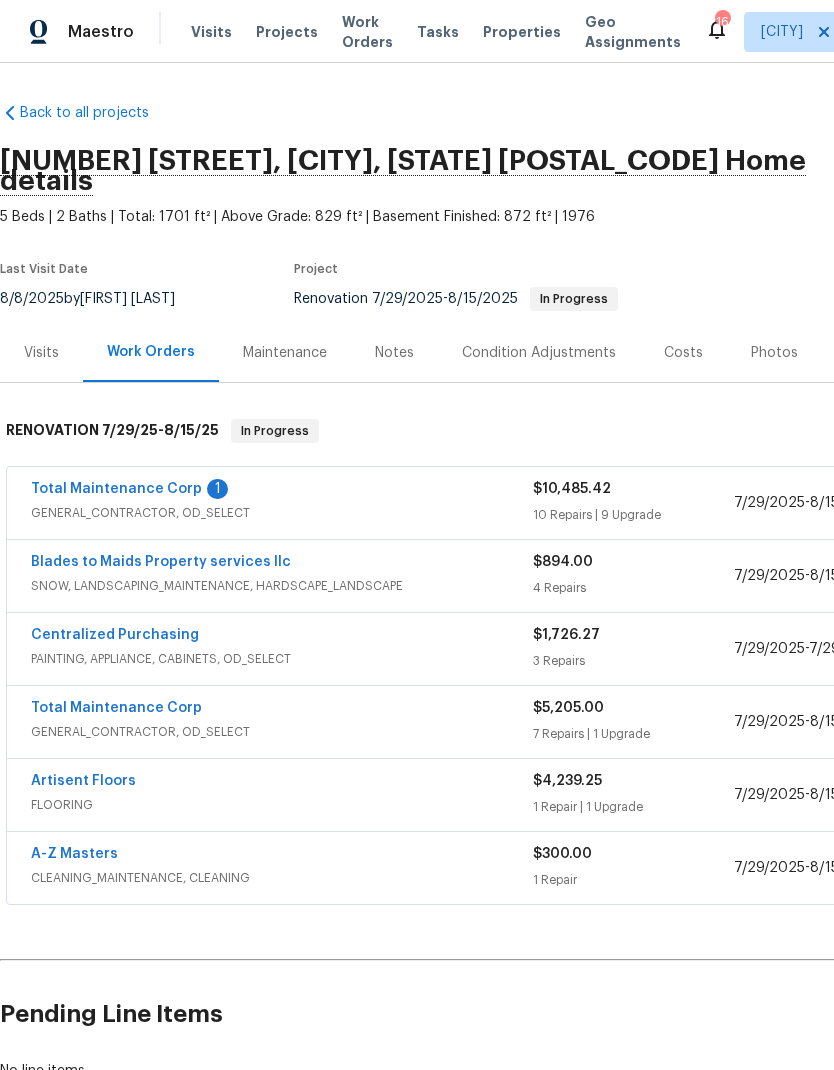 scroll, scrollTop: 0, scrollLeft: 0, axis: both 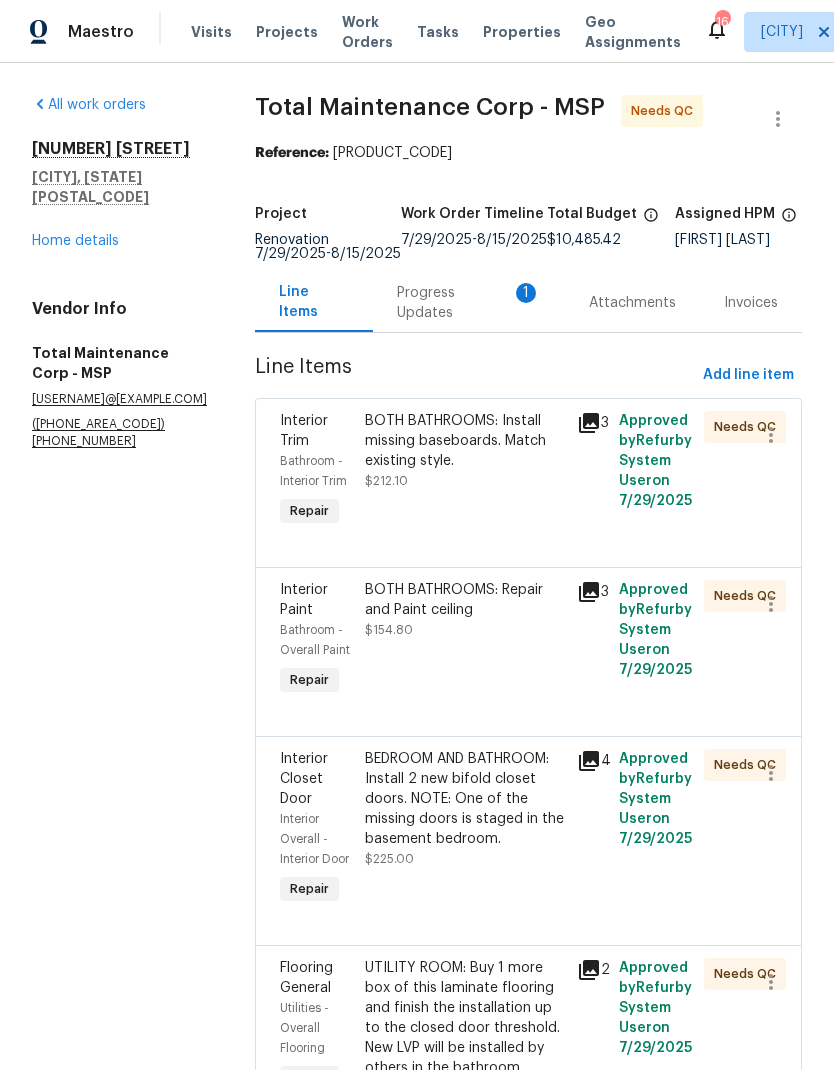 click on "Progress Updates 1" at bounding box center [469, 302] 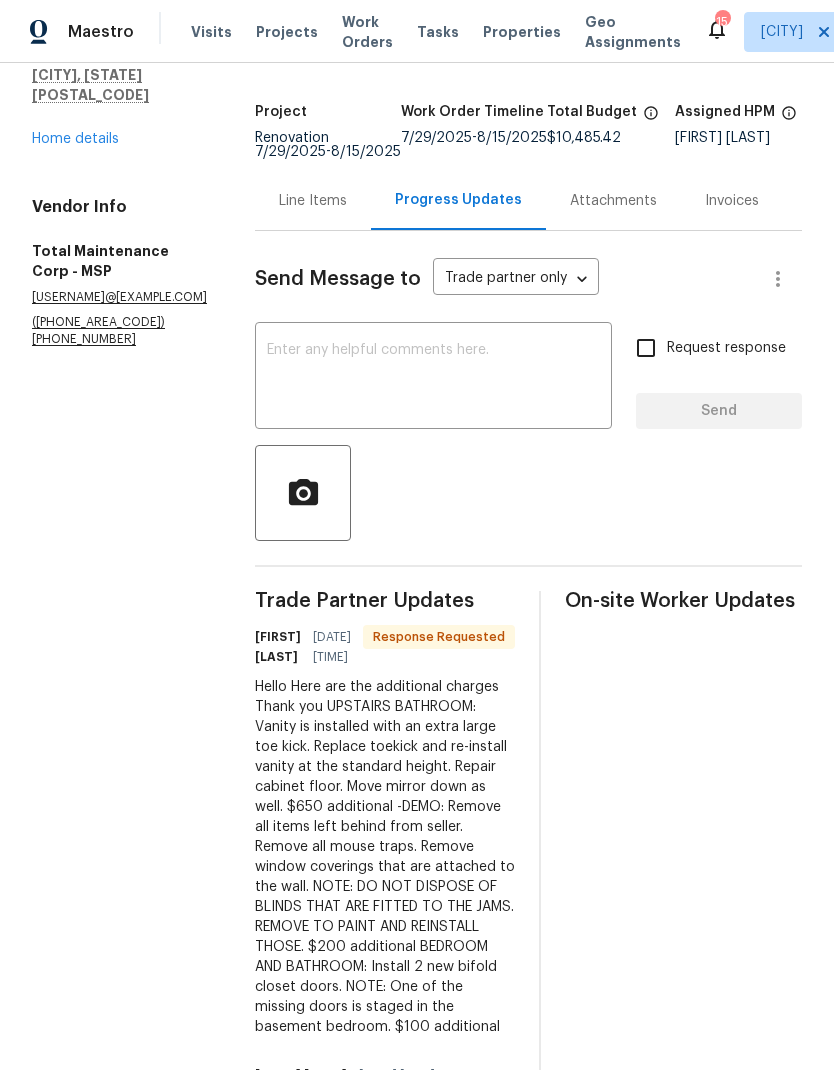 scroll, scrollTop: 100, scrollLeft: 0, axis: vertical 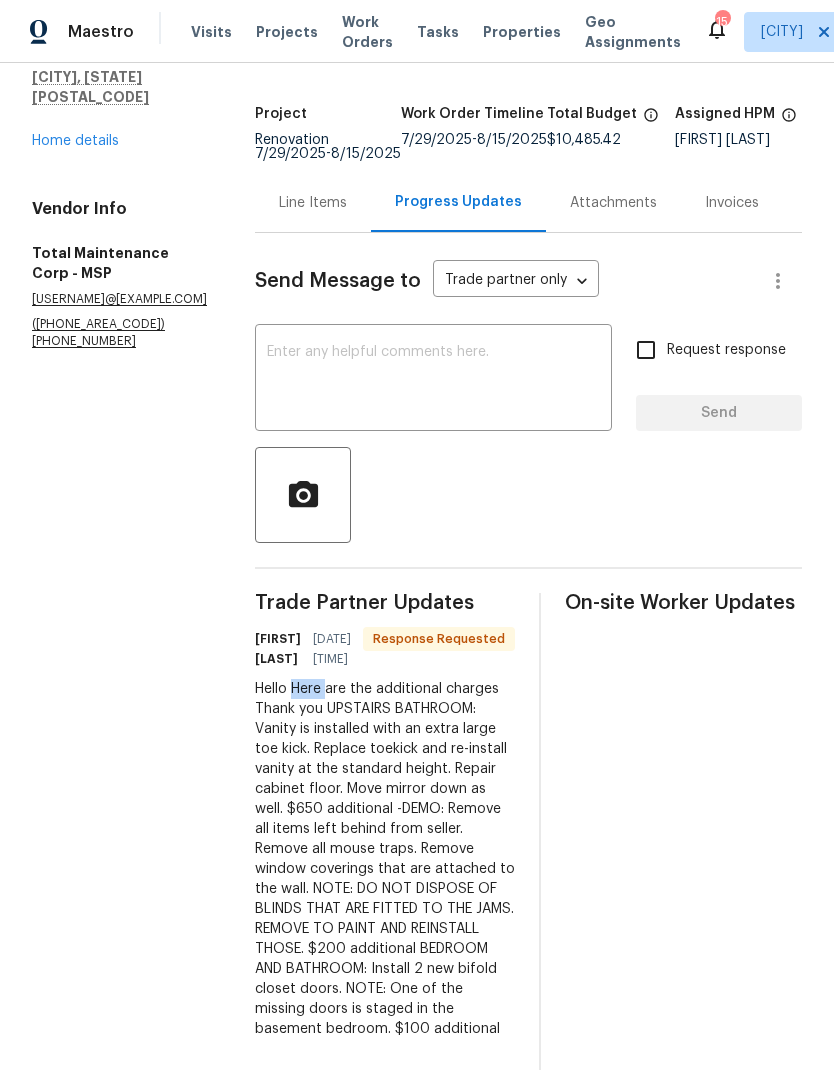 click on "Hello
Here are the additional charges
Thank you
UPSTAIRS BATHROOM: Vanity is installed with an extra large toe kick. Replace toekick and re-install vanity at the standard height. Repair cabinet floor. Move mirror down as well.
$650 additional
-DEMO: Remove all items left behind from seller. Remove all mouse traps. Remove window coverings that are attached to the wall. NOTE: DO NOT DISPOSE OF BLINDS THAT ARE FITTED TO THE JAMS. REMOVE TO PAINT AND REINSTALL THOSE.
$200 additional
BEDROOM AND BATHROOM: Install 2 new bifold closet doors. NOTE: One of the missing doors is staged in the basement bedroom.
$100 additional" at bounding box center [385, 859] 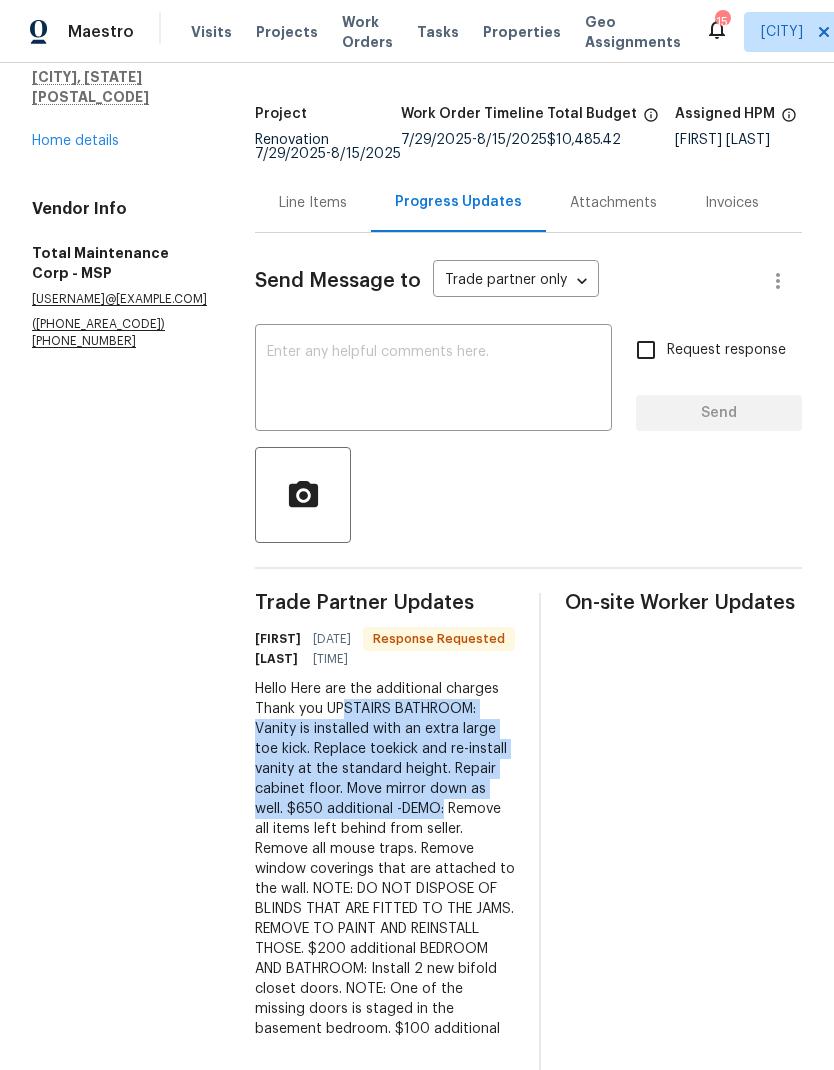 copy on "UPSTAIRS BATHROOM: Vanity is installed with an extra large toe kick. Replace toekick and re-install vanity at the standard height. Repair cabinet floor. Move mirror down as well.
$650 additional
-" 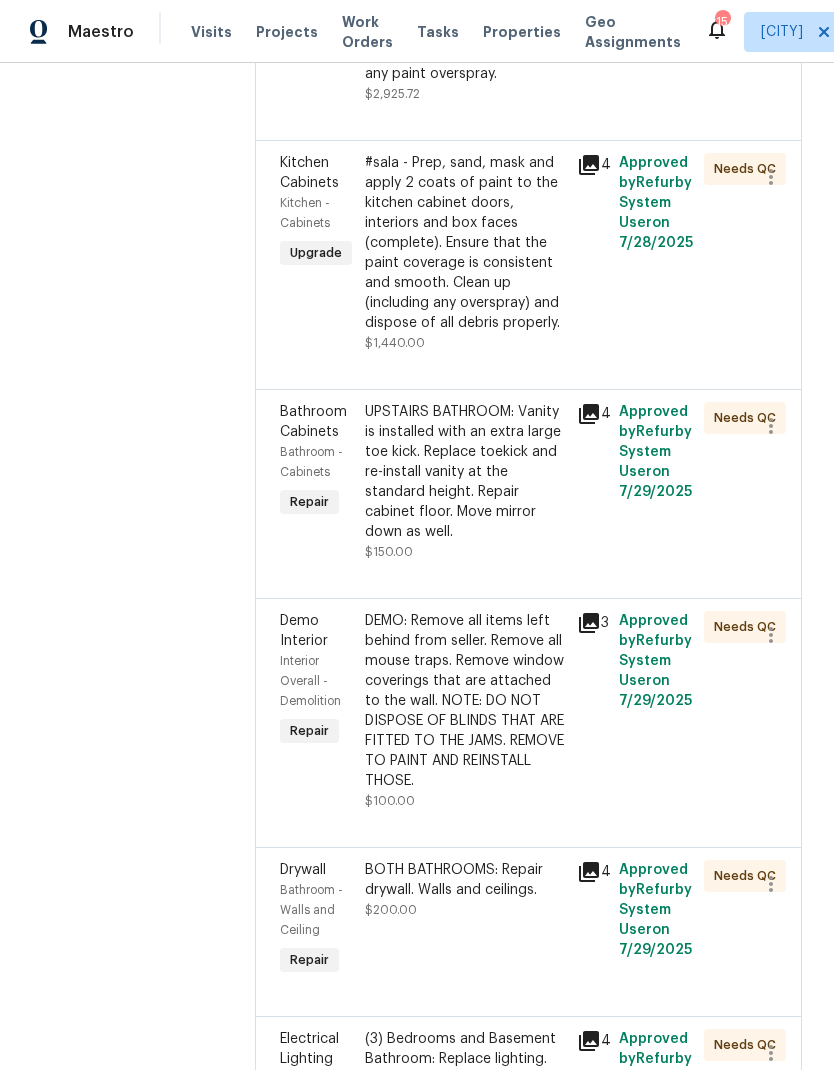 scroll, scrollTop: 1783, scrollLeft: 0, axis: vertical 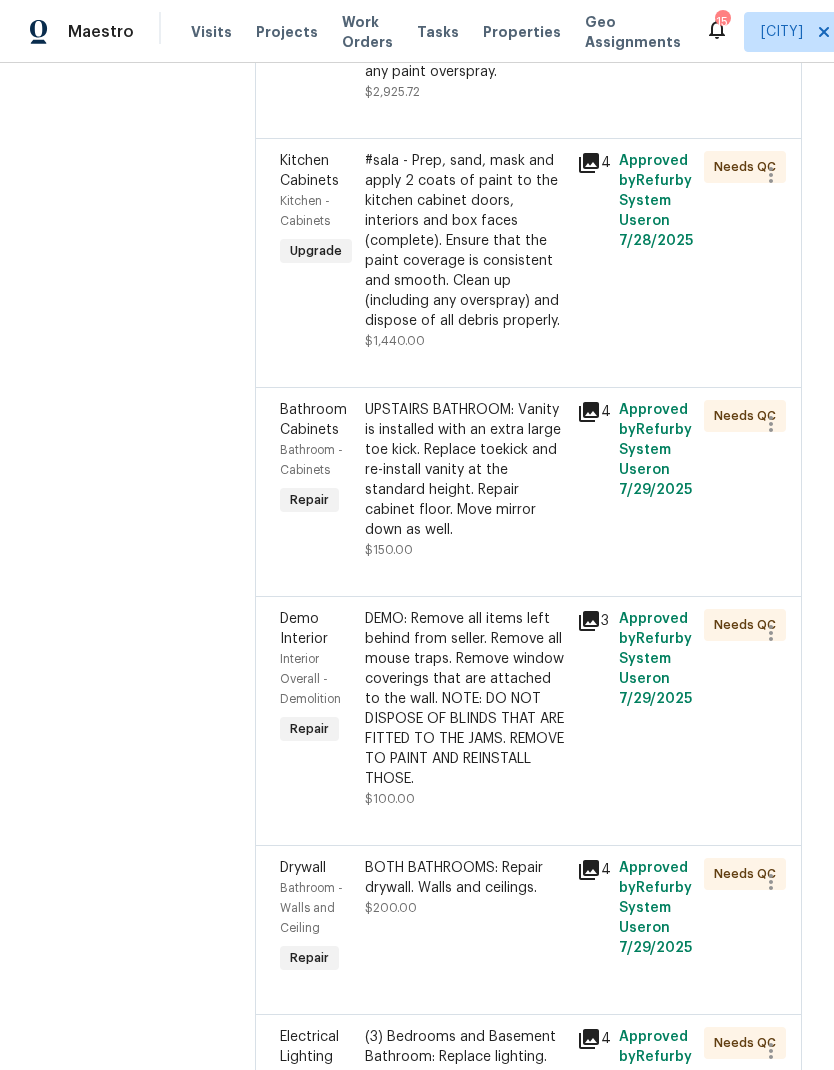 click on "UPSTAIRS BATHROOM: Vanity is installed with an extra large toe kick.  Replace toekick and re-install vanity at the standard height.  Repair cabinet floor.  Move mirror down as well." at bounding box center [465, 470] 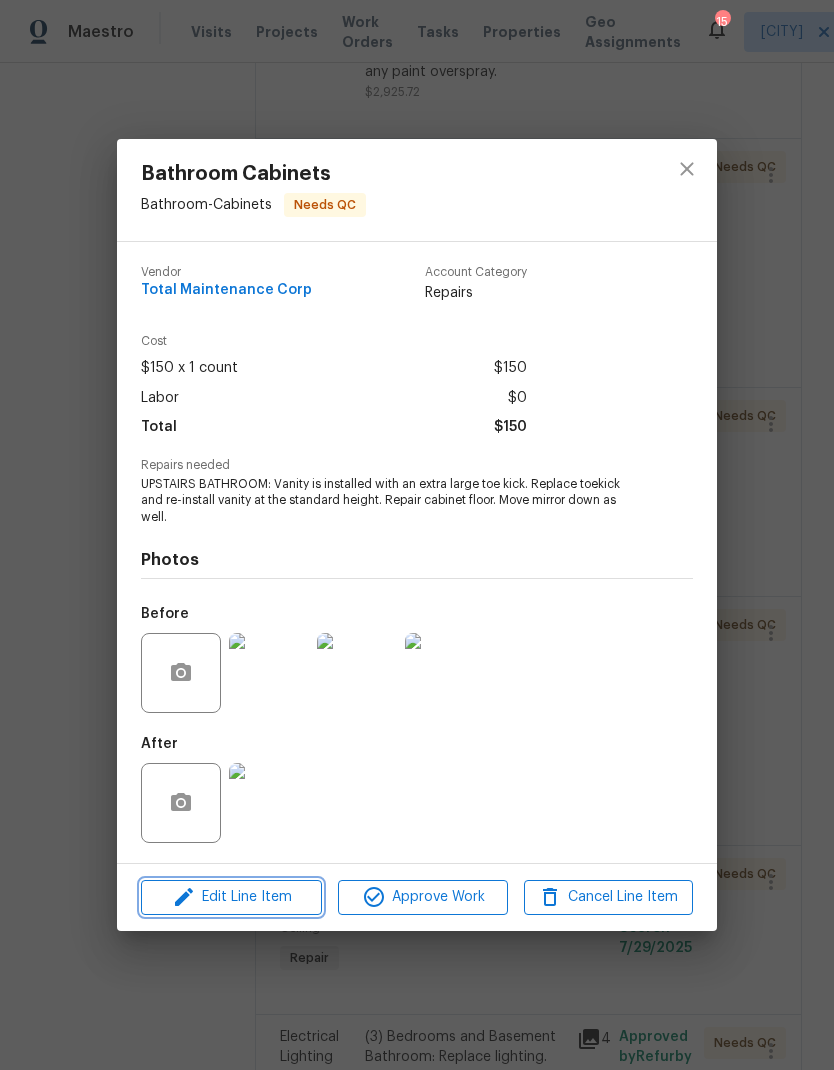 click on "Edit Line Item" at bounding box center (231, 897) 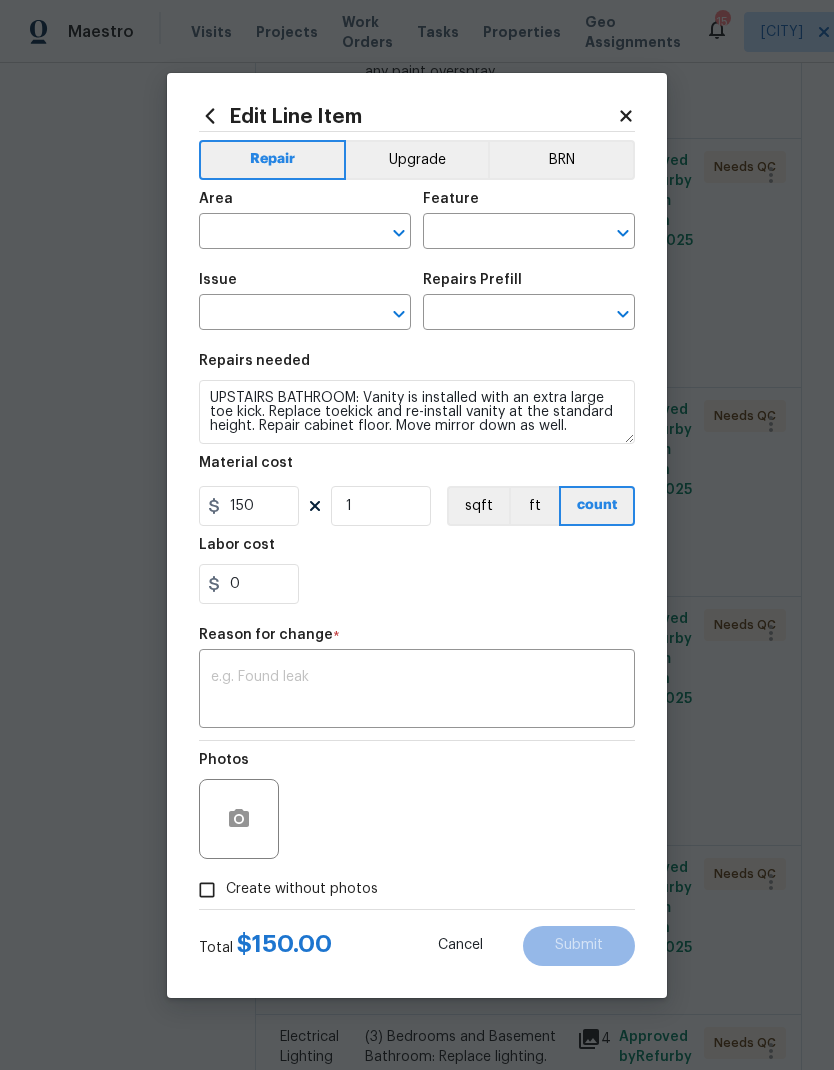 type on "Bathroom" 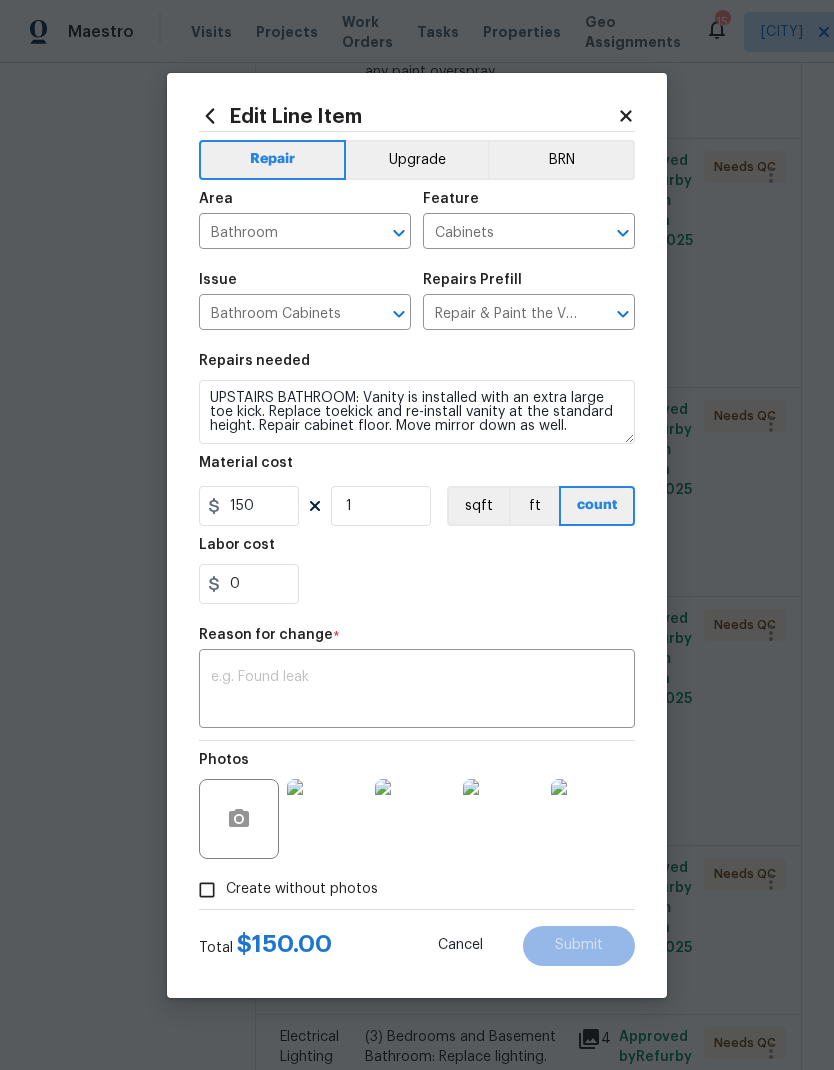 click at bounding box center [417, 691] 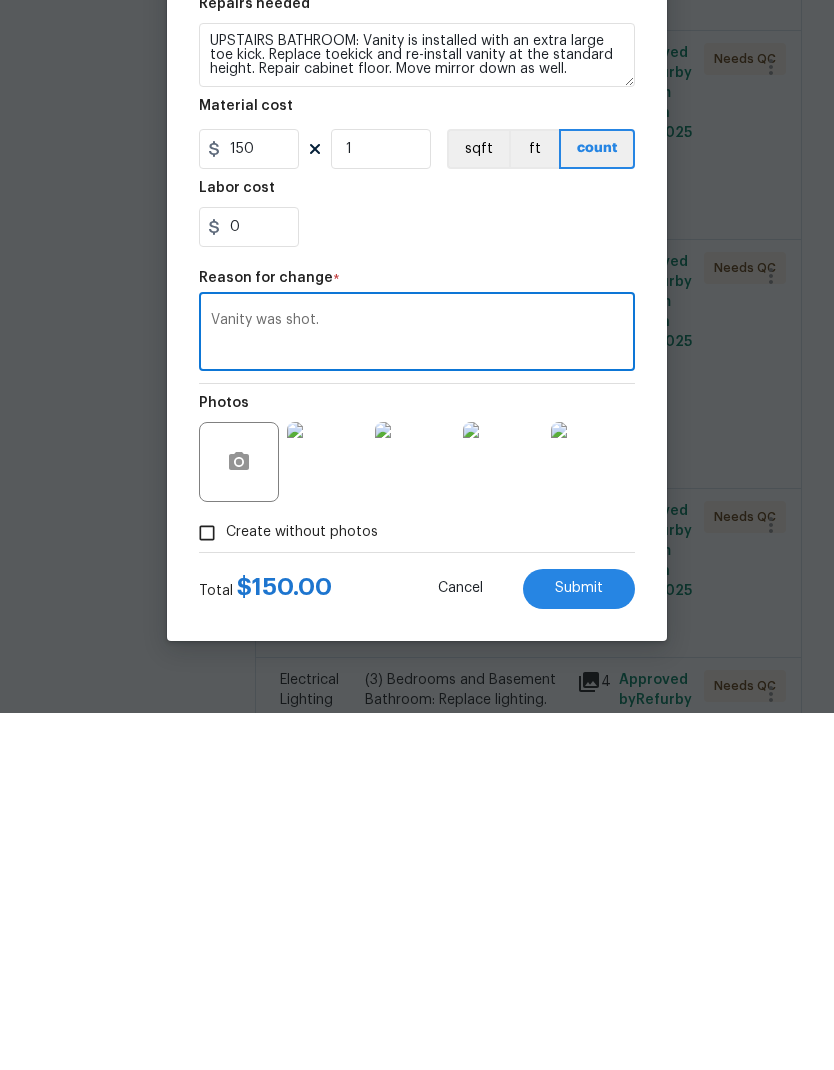 click on "Vanity was shot." at bounding box center (417, 691) 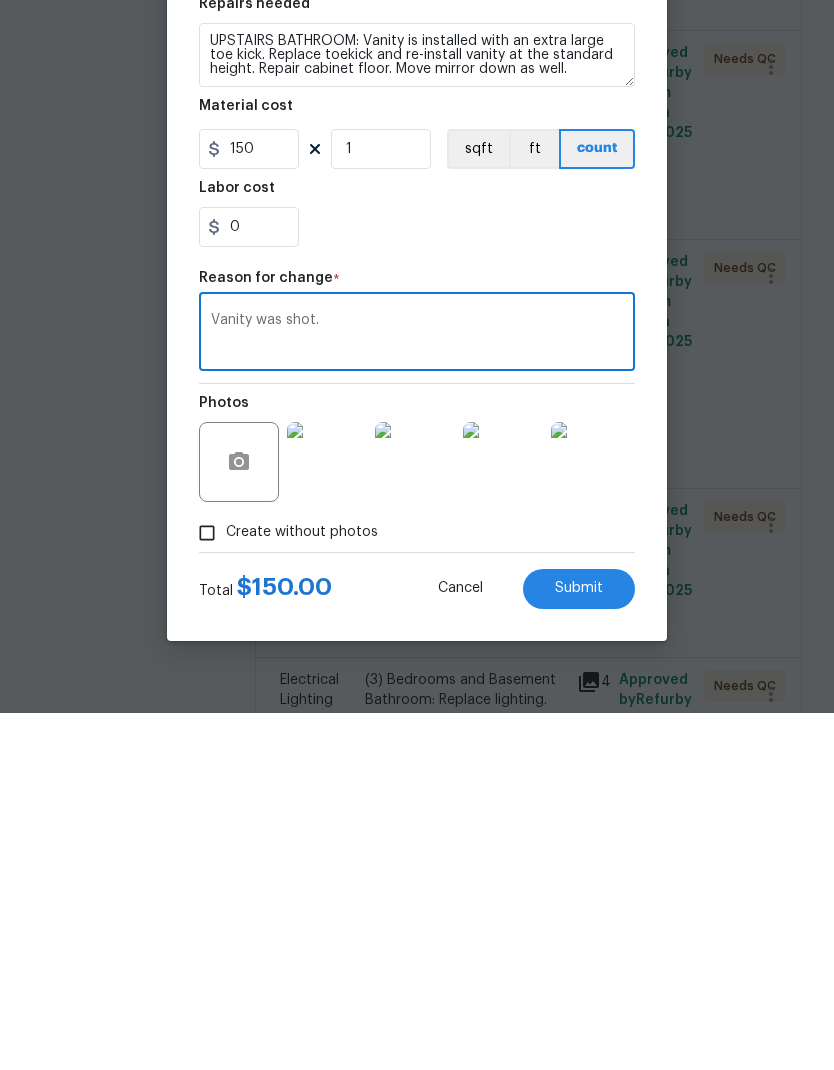 paste on "UPSTAIRS BATHROOM: Vanity is installed with an extra large toe kick. Replace toekick and re-install vanity at the standard height. Repair cabinet floor. Move mirror down as well. $650 additional -" 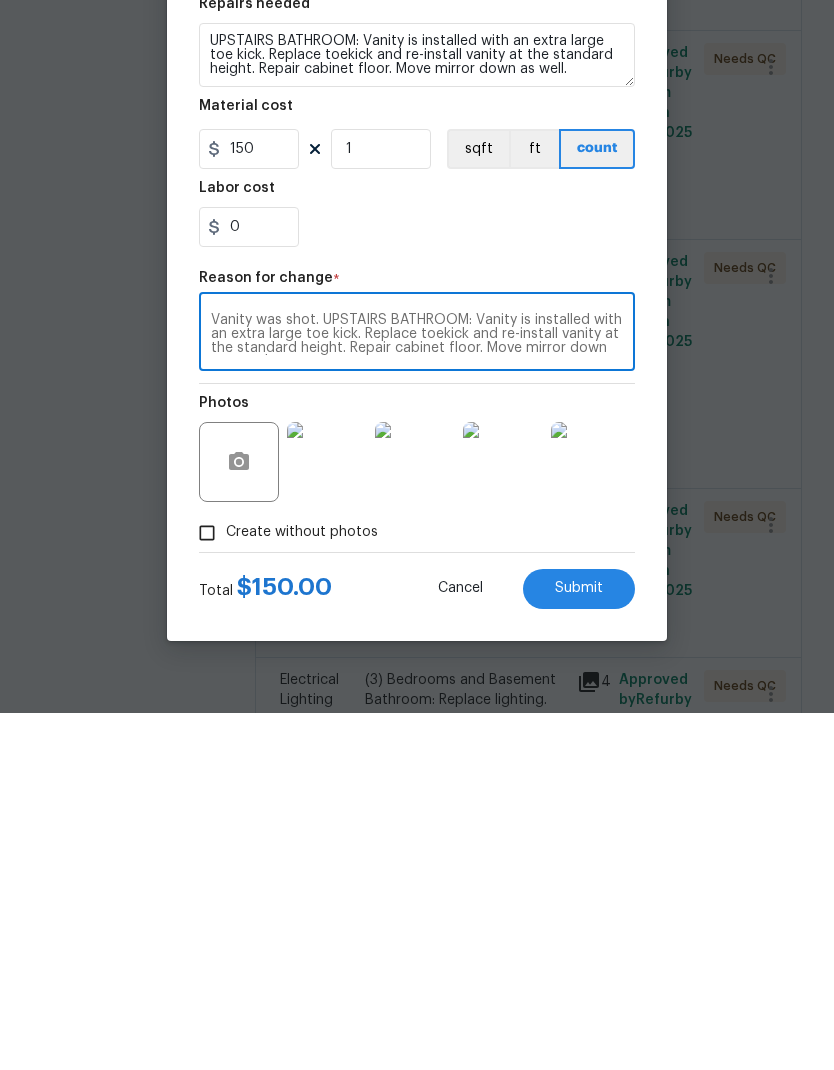 scroll, scrollTop: 14, scrollLeft: 0, axis: vertical 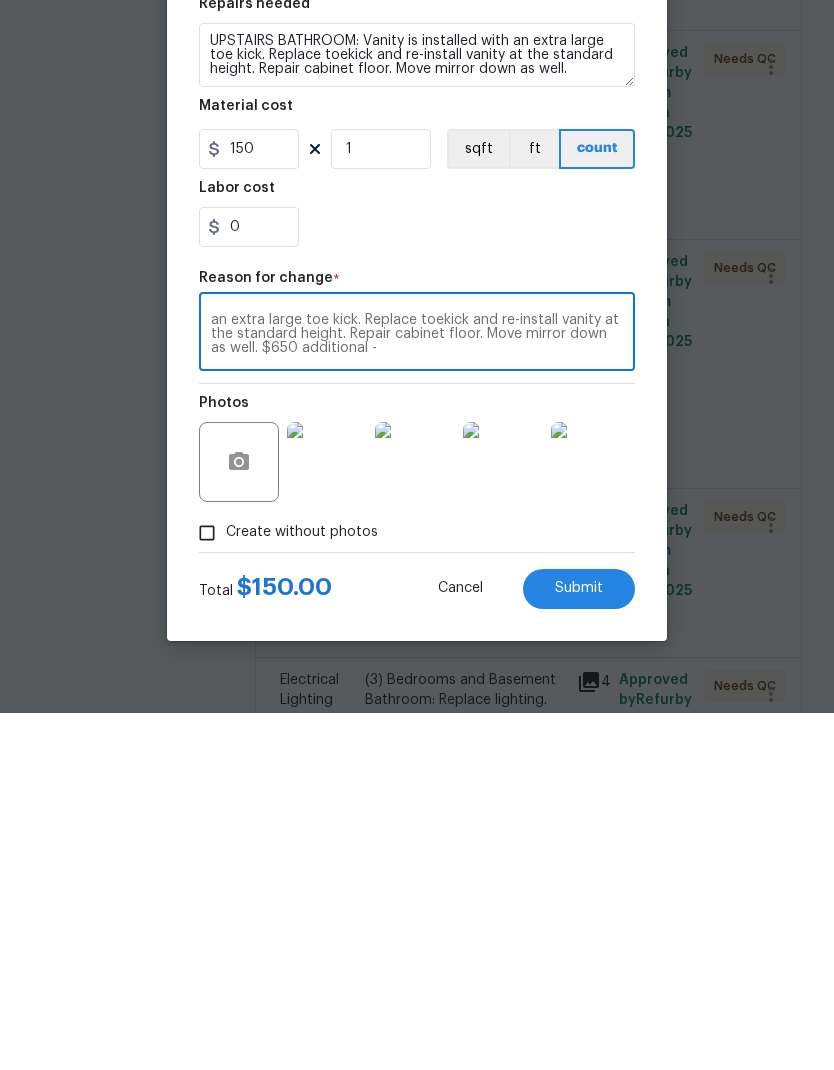 type on "Vanity was shot.  UPSTAIRS BATHROOM: Vanity is installed with an extra large toe kick. Replace toekick and re-install vanity at the standard height. Repair cabinet floor. Move mirror down as well. $650 additional -" 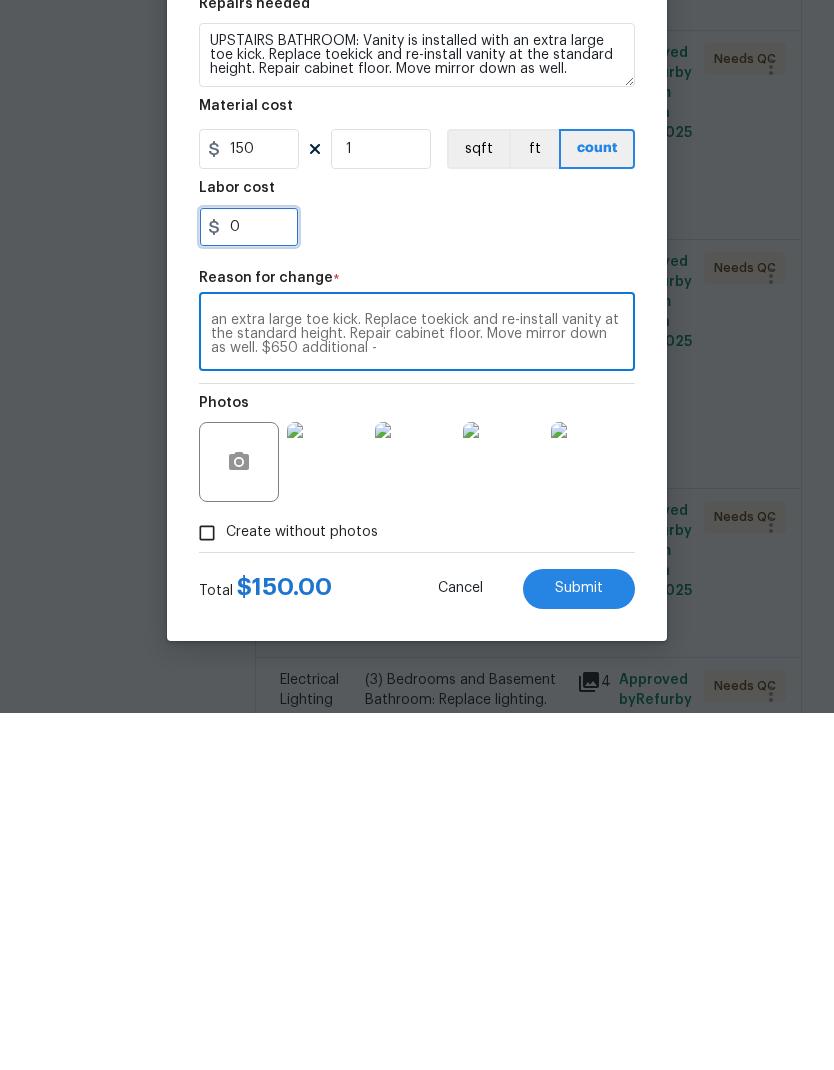 click on "0" at bounding box center [249, 584] 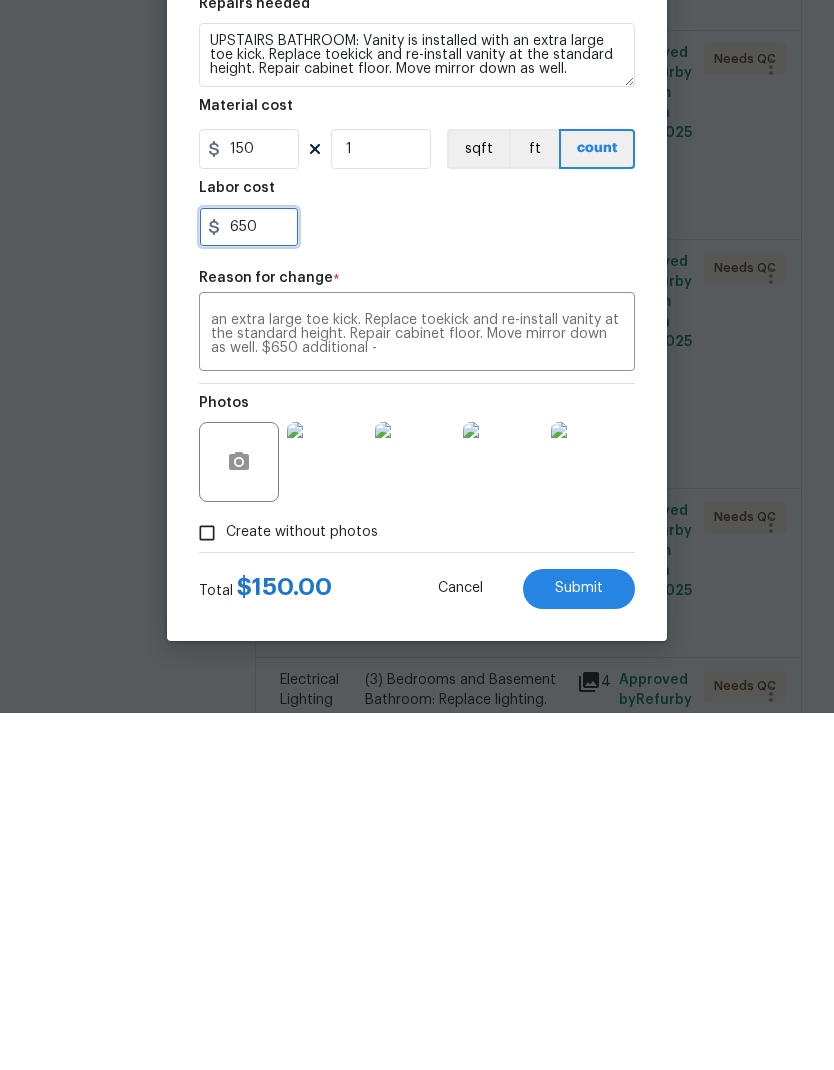 type on "650" 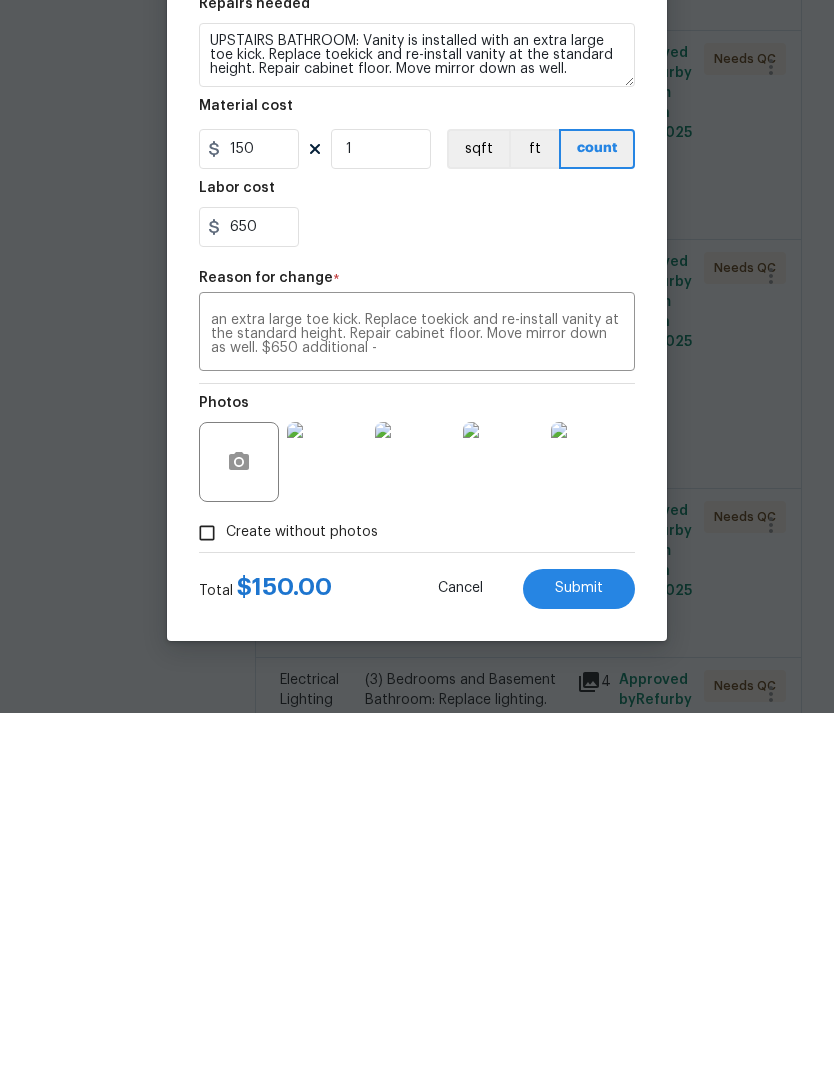 click on "Vanity was shot.  UPSTAIRS BATHROOM: Vanity is installed with an extra large toe kick. Replace toekick and re-install vanity at the standard height. Repair cabinet floor. Move mirror down as well. $650 additional - x ​" at bounding box center [417, 691] 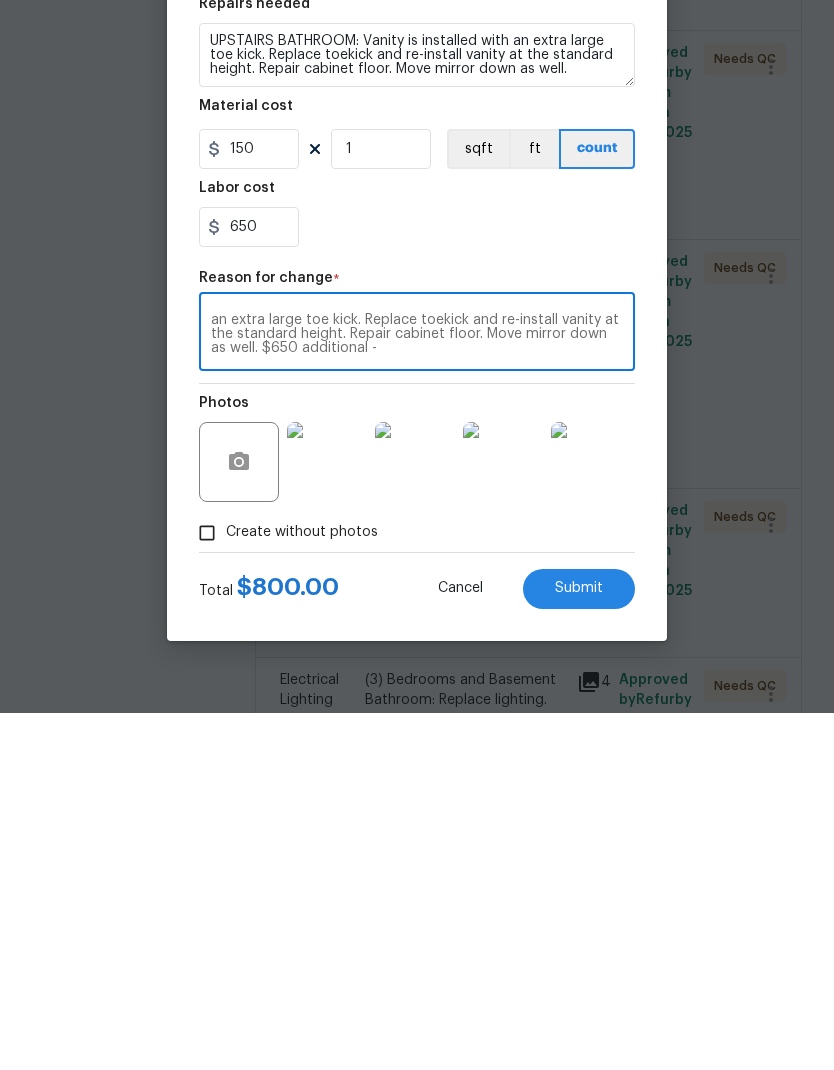click on "Vanity was shot.  UPSTAIRS BATHROOM: Vanity is installed with an extra large toe kick. Replace toekick and re-install vanity at the standard height. Repair cabinet floor. Move mirror down as well. $650 additional -" at bounding box center (417, 691) 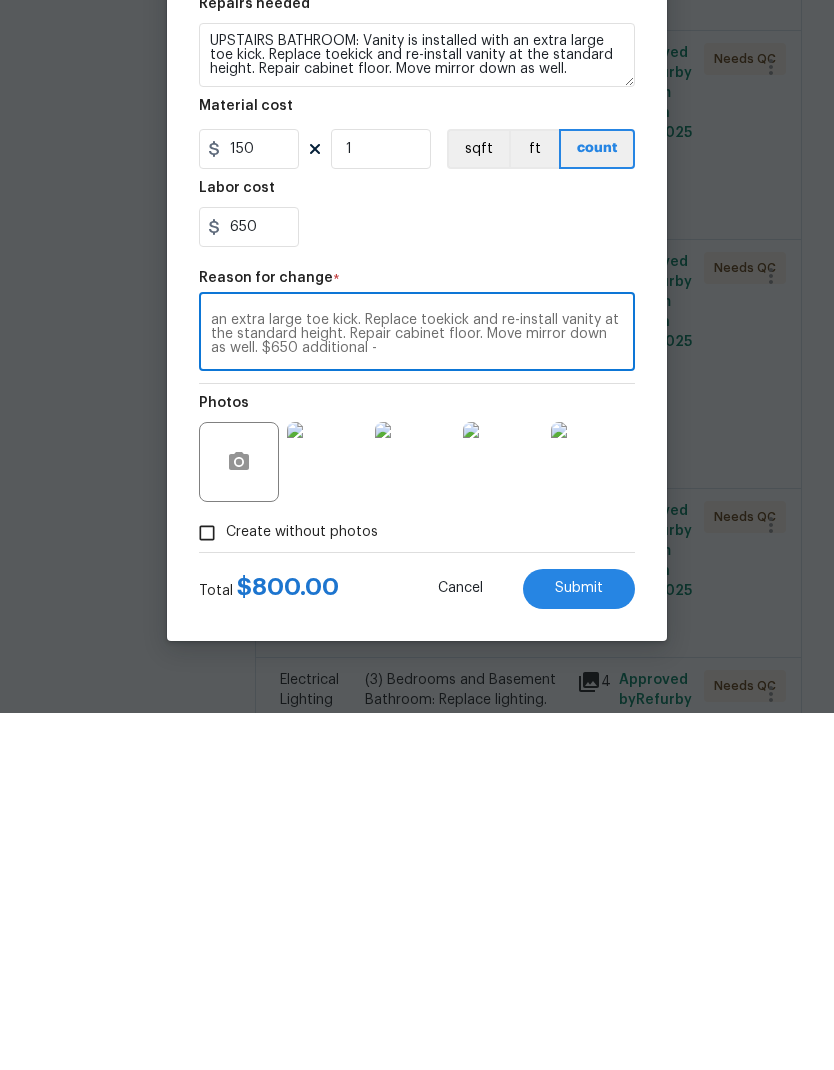 scroll, scrollTop: 14, scrollLeft: 0, axis: vertical 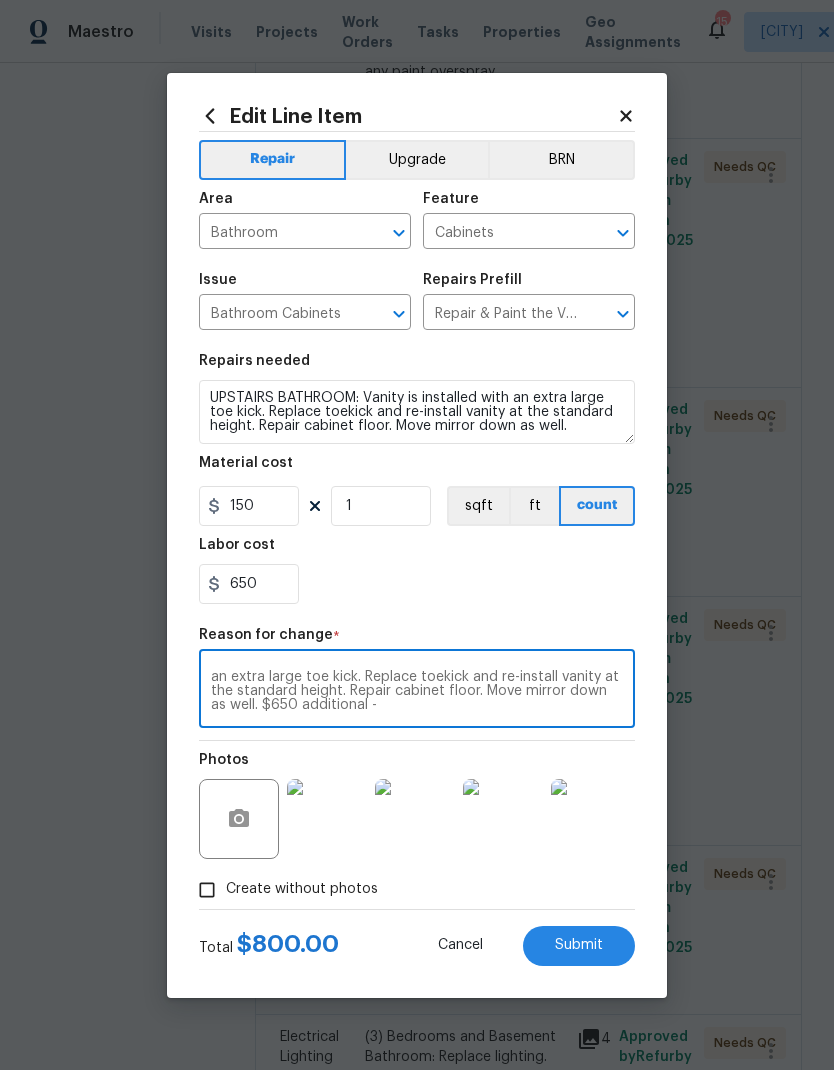 click on "Vanity was shot.  UPSTAIRS BATHROOM: Vanity is installed with an extra large toe kick. Replace toekick and re-install vanity at the standard height. Repair cabinet floor. Move mirror down as well. $650 additional -" at bounding box center (417, 691) 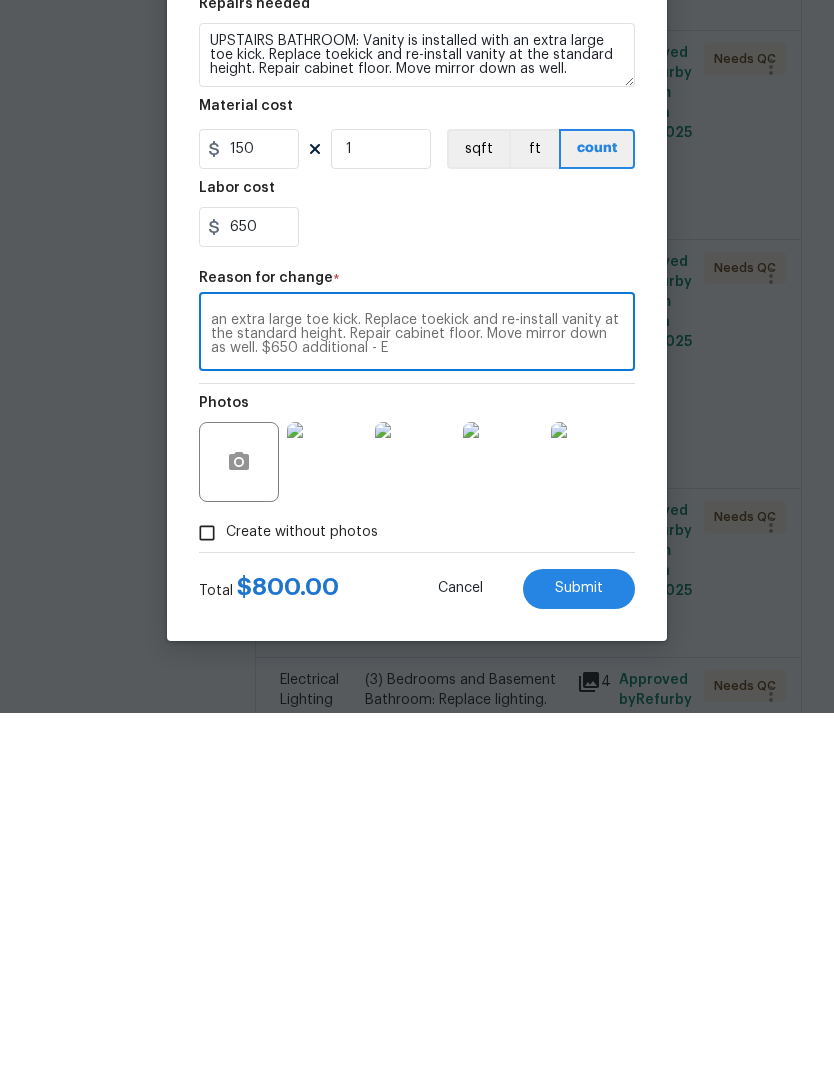scroll, scrollTop: 28, scrollLeft: 0, axis: vertical 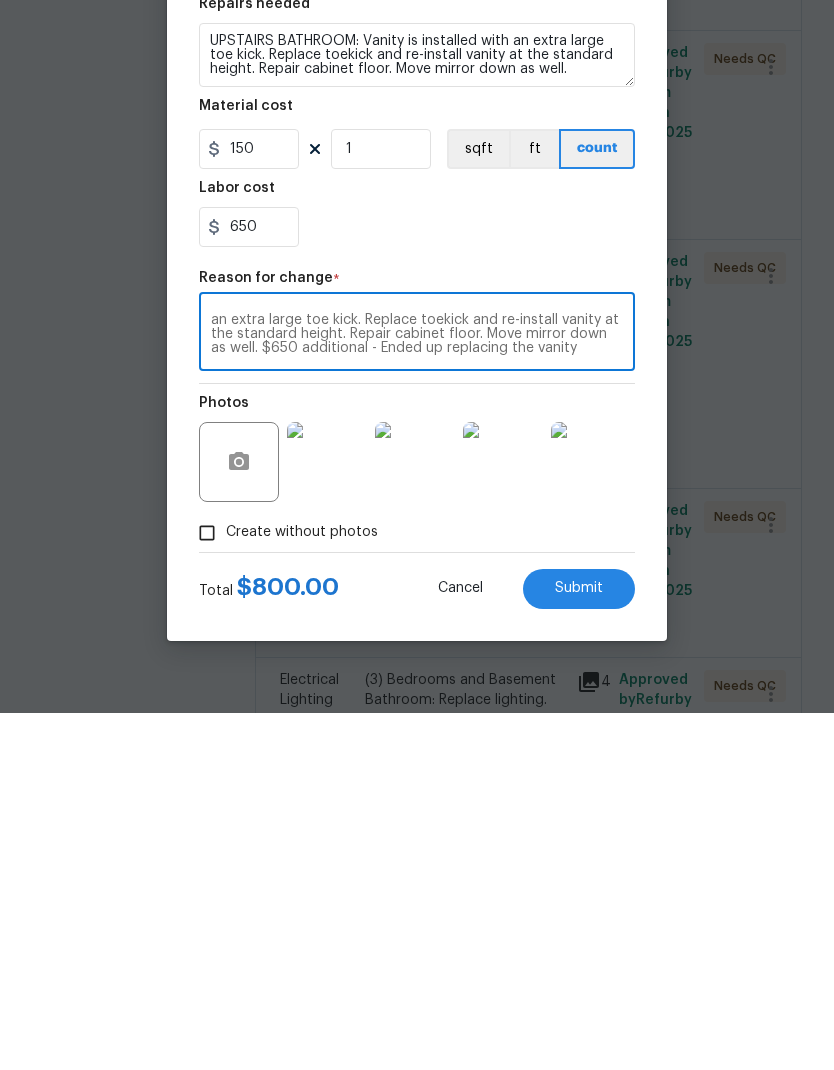 type on "Vanity was shot.  UPSTAIRS BATHROOM: Vanity is installed with an extra large toe kick. Replace toekick and re-install vanity at the standard height. Repair cabinet floor. Move mirror down as well. $650 additional -
Ended up replacing the vanity" 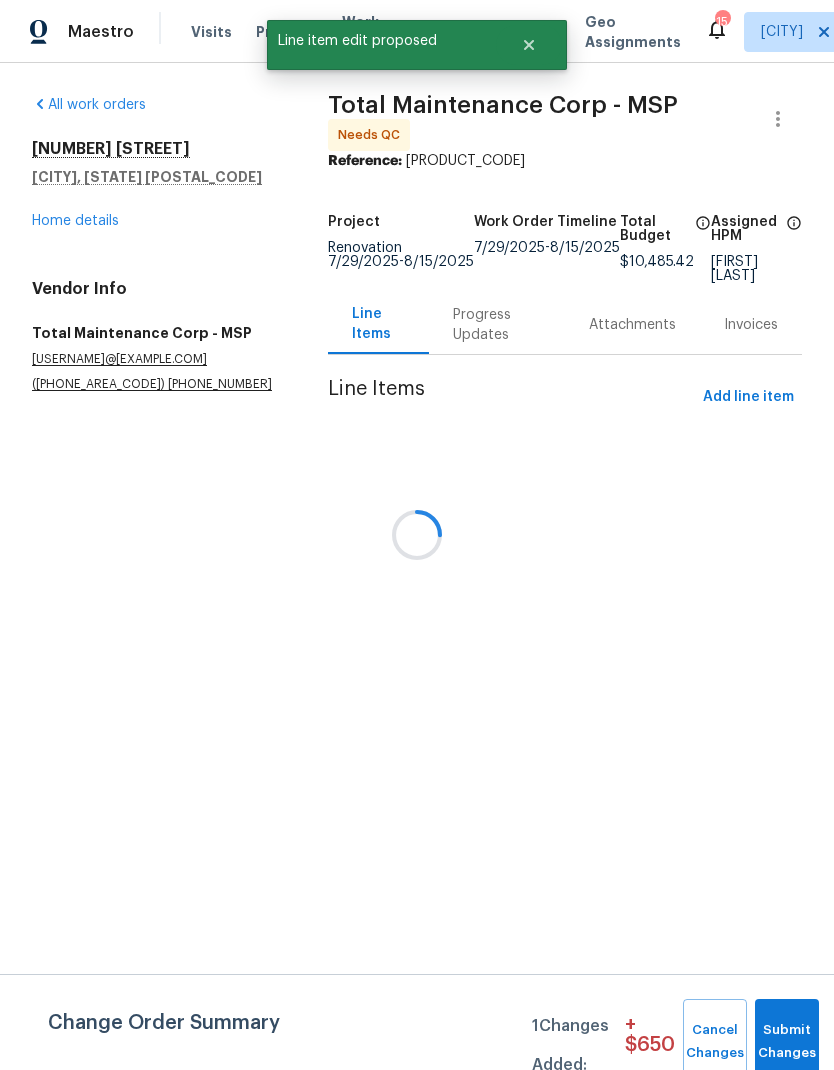 scroll, scrollTop: 0, scrollLeft: 0, axis: both 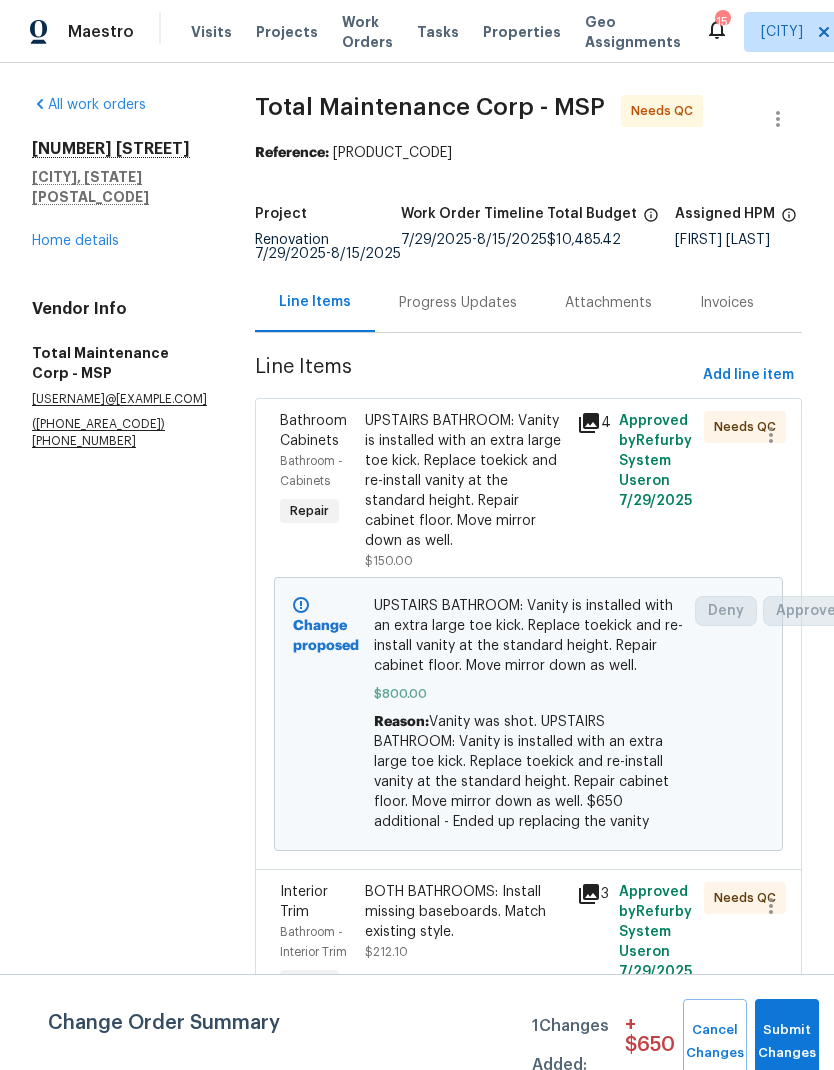 click on "Progress Updates" at bounding box center (458, 303) 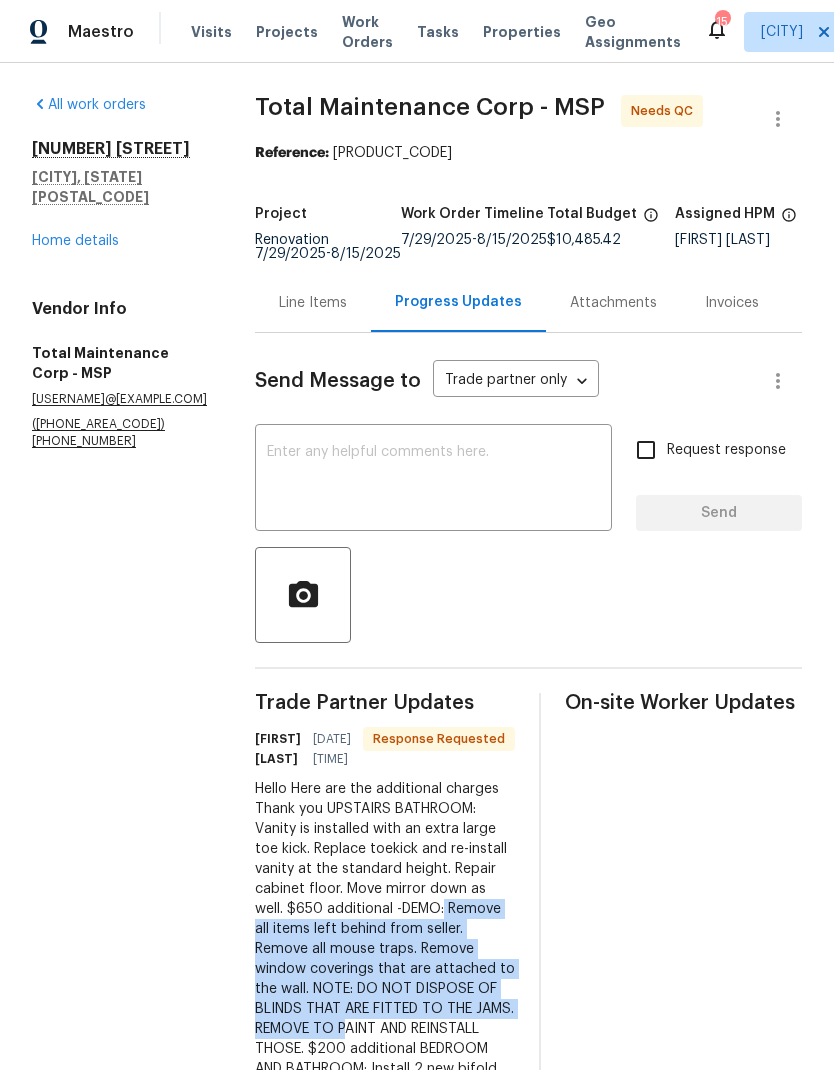 click on "Trade Partner Updates Gibraham  08/08/2025 2:42 PM Response Requested Hello
Here are the additional charges
Thank you
UPSTAIRS BATHROOM: Vanity is installed with an extra large toe kick. Replace toekick and re-install vanity at the standard height. Repair cabinet floor. Move mirror down as well.
$650 additional
-DEMO: Remove all items left behind from seller. Remove all mouse traps. Remove window coverings that are attached to the wall. NOTE: DO NOT DISPOSE OF BLINDS THAT ARE FITTED TO THE JAMS. REMOVE TO PAINT AND REINSTALL THOSE.
$200 additional
BEDROOM AND BATHROOM: Install 2 new bifold closet doors. NOTE: One of the missing doors is staged in the basement bedroom.
$100 additional Jeffrey Lenz 08/08/2025 12:10 AM Closing this out today (Friday) please make sure to have your change orders in asap On-site Worker Updates" at bounding box center (528, 987) 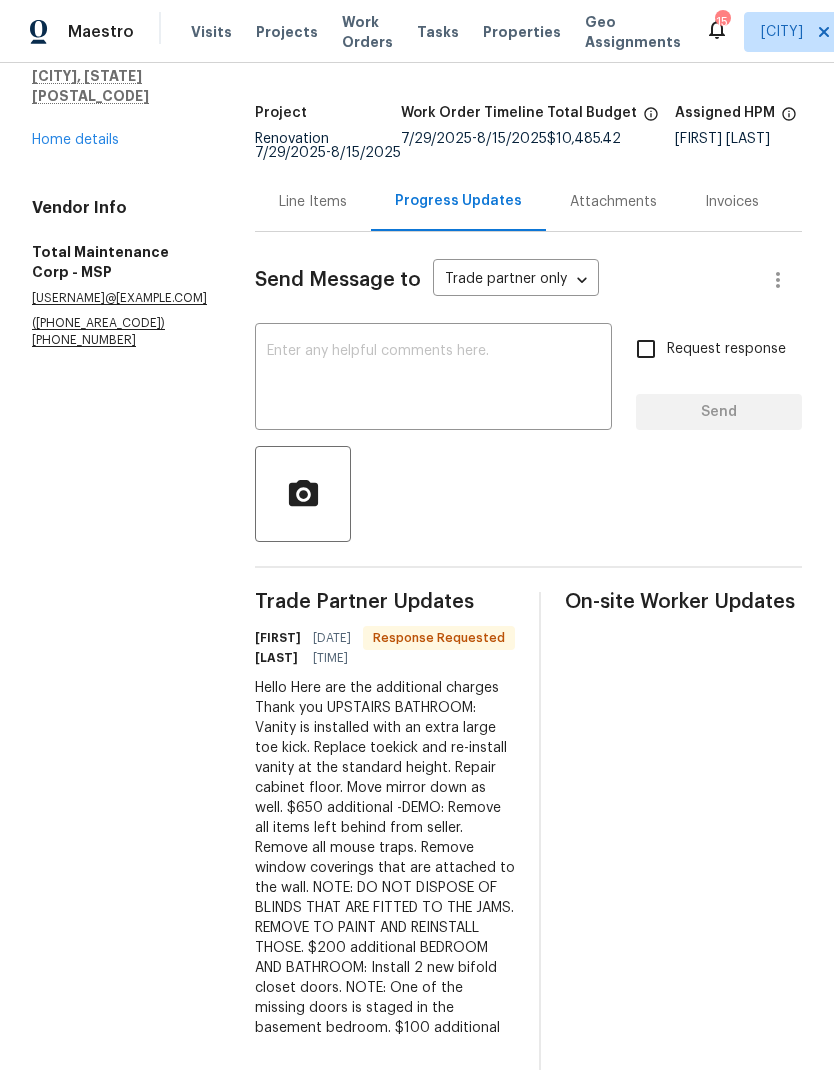 scroll, scrollTop: 100, scrollLeft: 0, axis: vertical 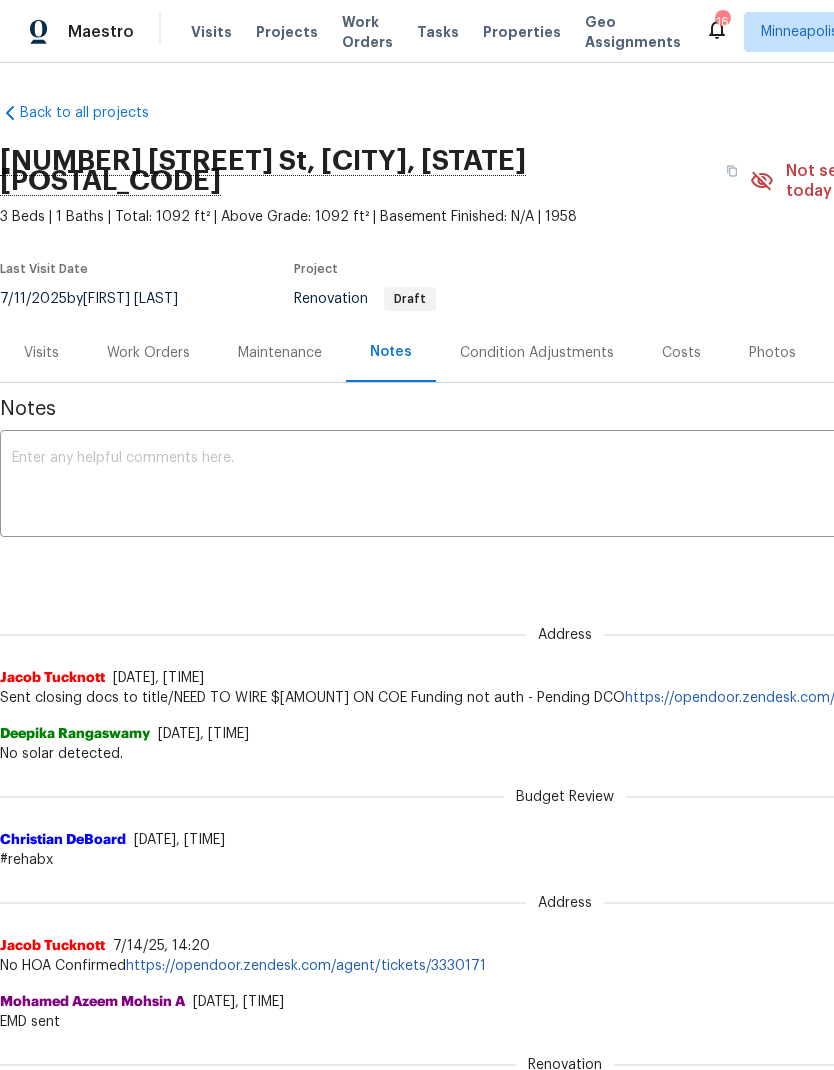 click on "Projects" at bounding box center (287, 32) 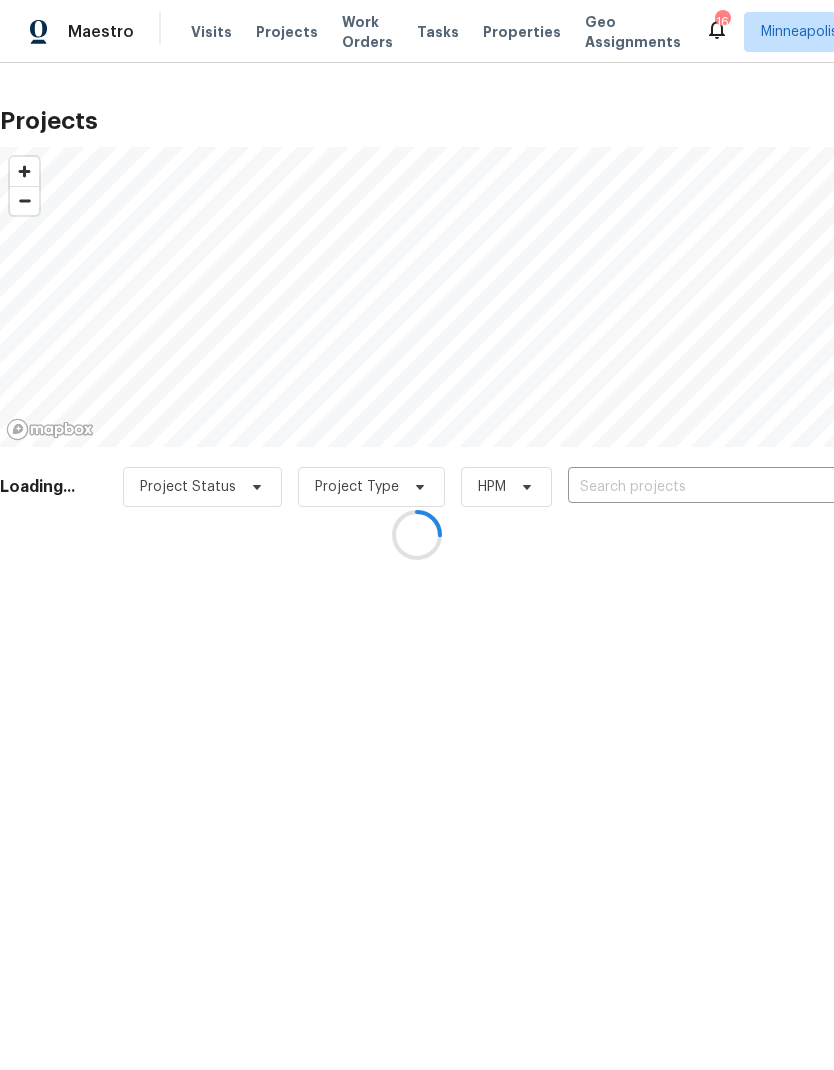 click at bounding box center (417, 535) 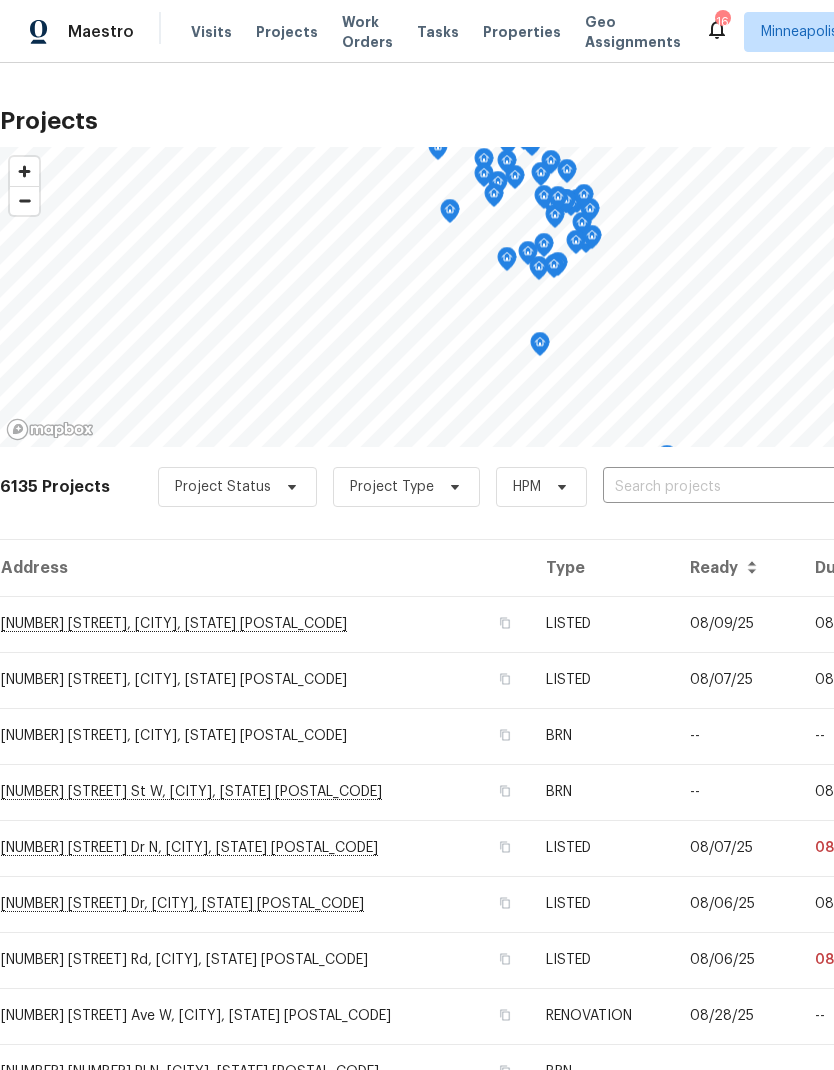 click at bounding box center (717, 487) 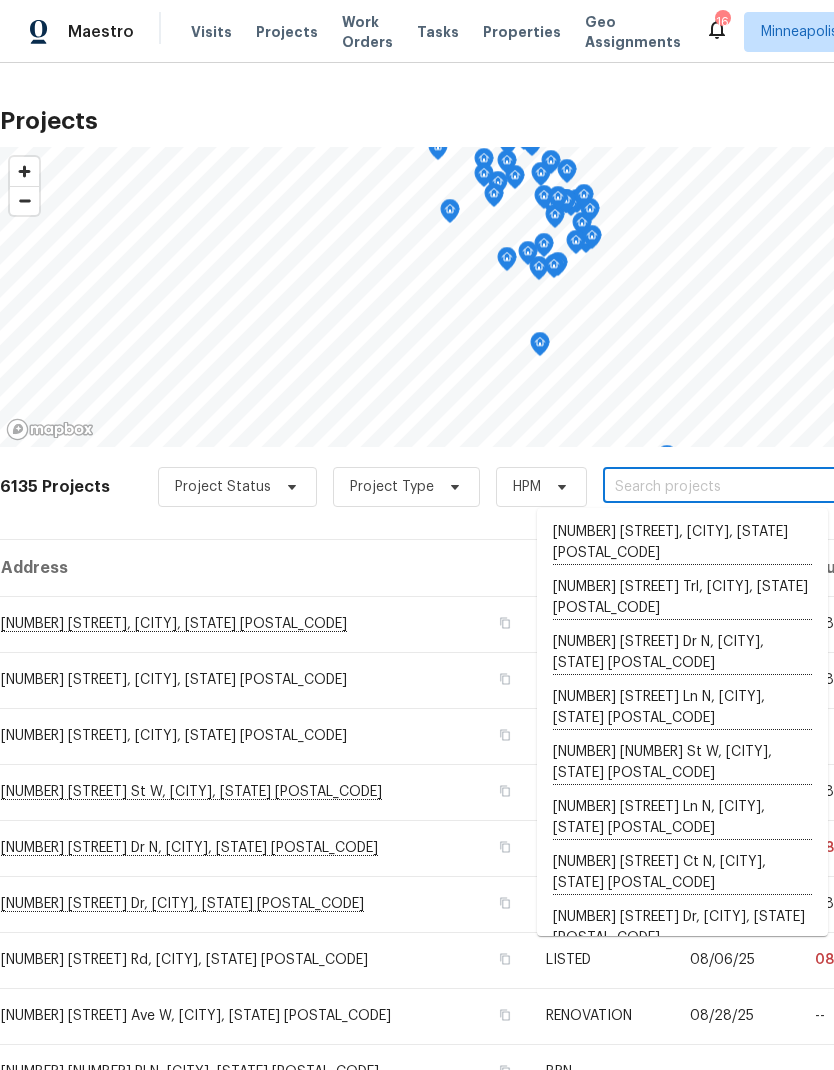 click at bounding box center (717, 487) 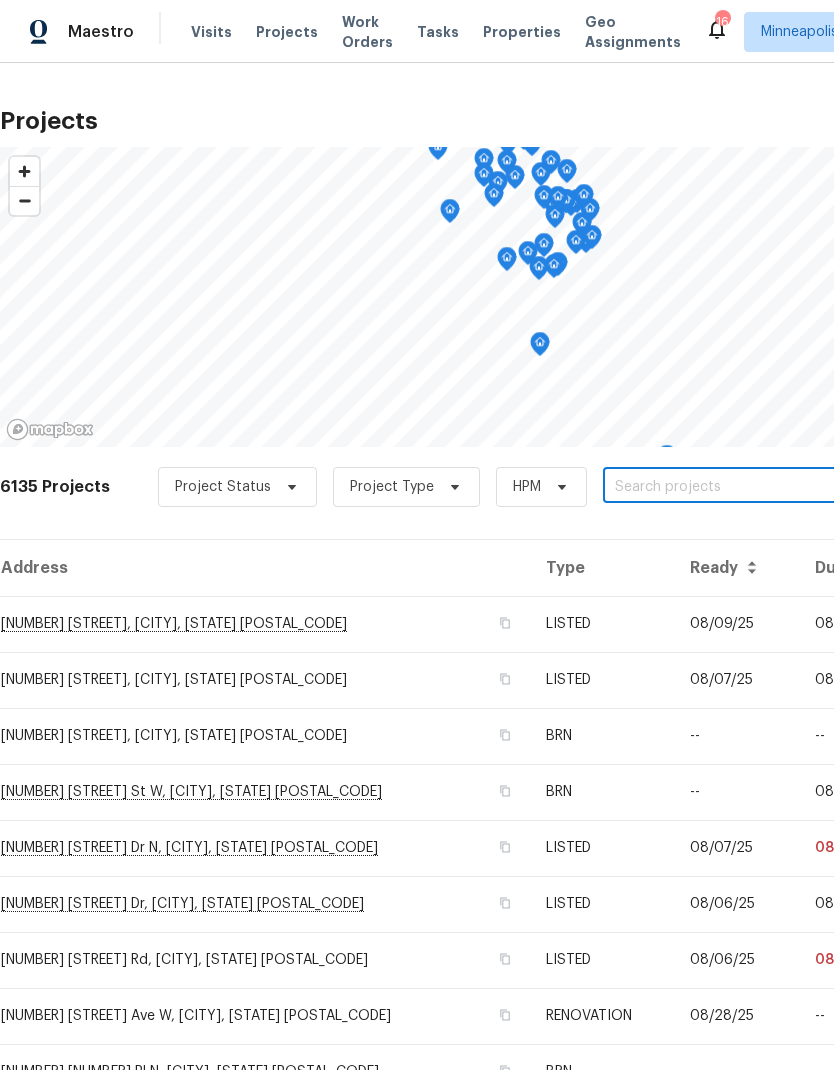 paste on "4615 Carolyn Ln, White Bear Lake, MN 55110" 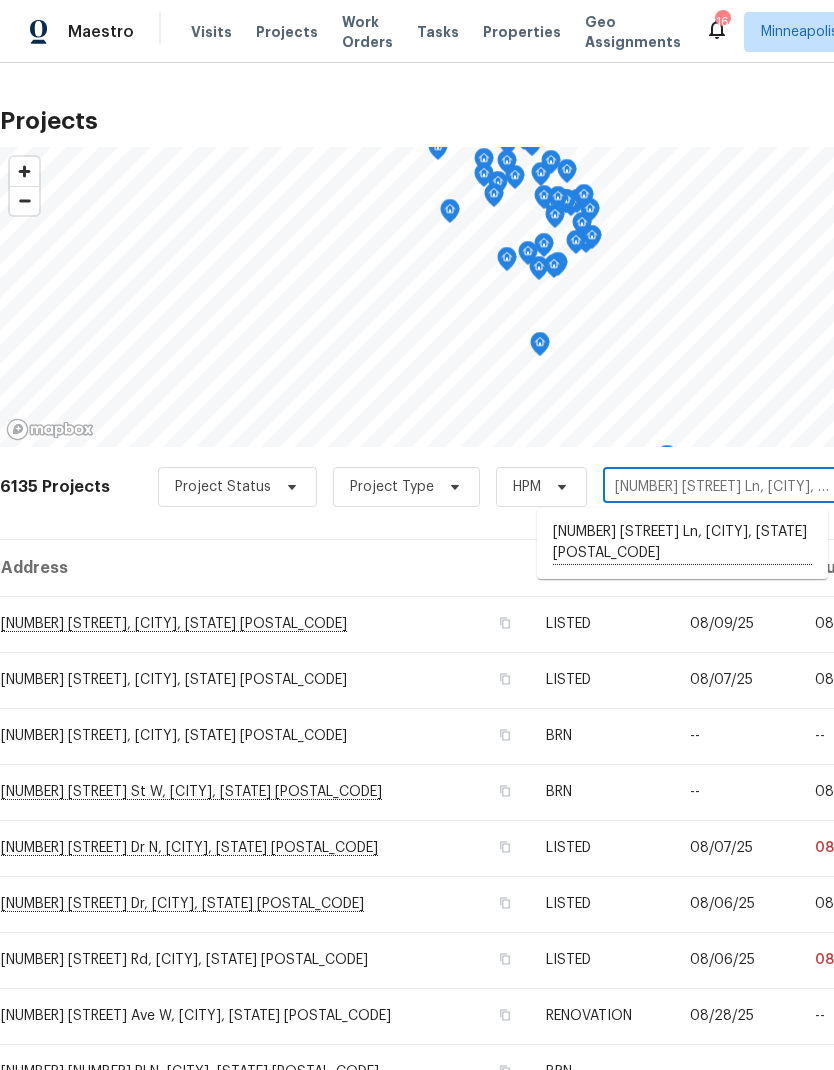 click on "4615 Carolyn Ln, White Bear Lake, MN 55110" at bounding box center (682, 543) 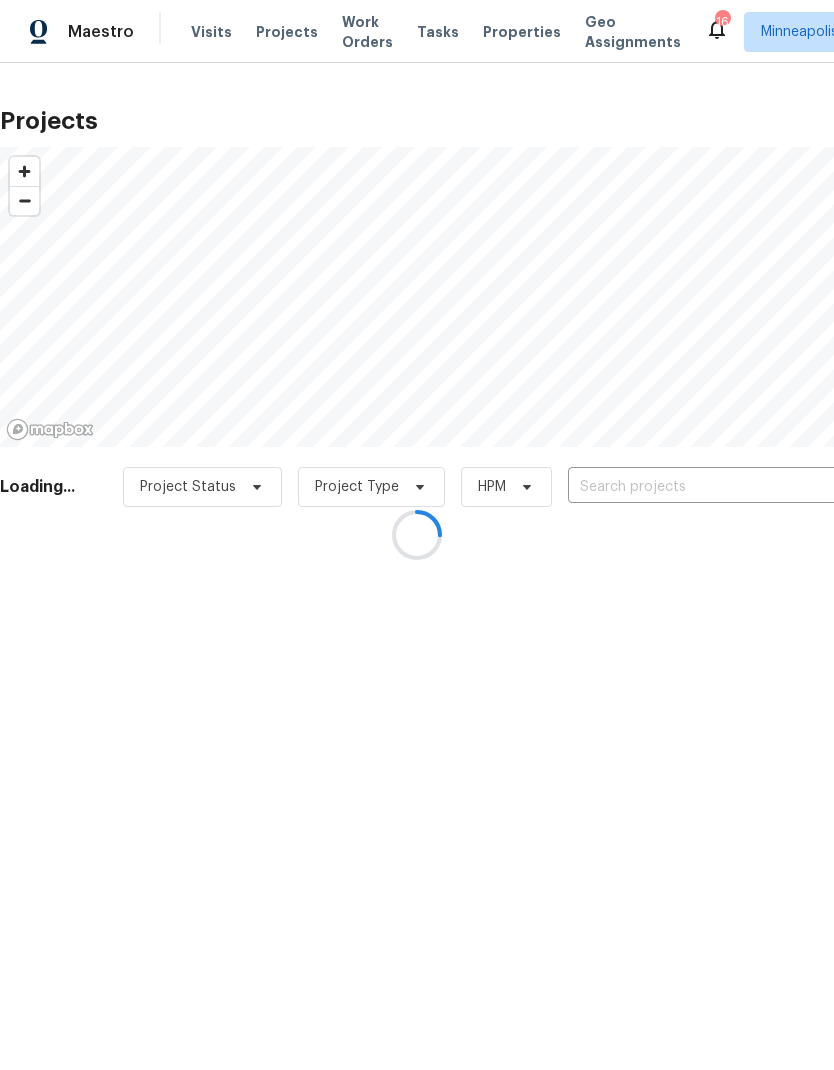 type on "4615 Carolyn Ln, White Bear Lake, MN 55110" 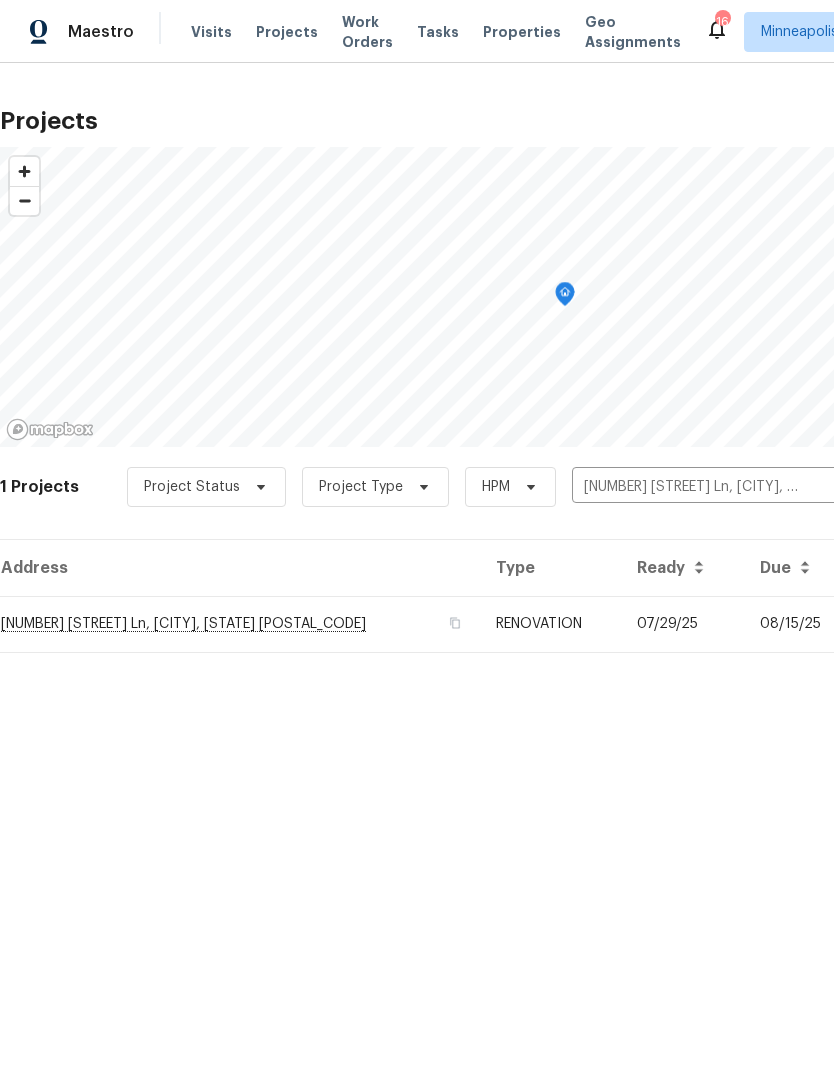 click on "4615 Carolyn Ln, White Bear Lake, MN 55110" at bounding box center [240, 624] 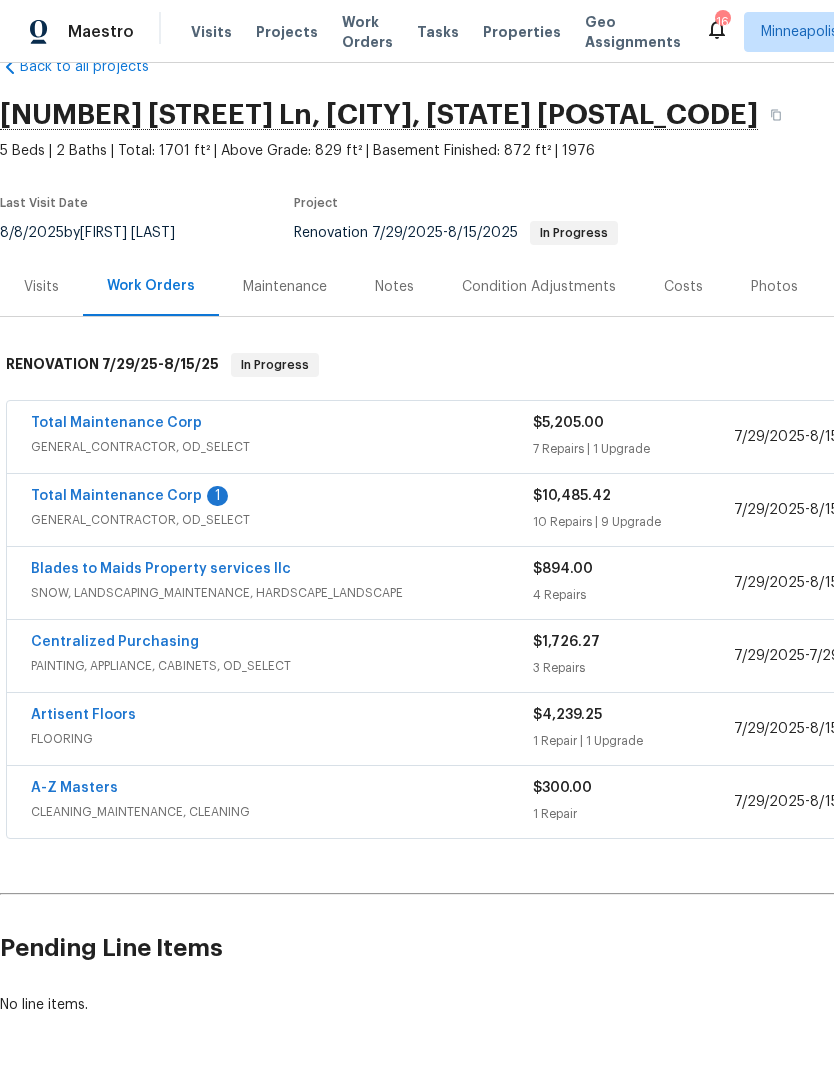 scroll, scrollTop: 46, scrollLeft: 0, axis: vertical 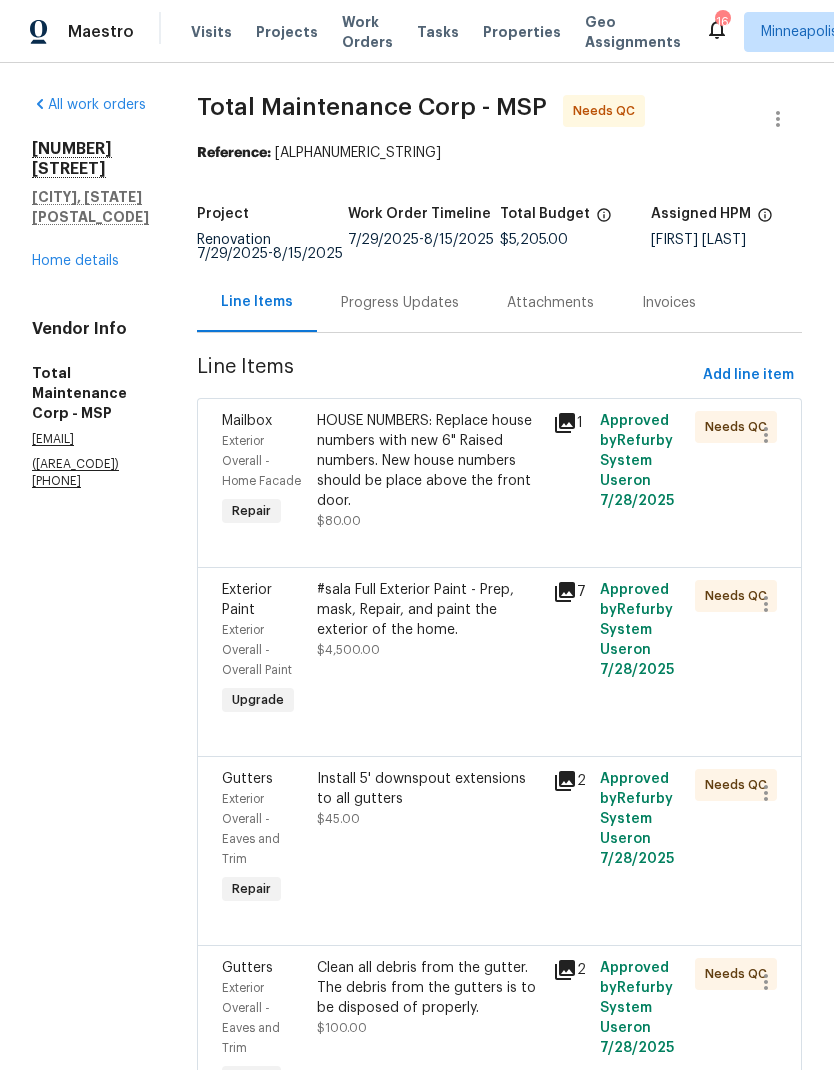 click on "Progress Updates" at bounding box center [400, 303] 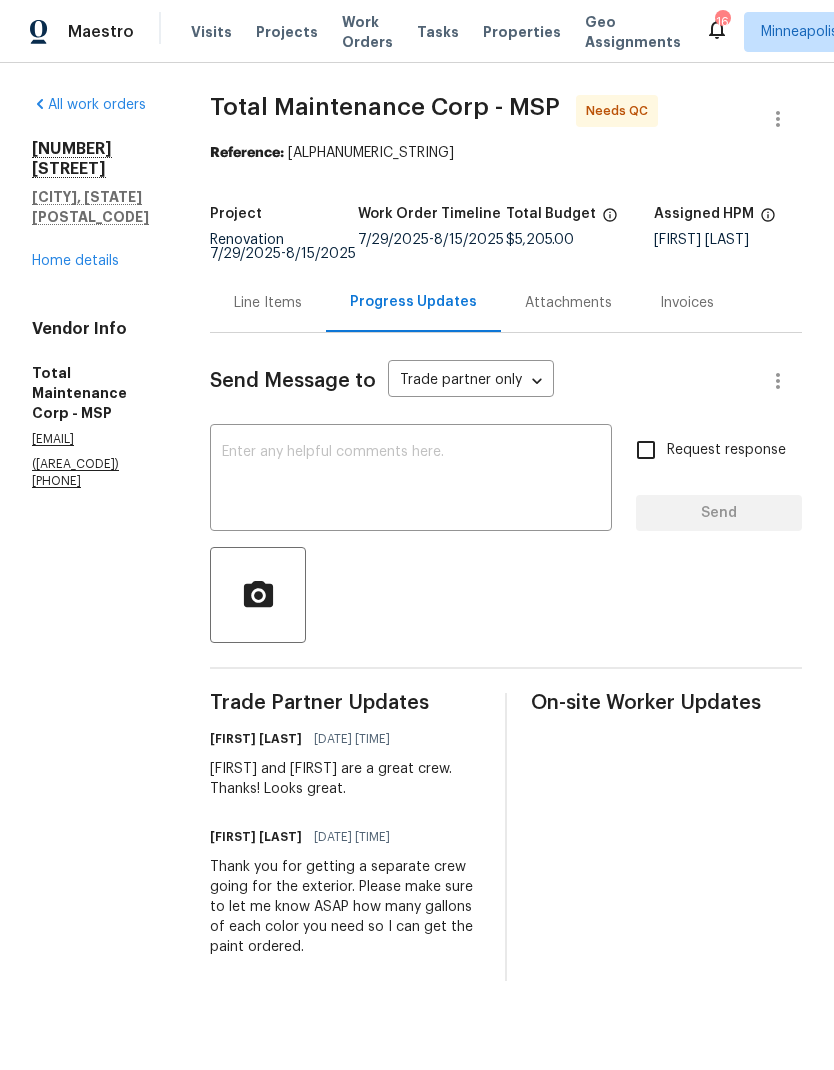 click on "Line Items" at bounding box center [268, 303] 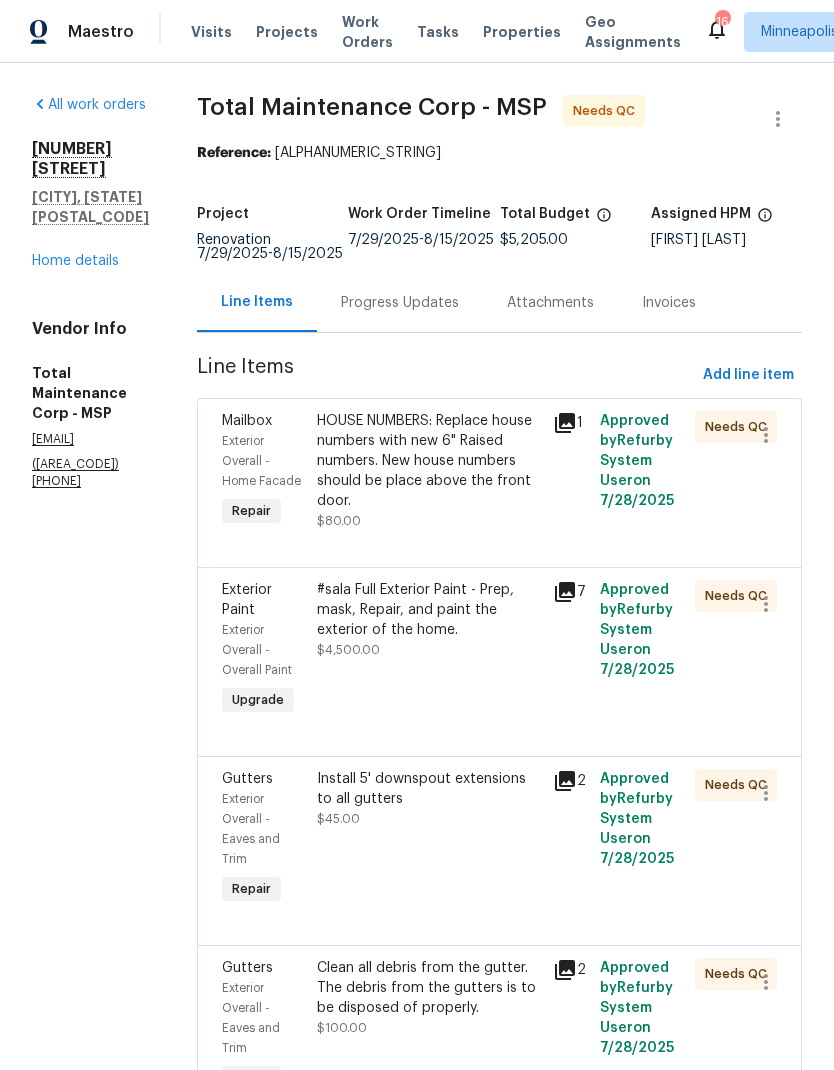 click on "HOUSE NUMBERS:  Replace house numbers with new 6" Raised numbers.  New house numbers should be place above the front door." at bounding box center (429, 461) 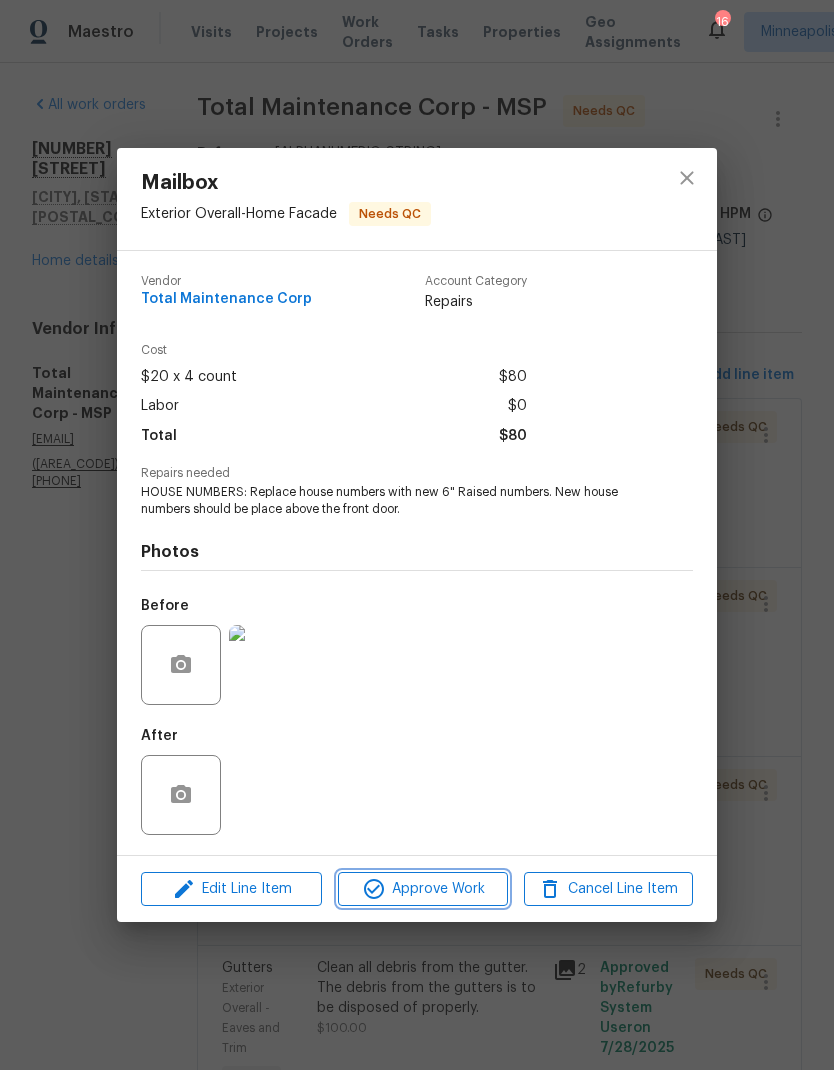 click on "Approve Work" at bounding box center (422, 889) 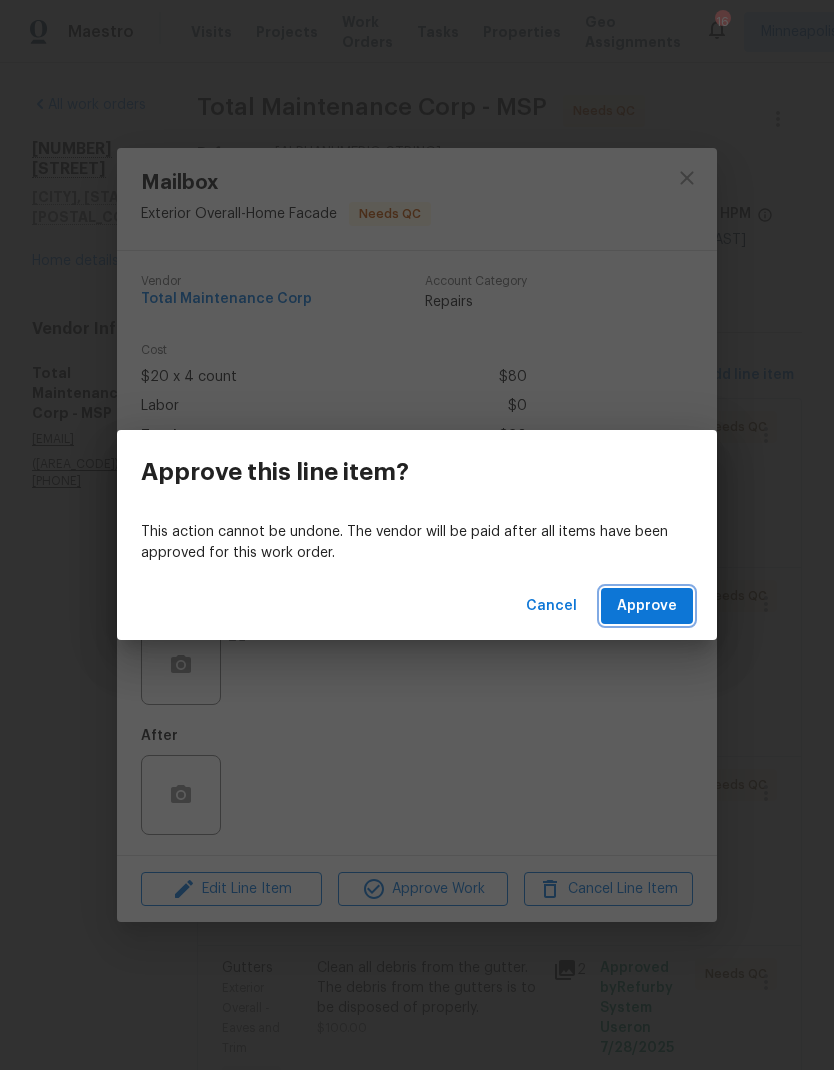 click on "Approve" at bounding box center [647, 606] 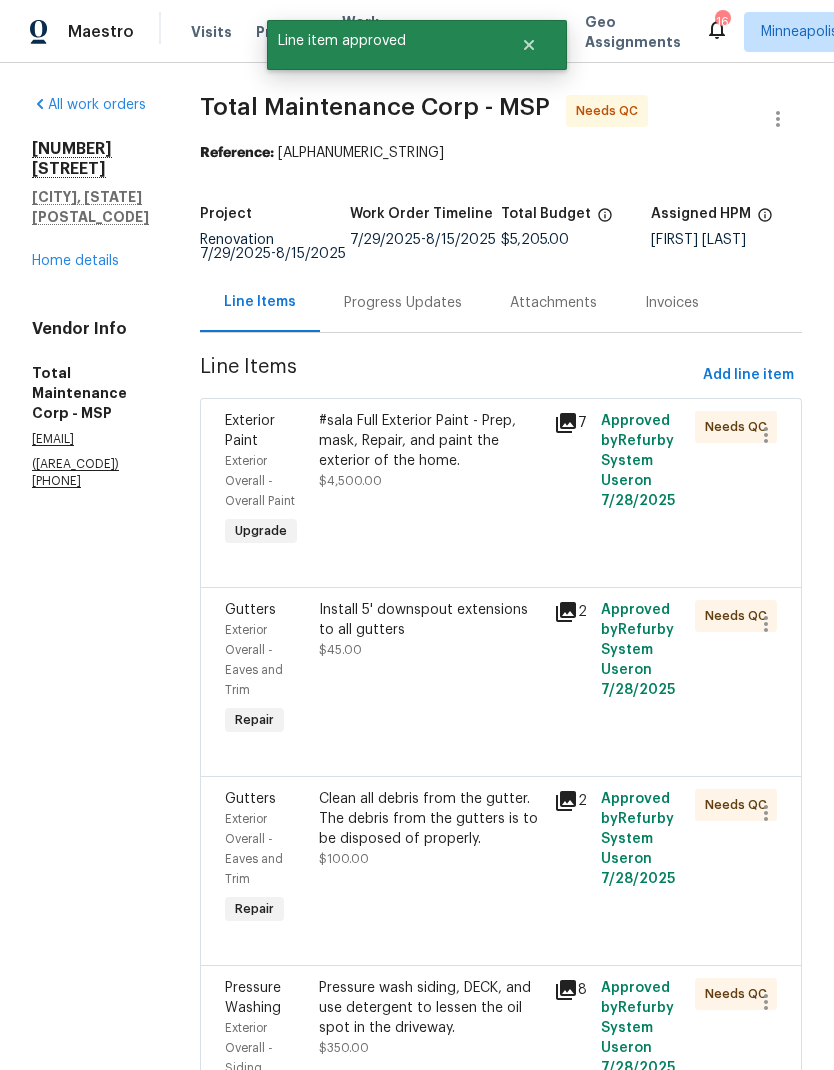 click on "#sala Full Exterior Paint - Prep, mask, Repair, and paint the exterior of the home." at bounding box center [430, 441] 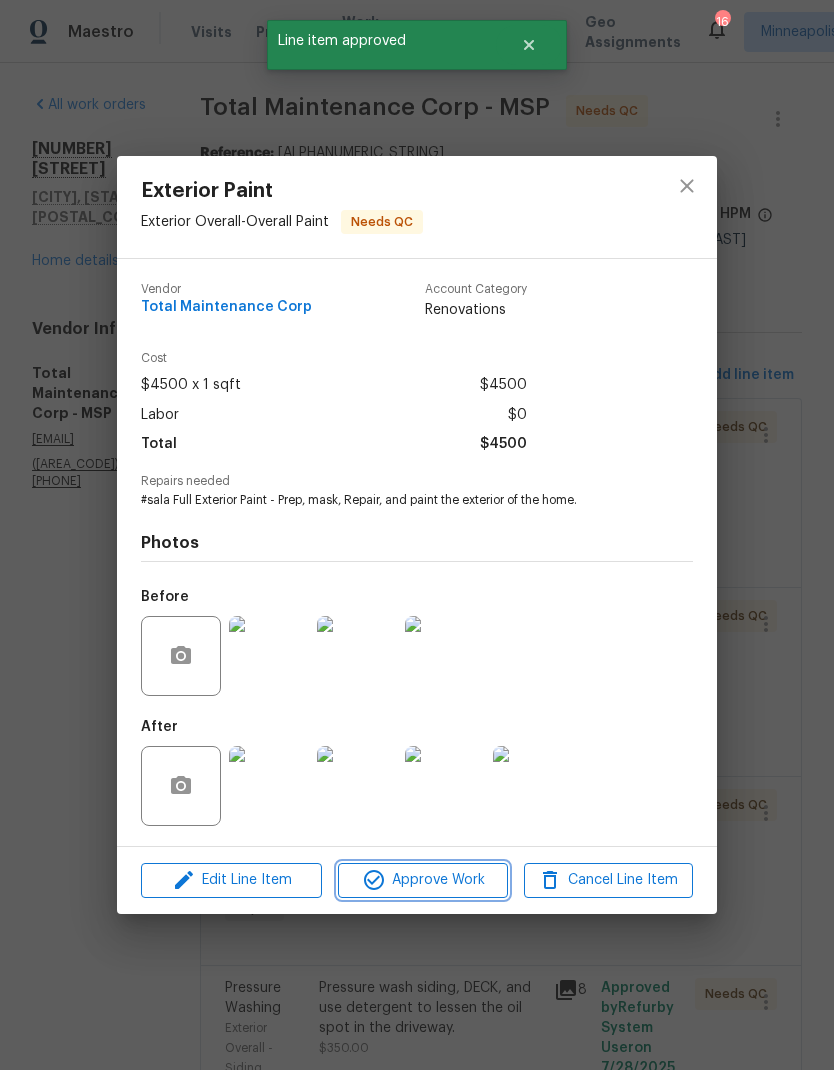 click on "Approve Work" at bounding box center [422, 880] 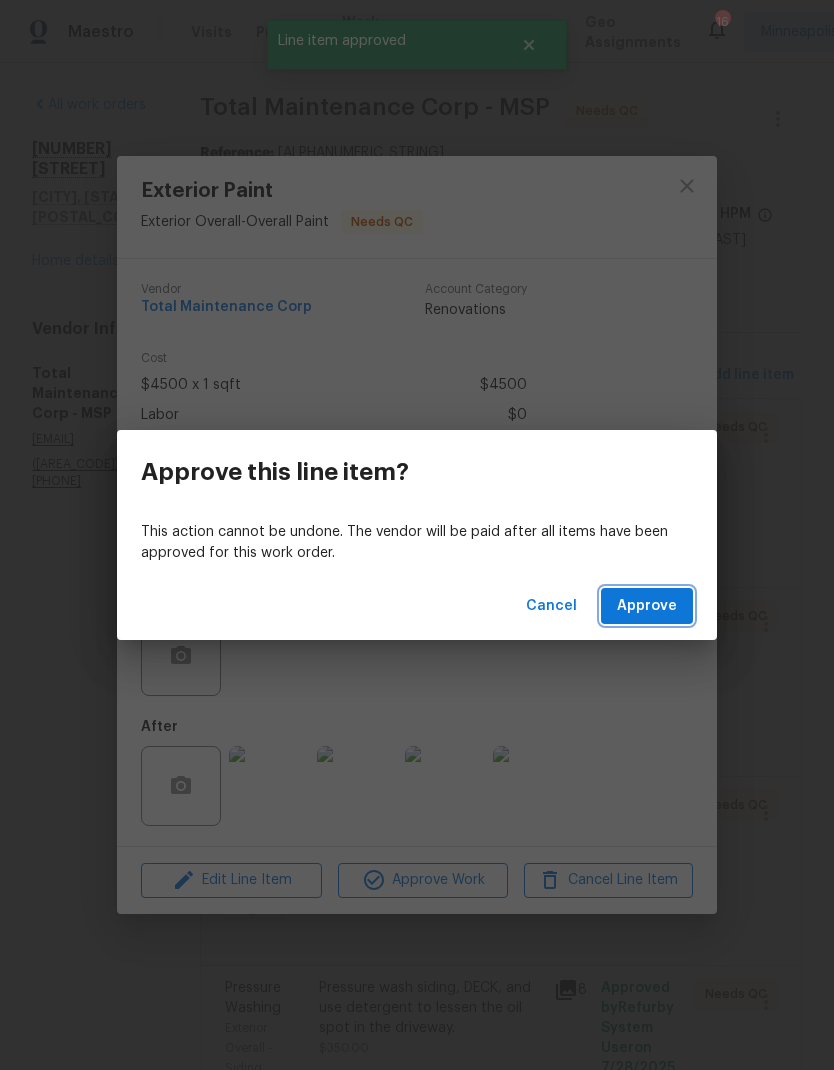 click on "Approve" at bounding box center [647, 606] 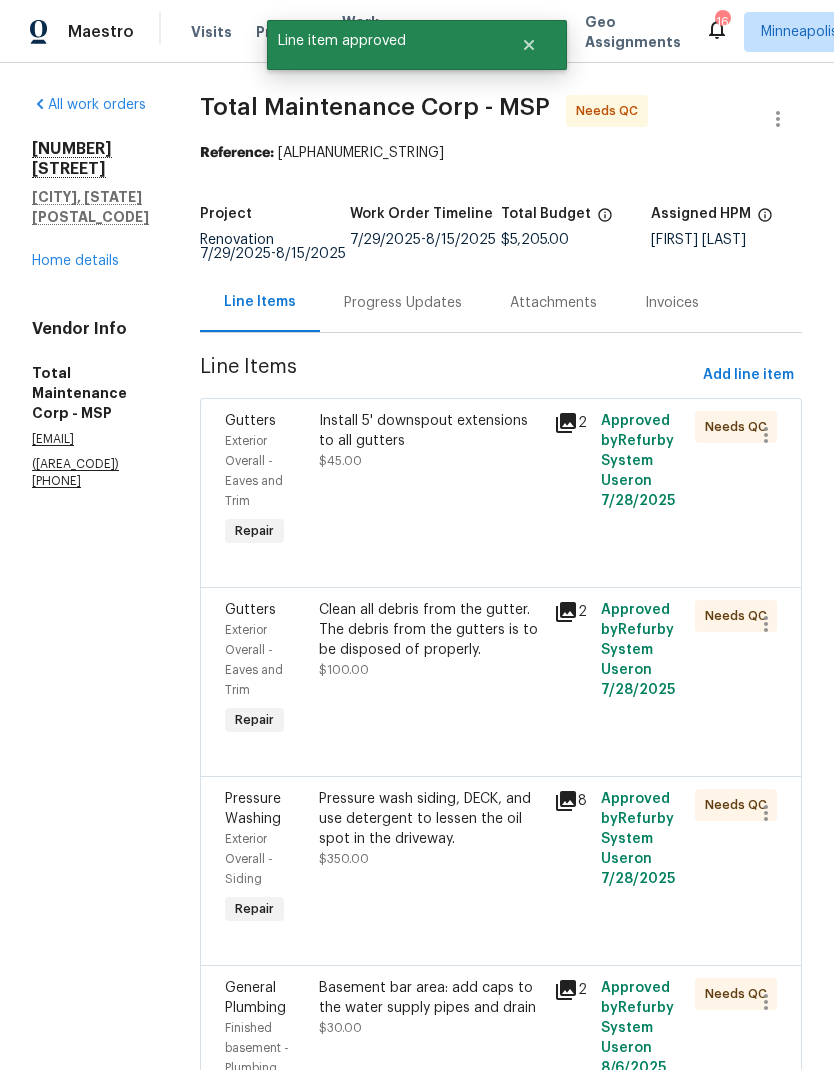 click on "Install 5' downspout extensions to all gutters $45.00" at bounding box center (430, 441) 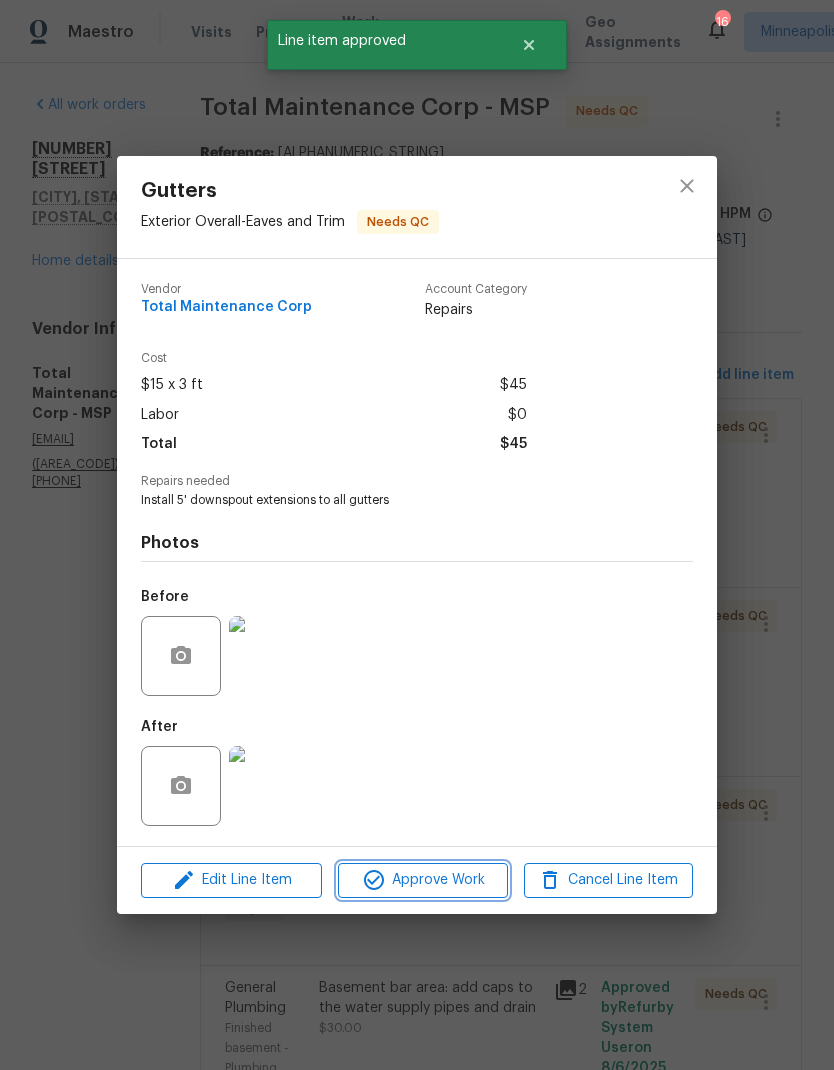 click on "Approve Work" at bounding box center (422, 880) 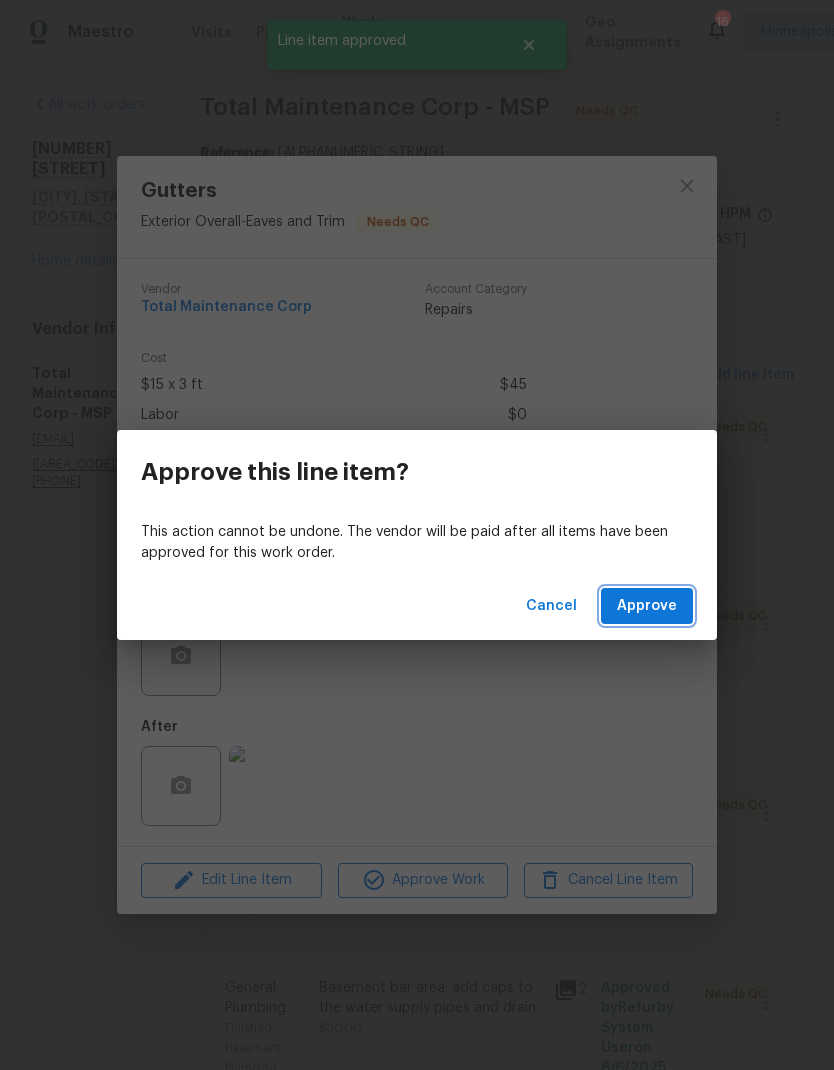 click on "Approve" at bounding box center [647, 606] 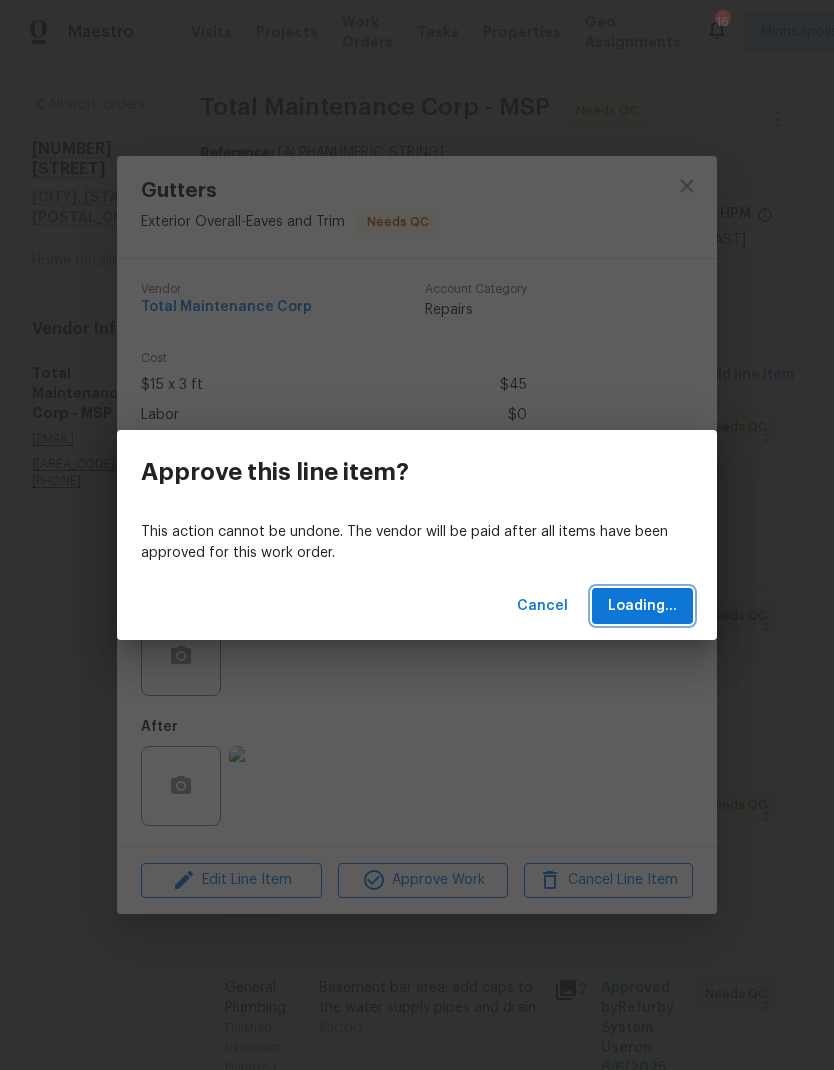 click on "Loading..." at bounding box center (642, 606) 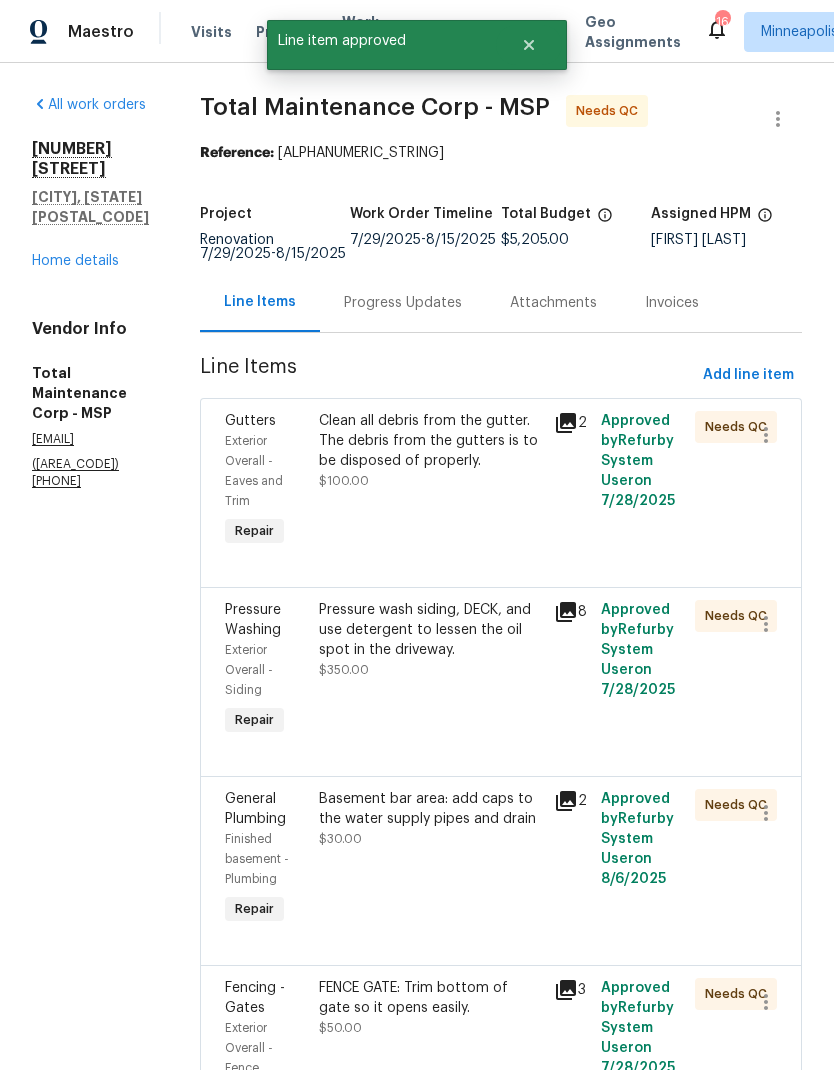 click on "Clean all debris from the gutter. The debris from the gutters is to be disposed of properly." at bounding box center (430, 441) 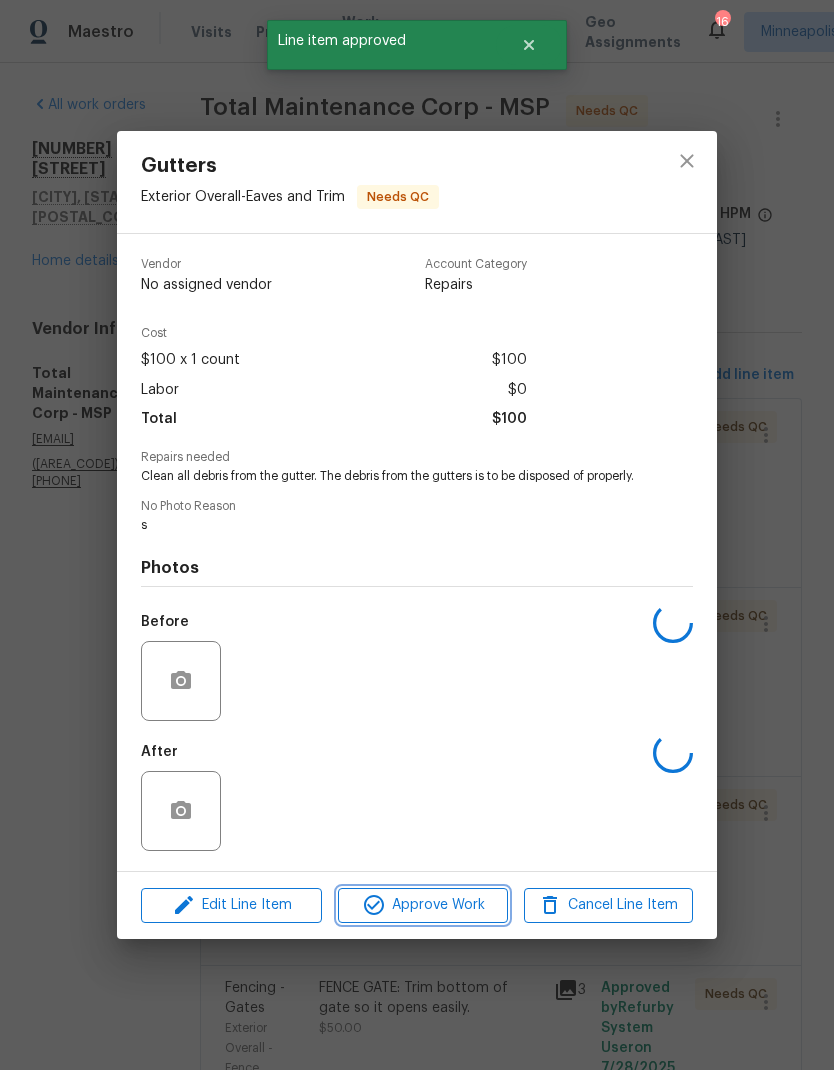 click on "Approve Work" at bounding box center [422, 905] 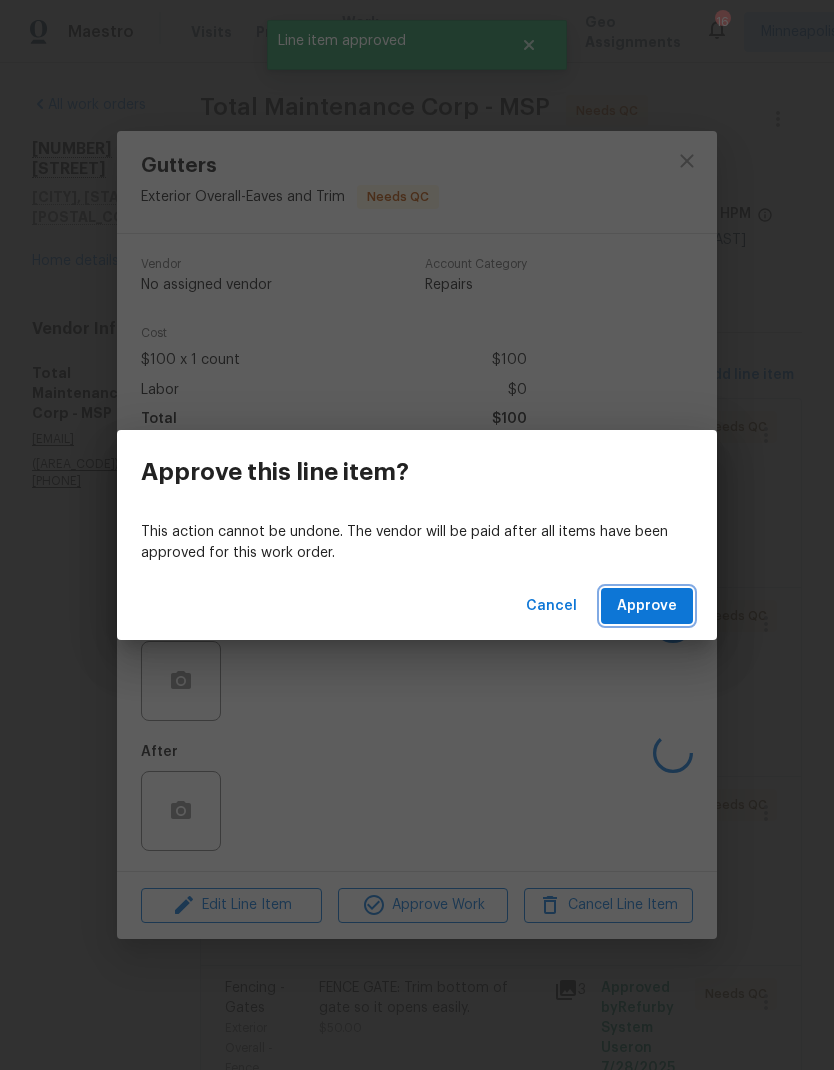 click on "Approve" at bounding box center [647, 606] 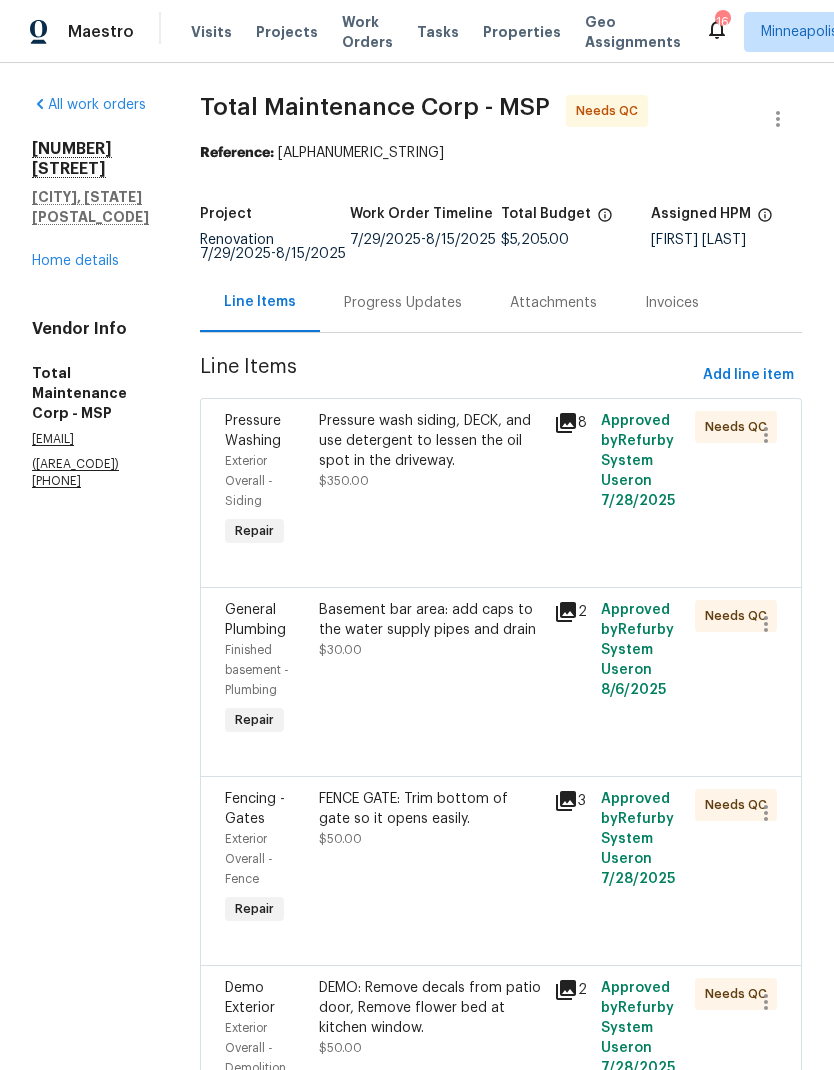 click on "Pressure wash siding, DECK, and use detergent to lessen the oil spot in the driveway. $350.00" at bounding box center [430, 451] 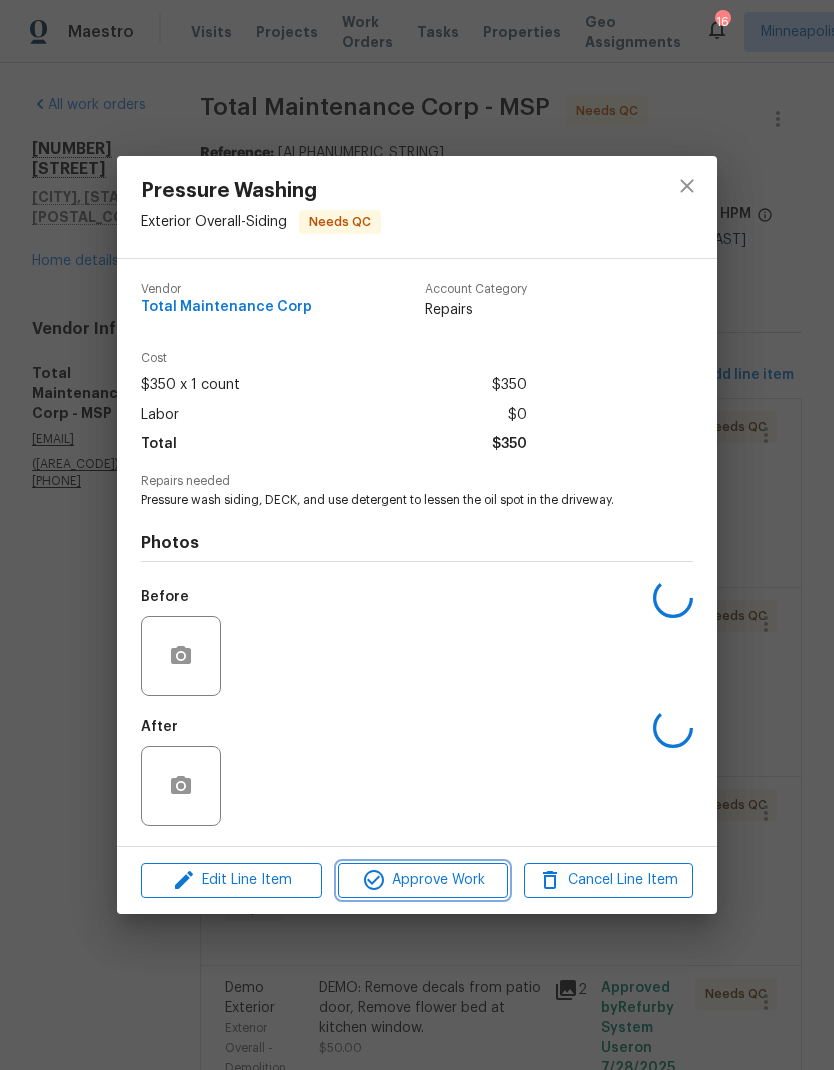 click on "Approve Work" at bounding box center [422, 880] 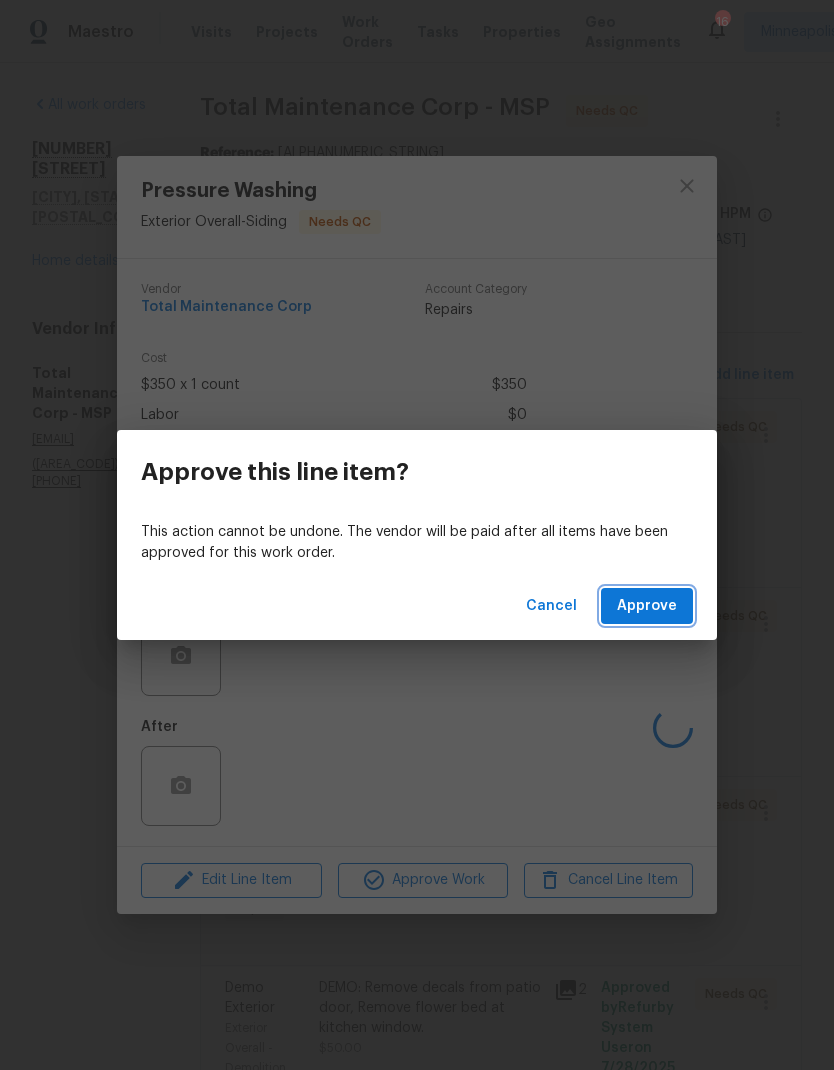 click on "Approve" at bounding box center [647, 606] 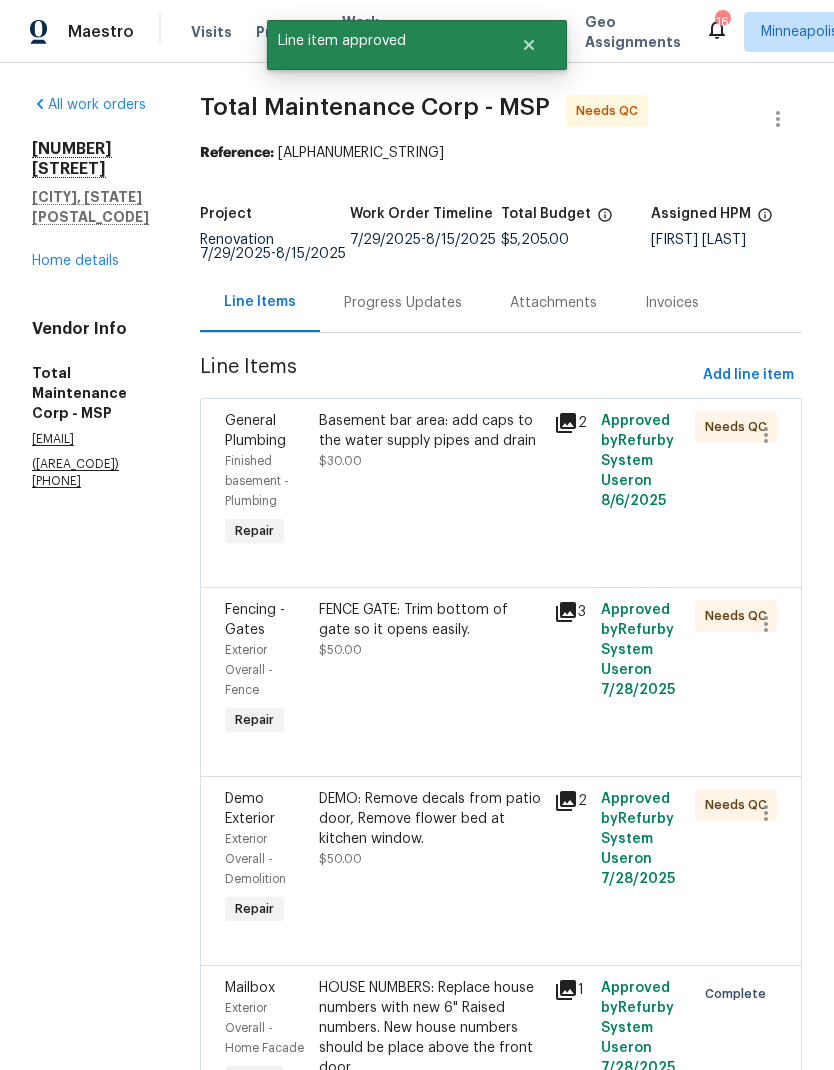 click on "Basement bar area:  add caps to the water supply pipes and drain" at bounding box center (430, 431) 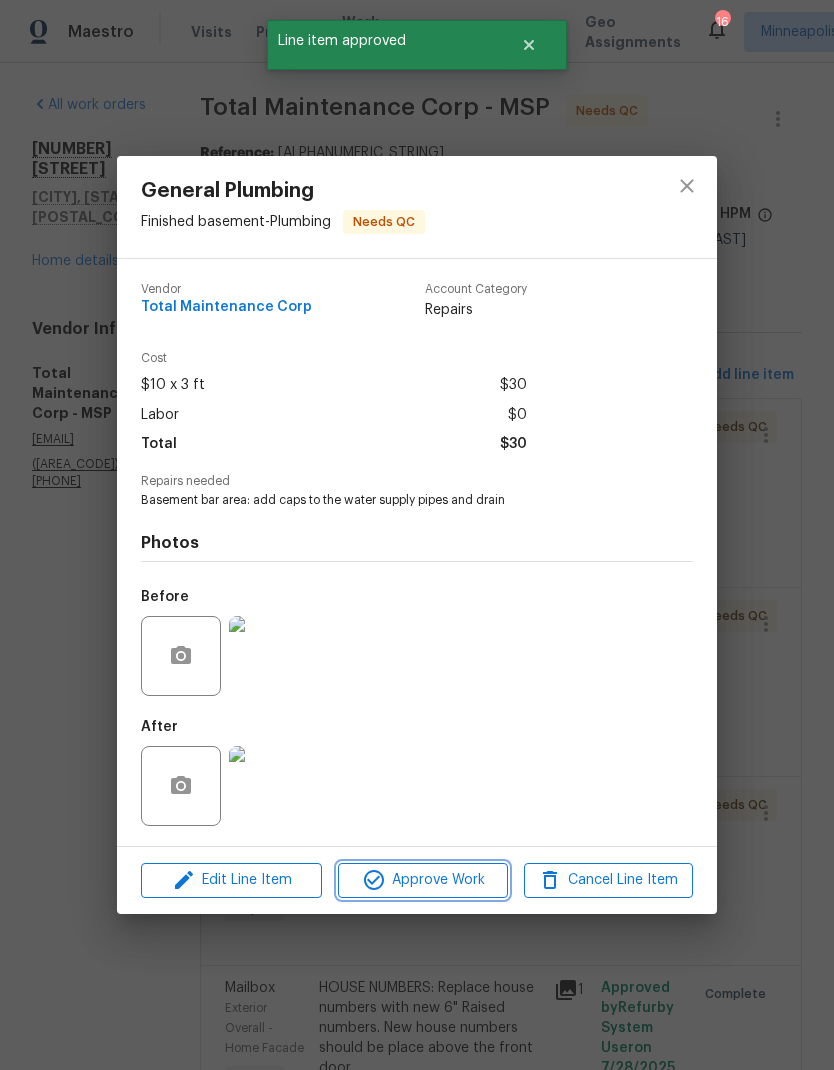 click on "Approve Work" at bounding box center (422, 880) 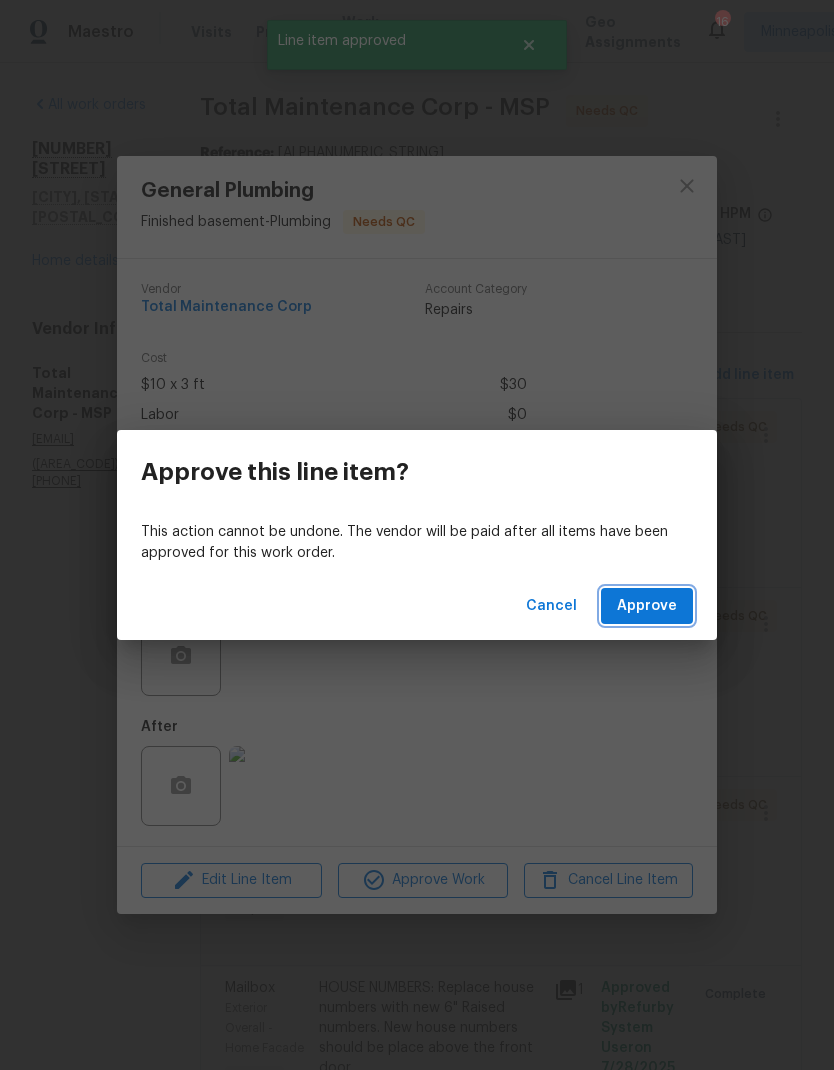 click on "Approve" at bounding box center [647, 606] 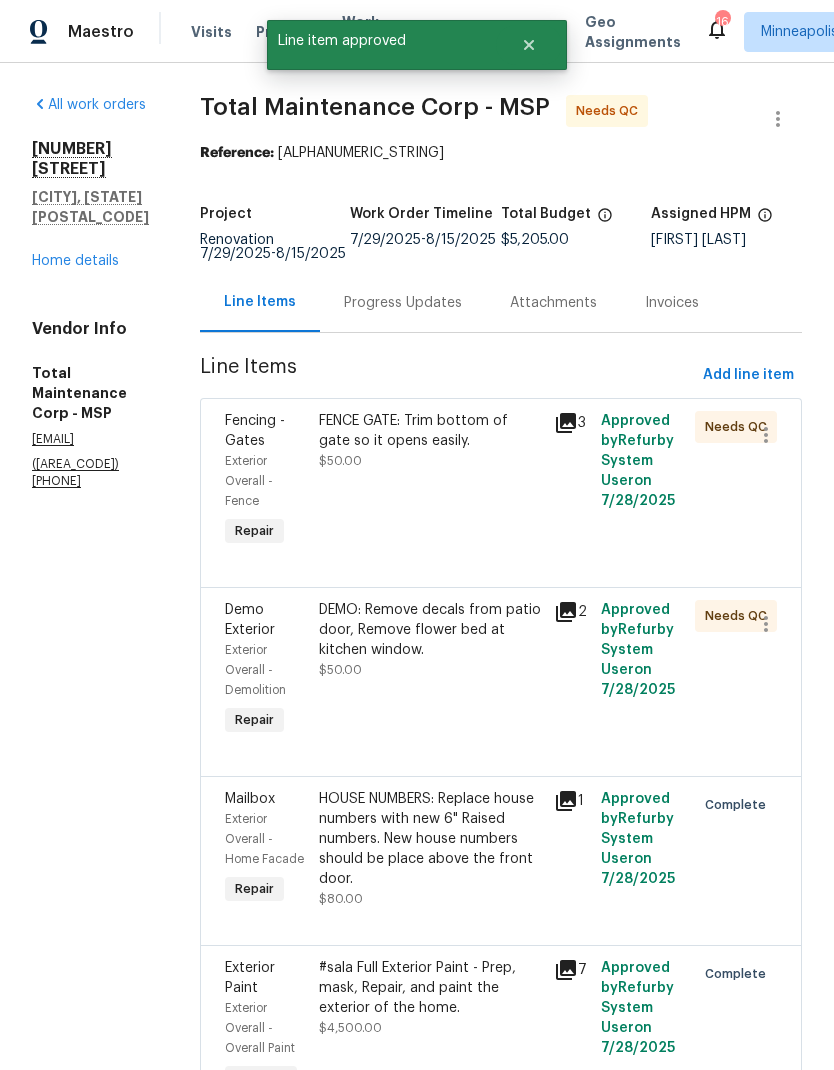 click on "FENCE GATE: Trim bottom of gate so it opens easily." at bounding box center (430, 431) 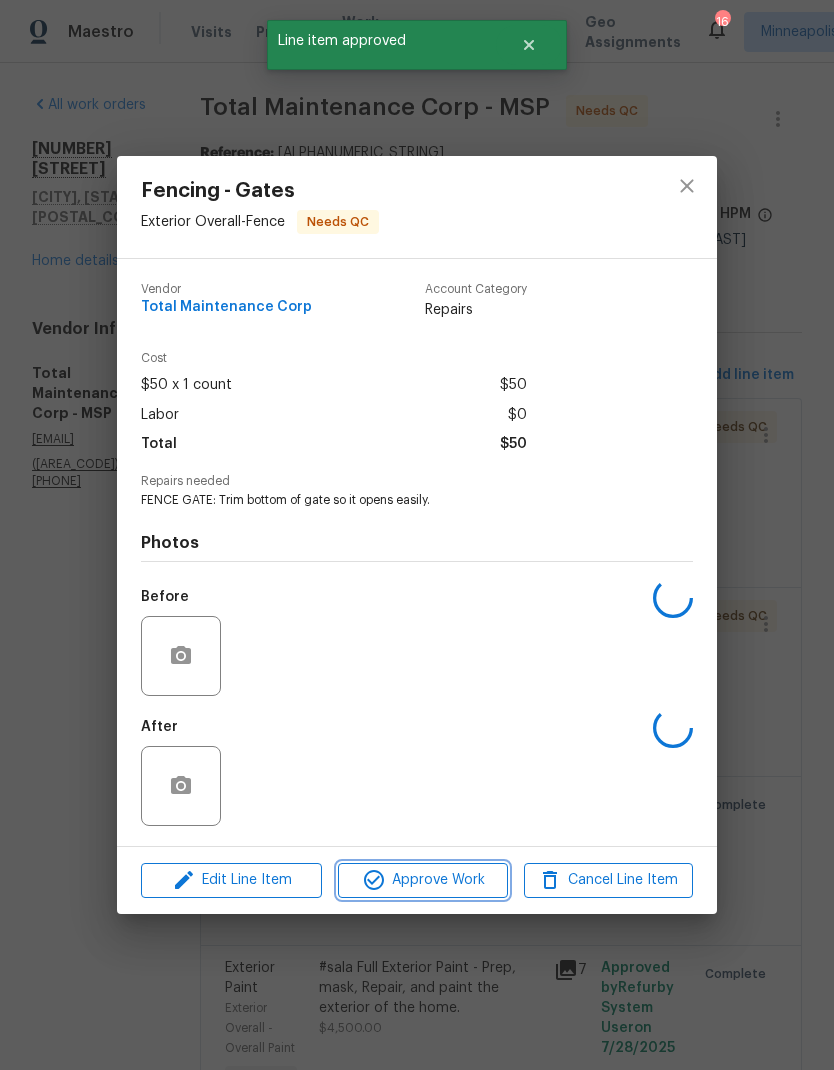 click on "Approve Work" at bounding box center [422, 880] 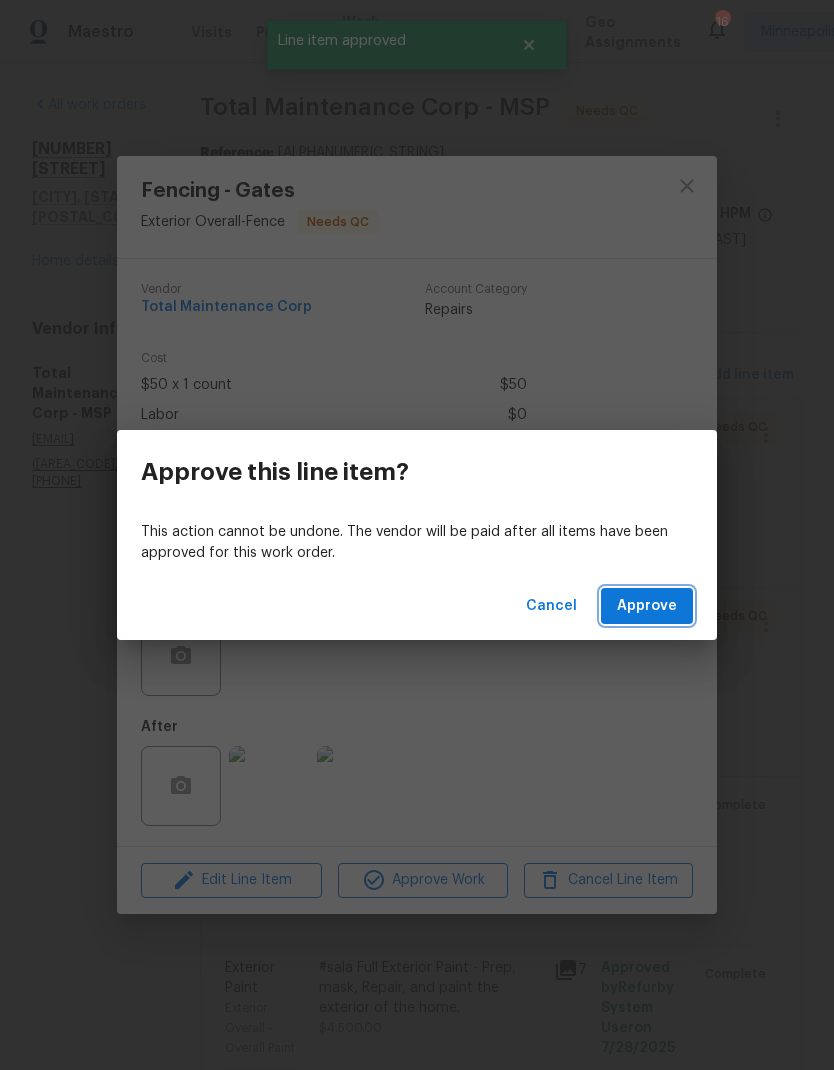 click on "Approve" at bounding box center (647, 606) 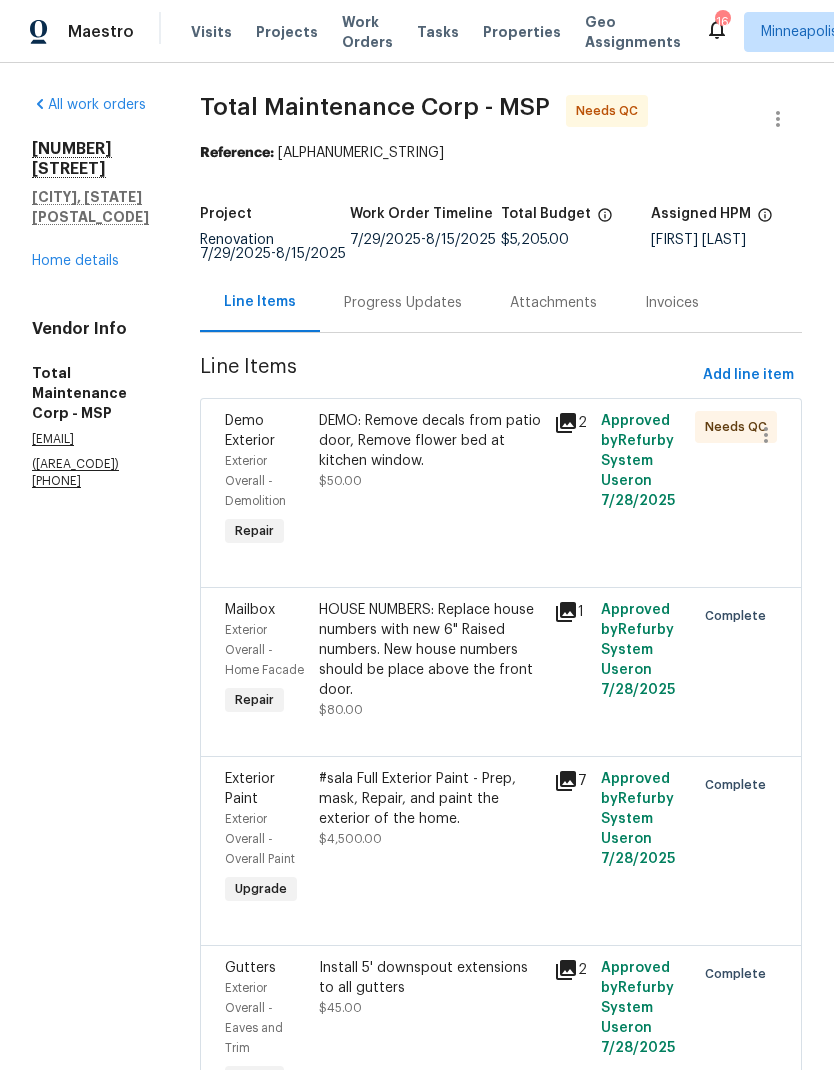 click on "DEMO:  Remove decals from patio door, Remove flower bed at kitchen window." at bounding box center [430, 441] 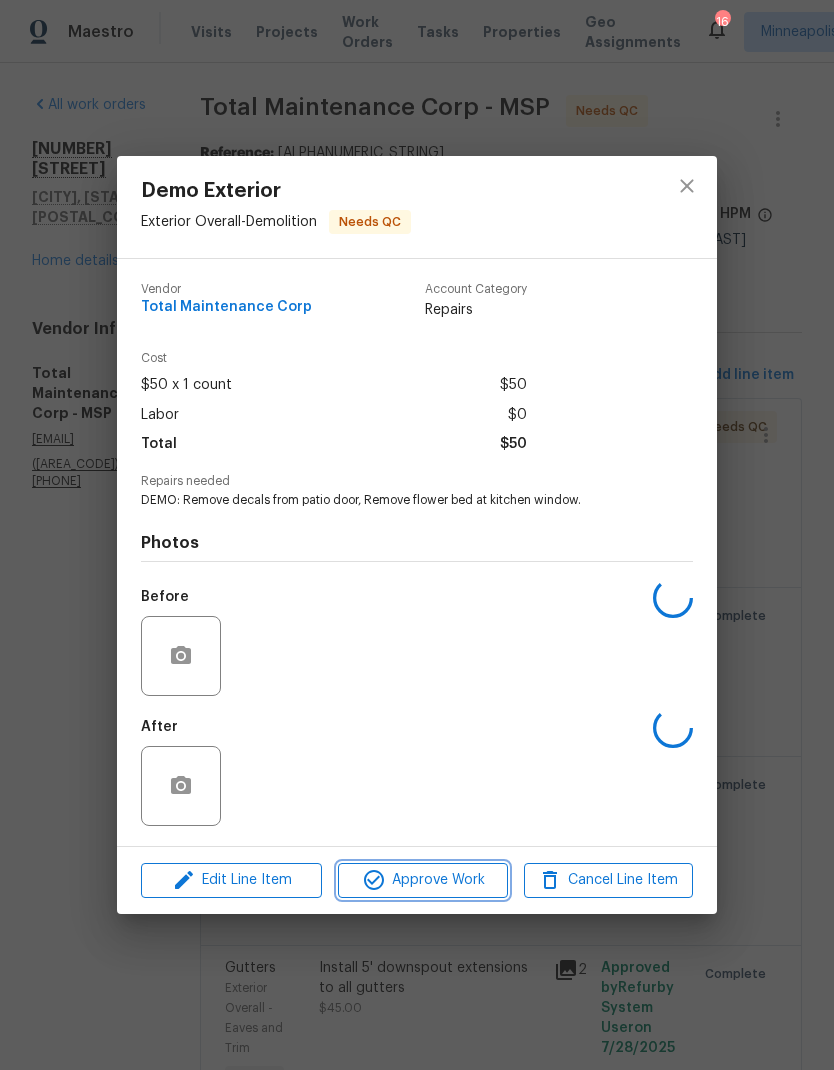 click on "Approve Work" at bounding box center (422, 880) 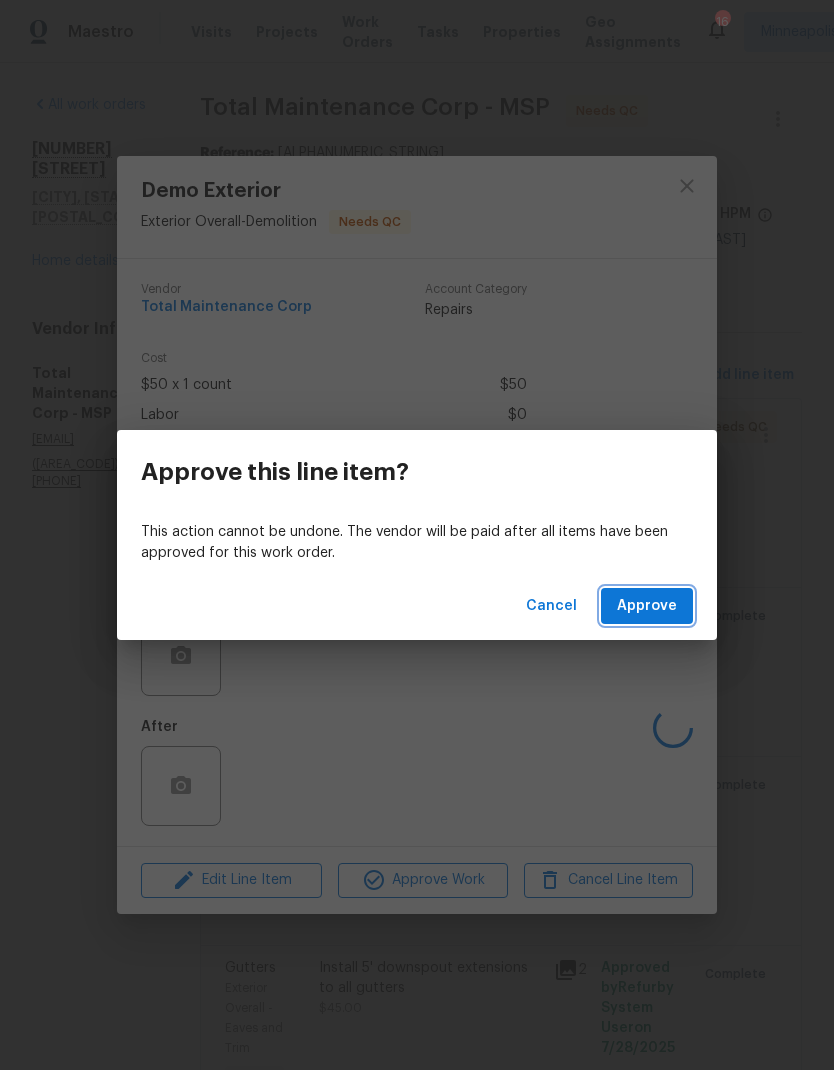 click on "Approve" at bounding box center (647, 606) 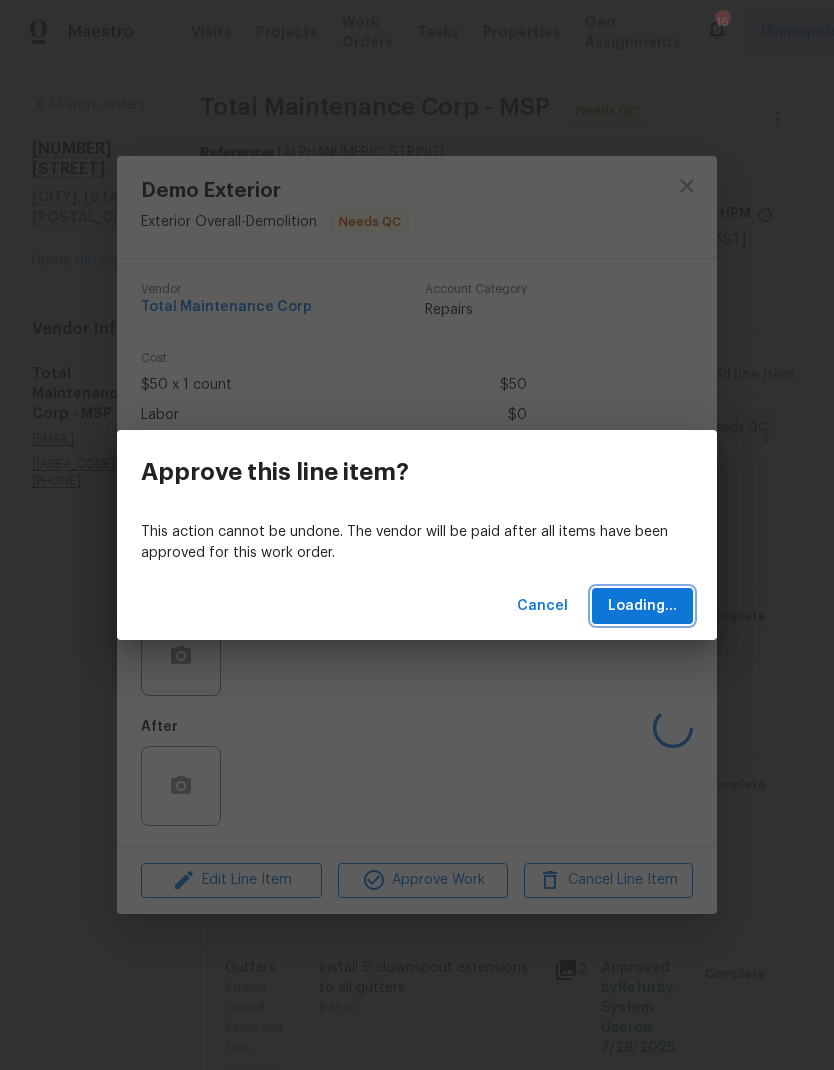 click on "Loading..." at bounding box center [642, 606] 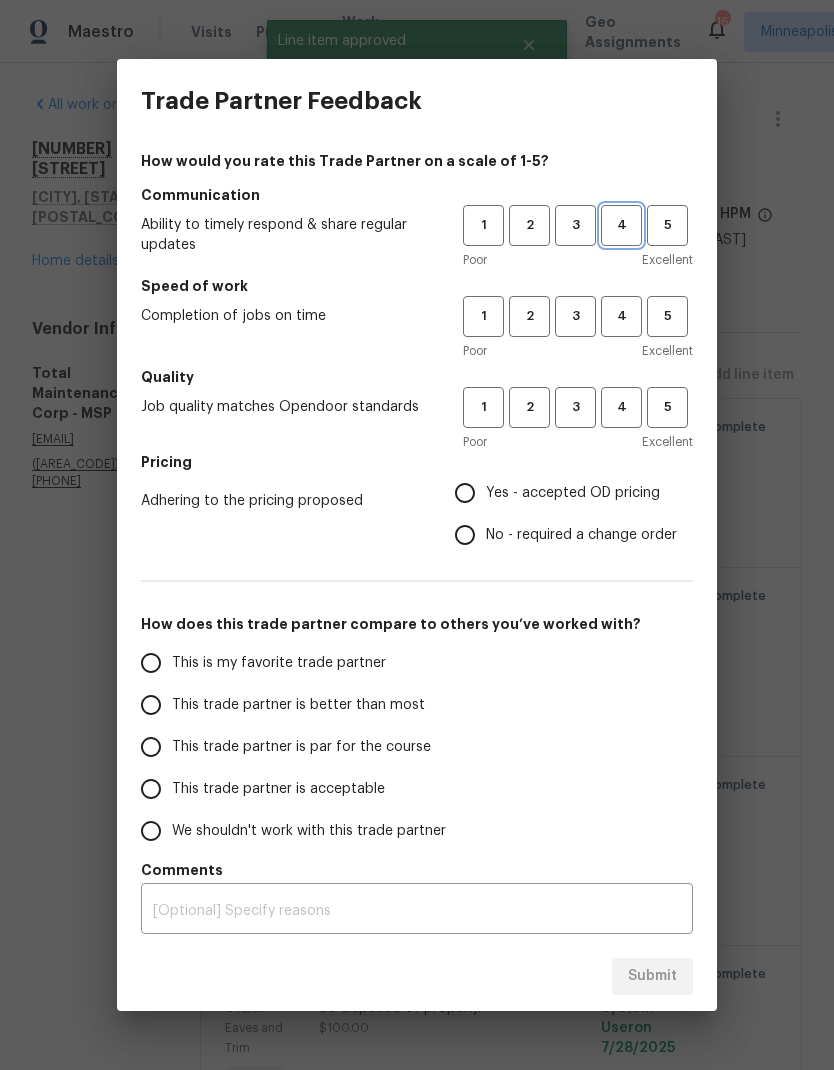 click on "4" at bounding box center (621, 225) 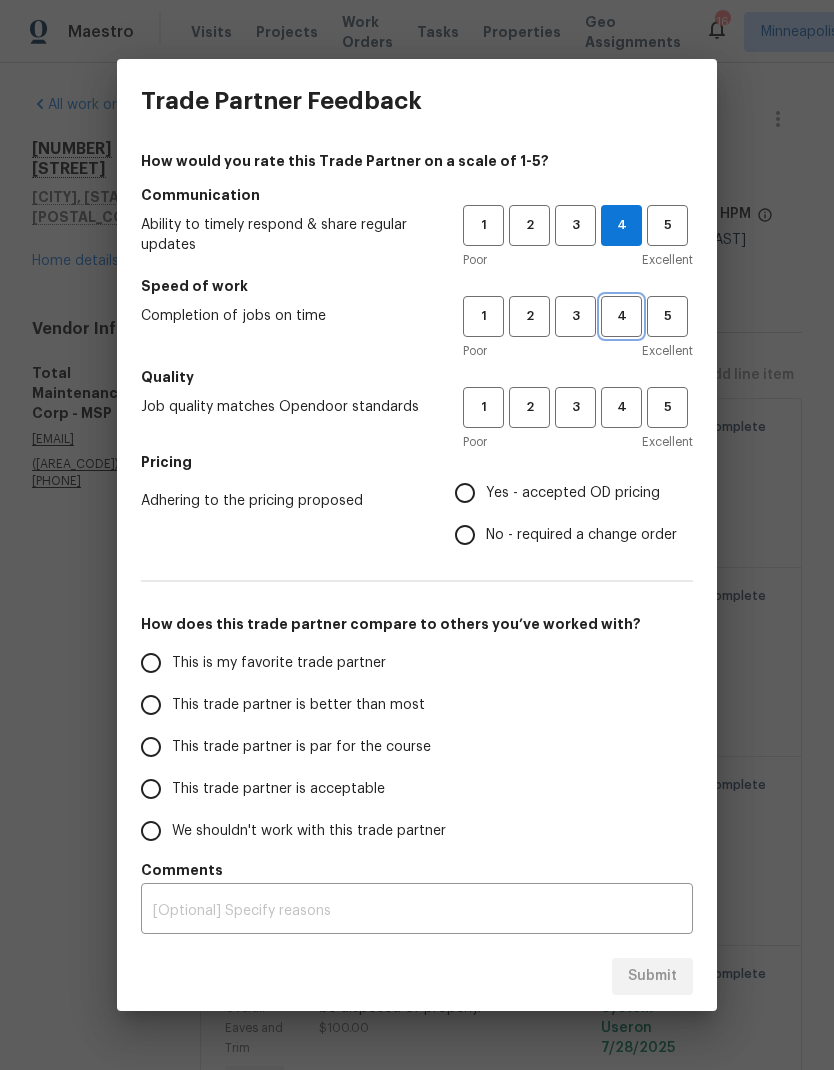 click on "4" at bounding box center [621, 316] 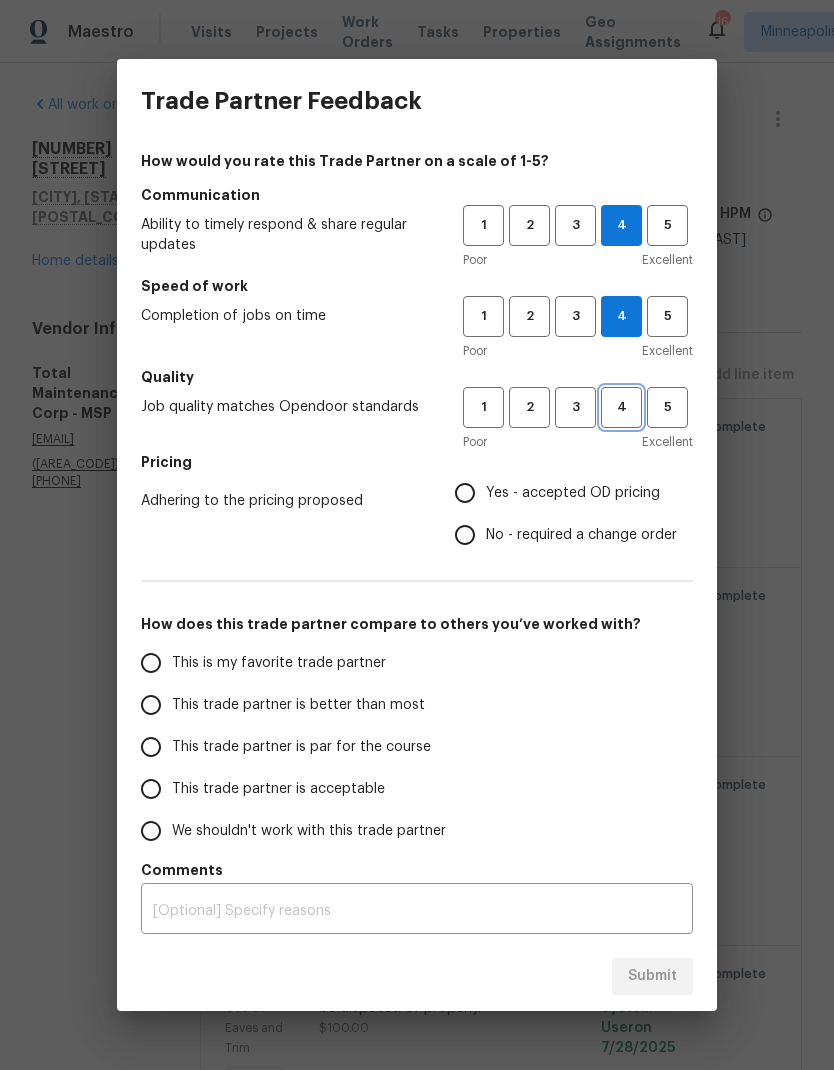 click on "4" at bounding box center (621, 407) 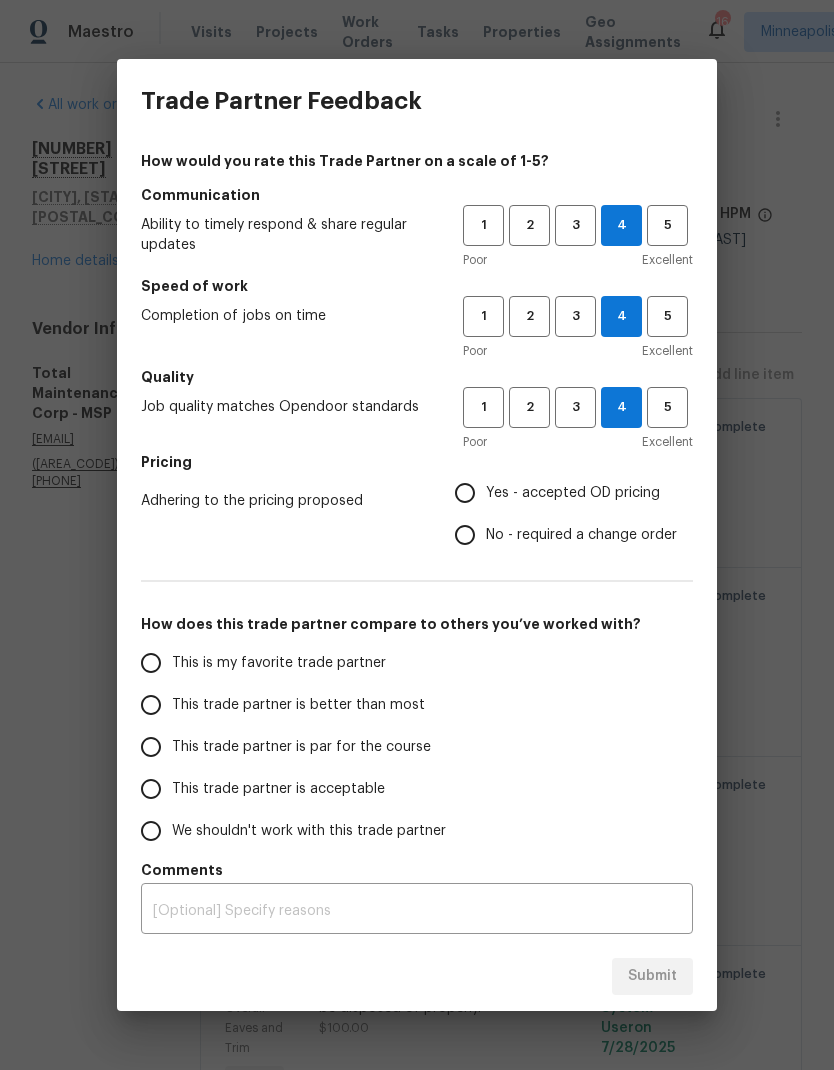 click on "Yes - accepted OD pricing" at bounding box center (465, 493) 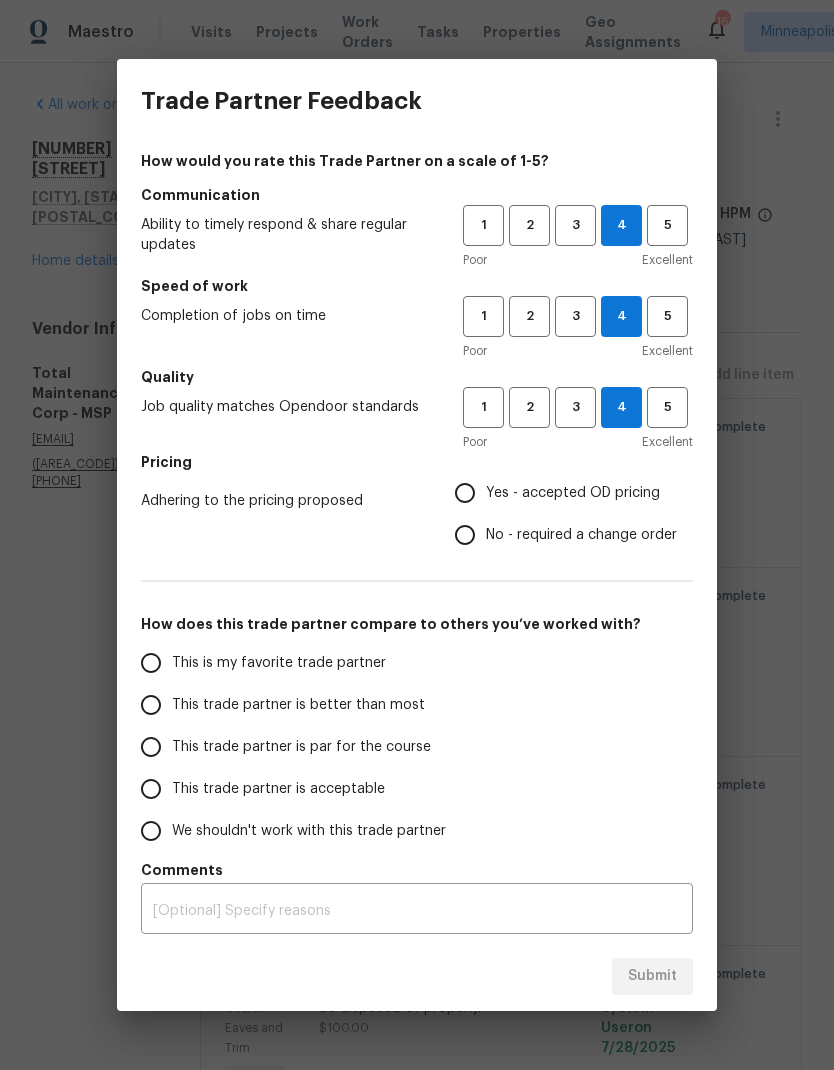 radio on "true" 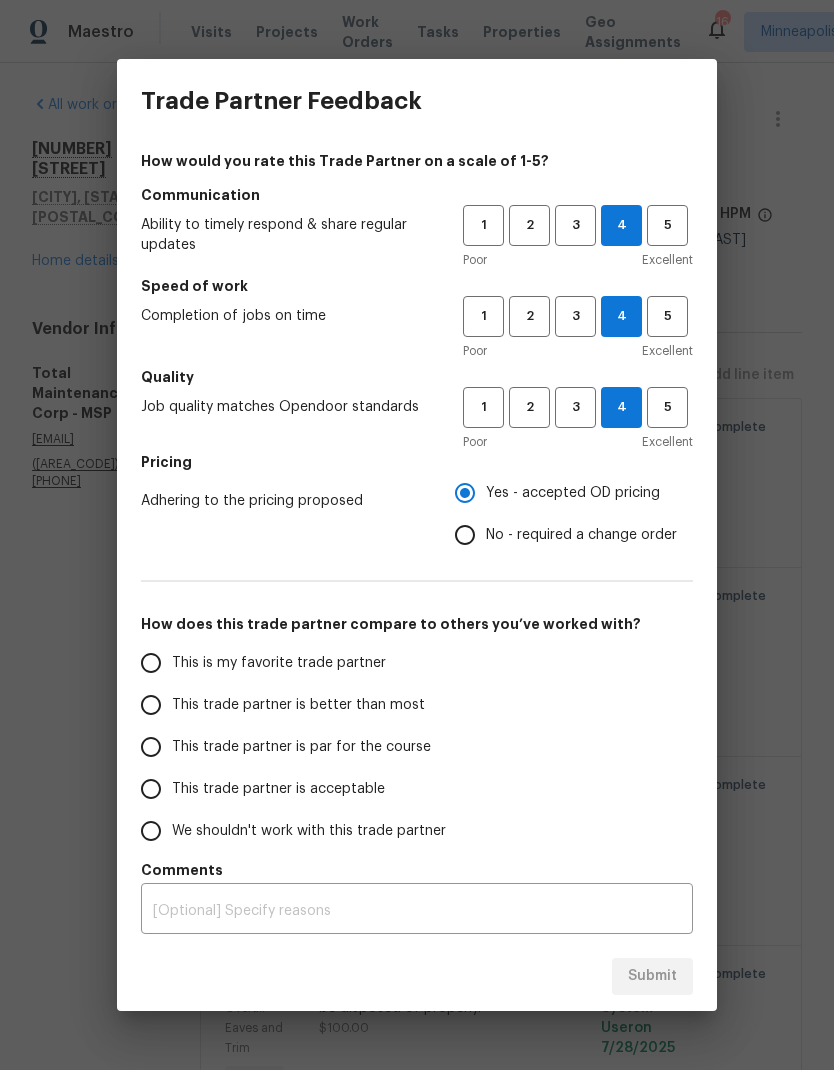 click on "This trade partner is better than most" at bounding box center [151, 705] 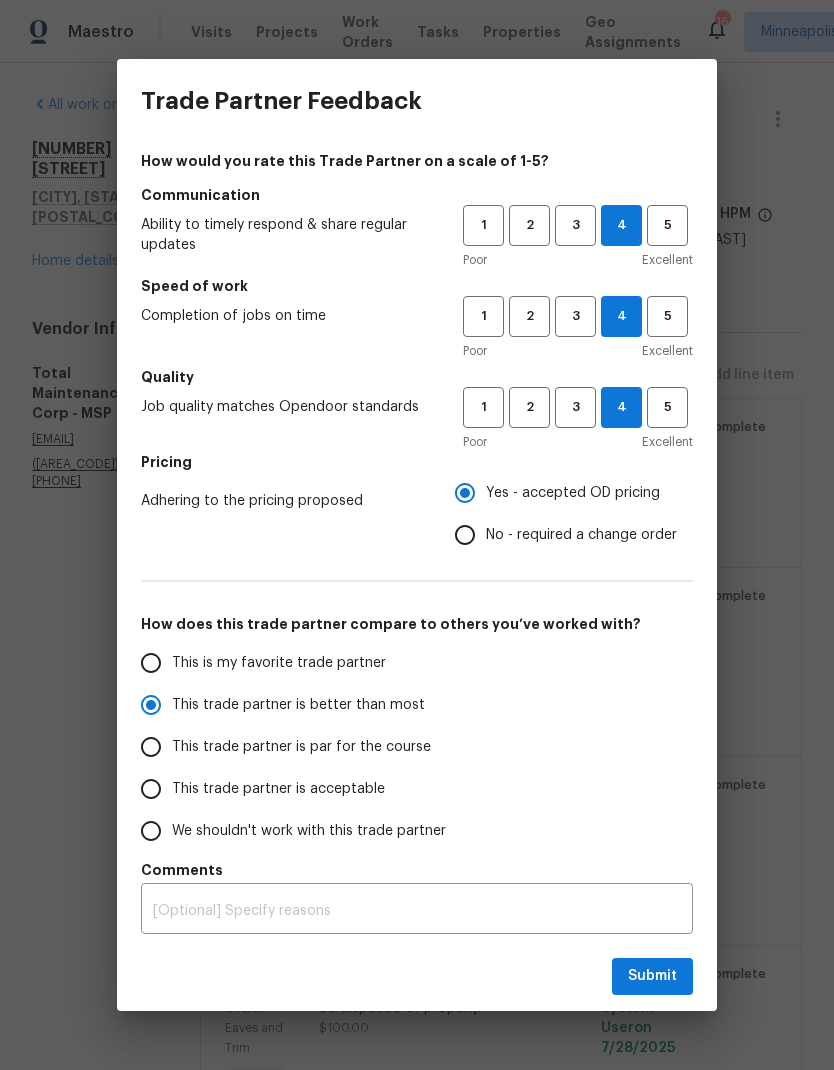 click at bounding box center [417, 911] 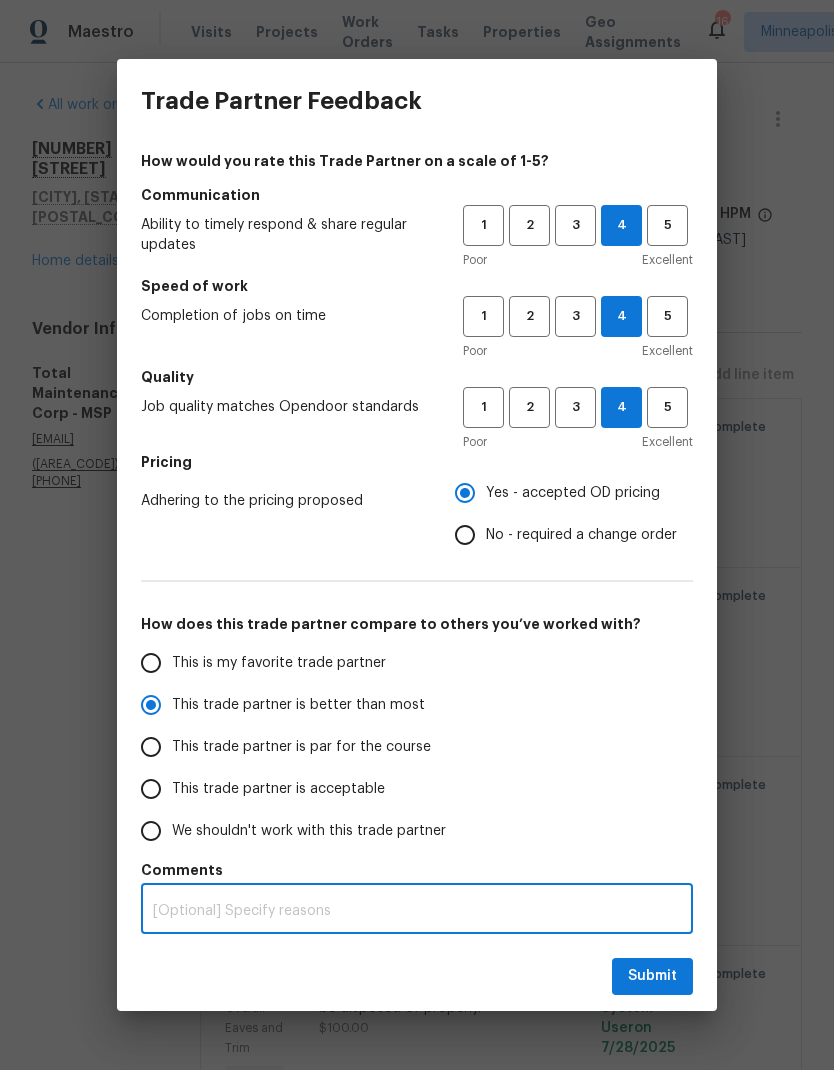 scroll, scrollTop: 80, scrollLeft: 0, axis: vertical 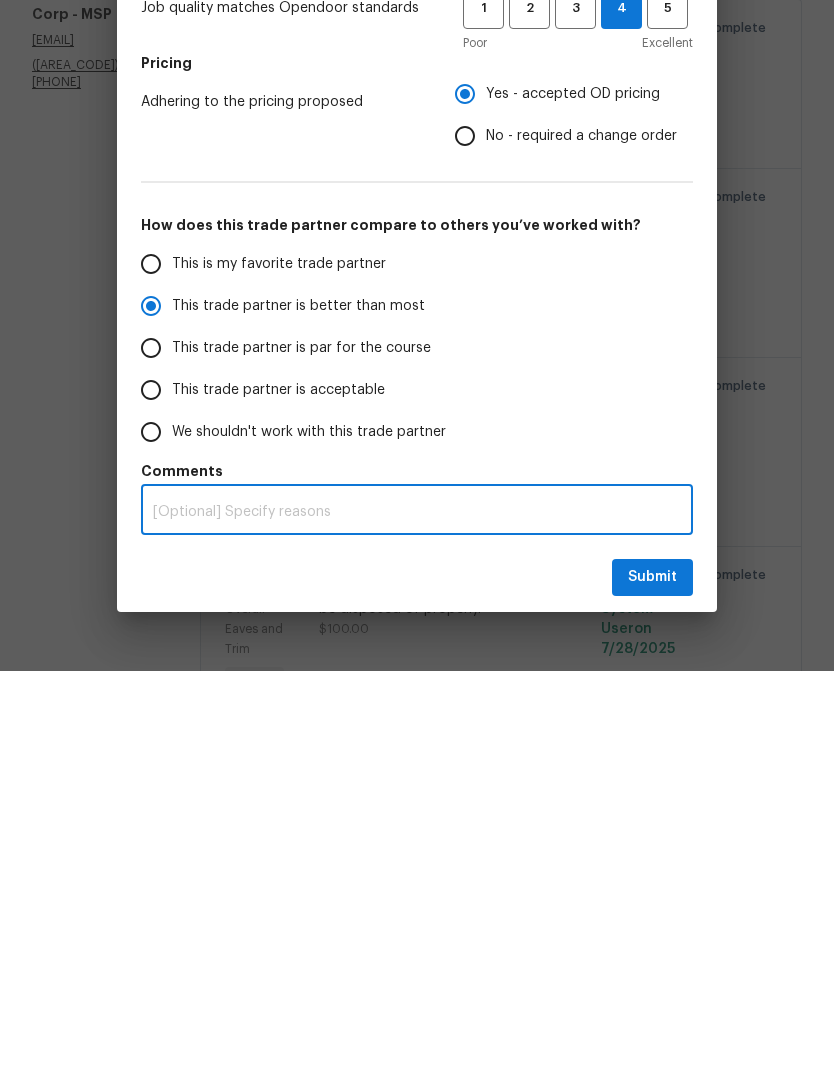 radio on "true" 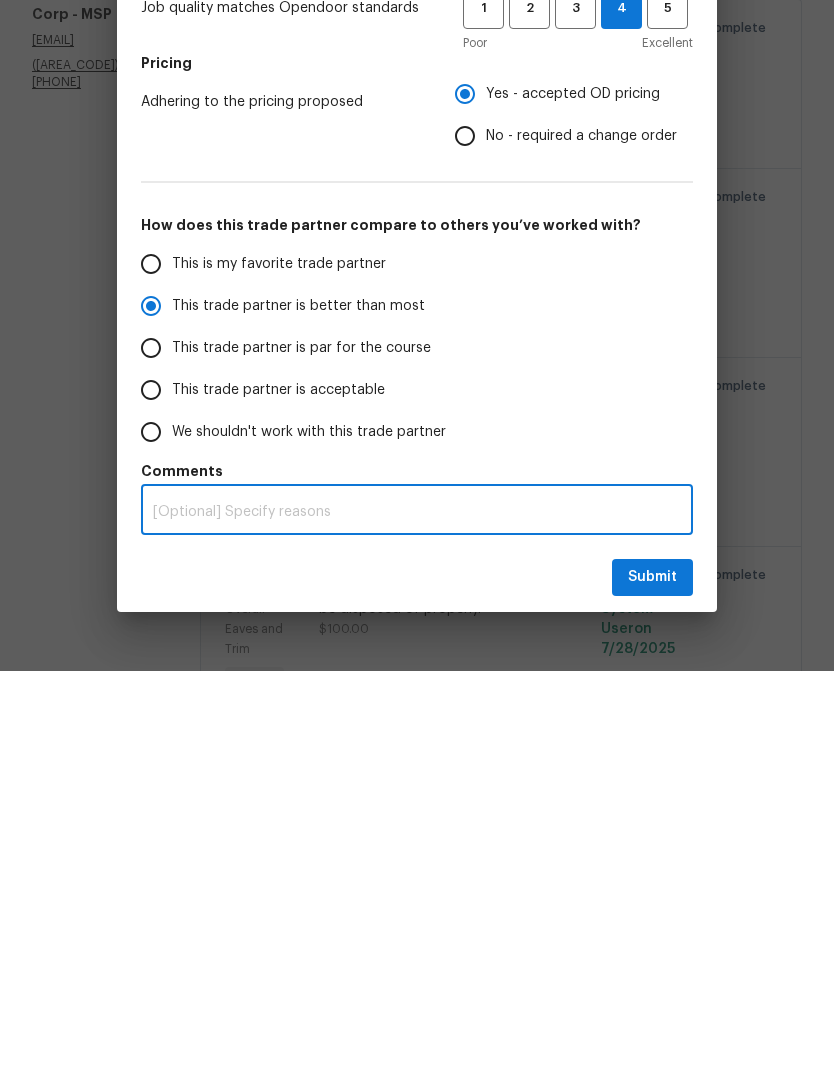 type on "The" 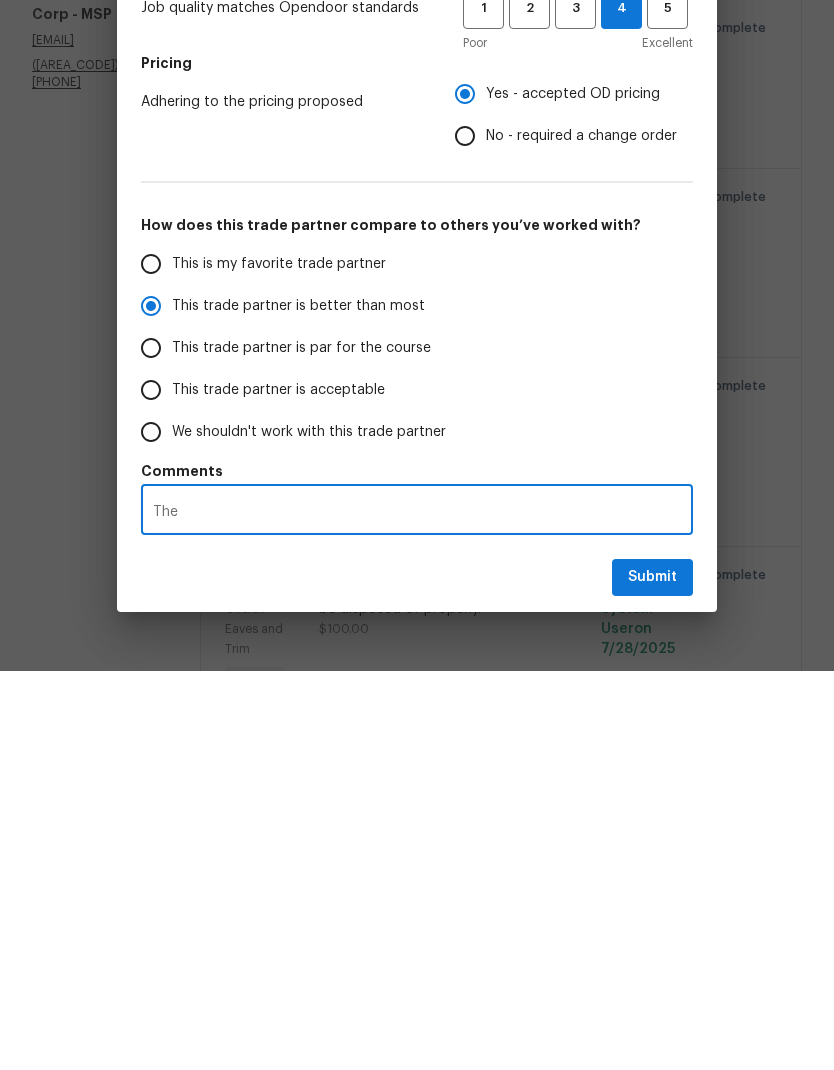 radio on "false" 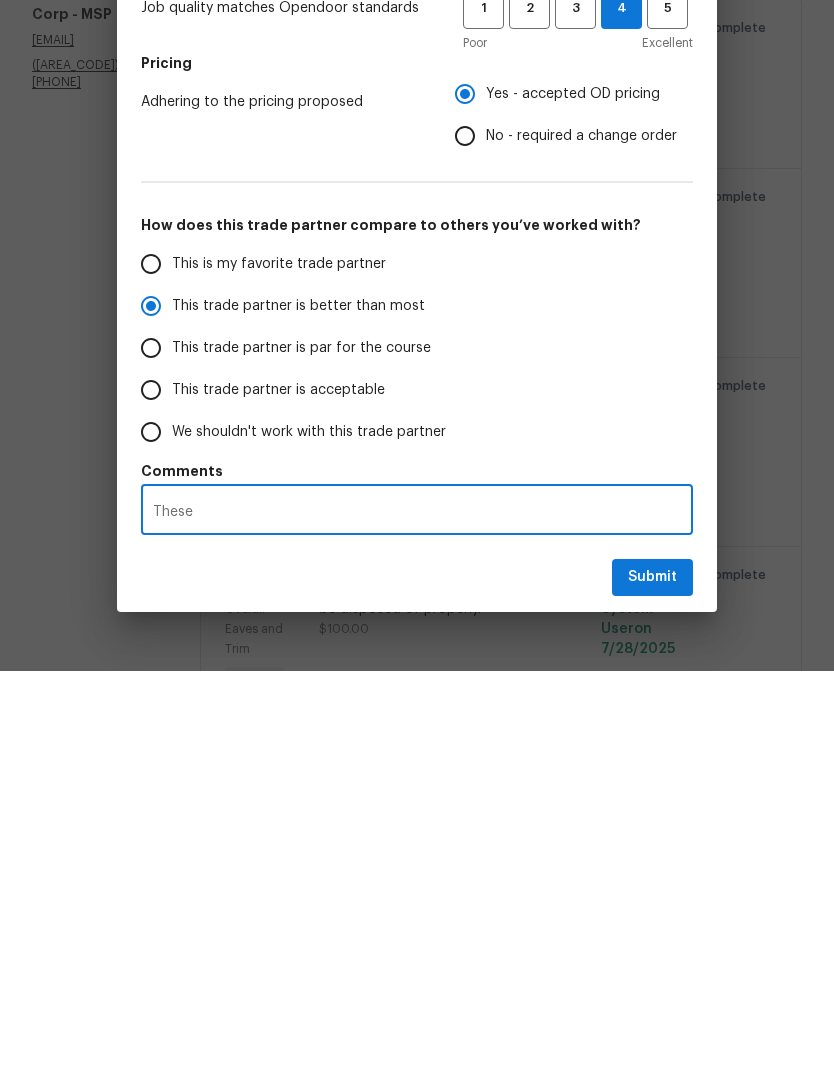 radio on "false" 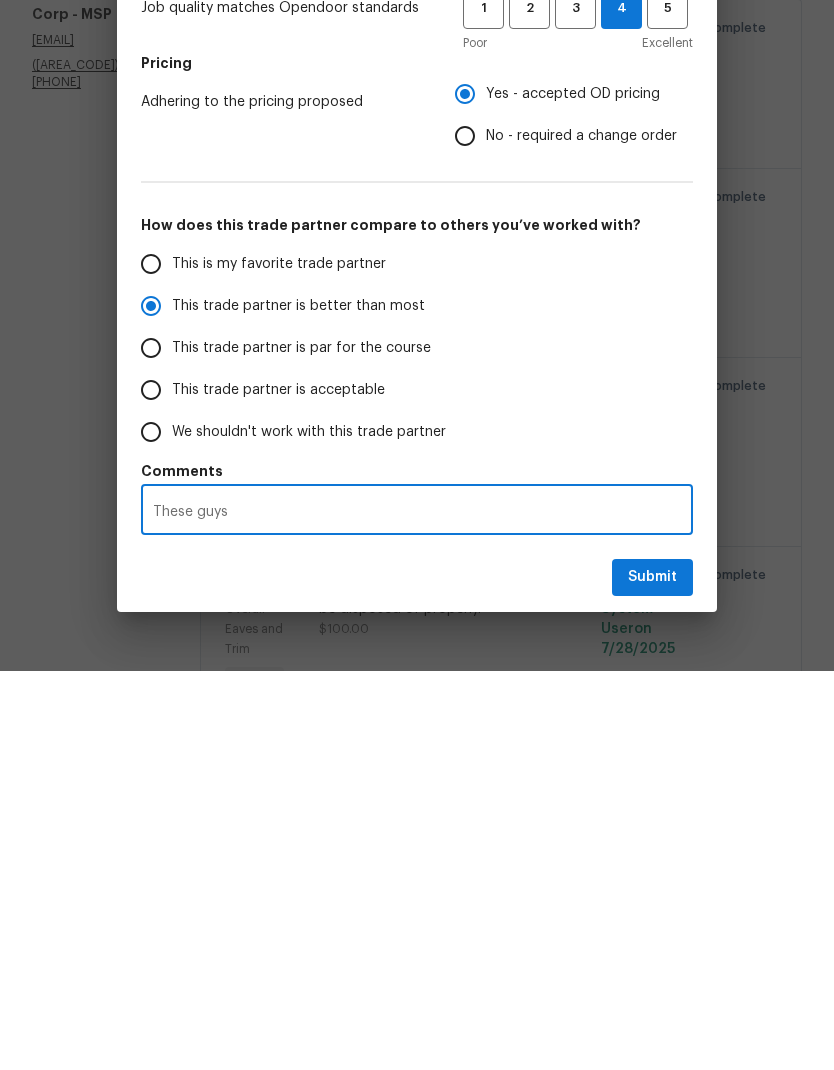 radio on "false" 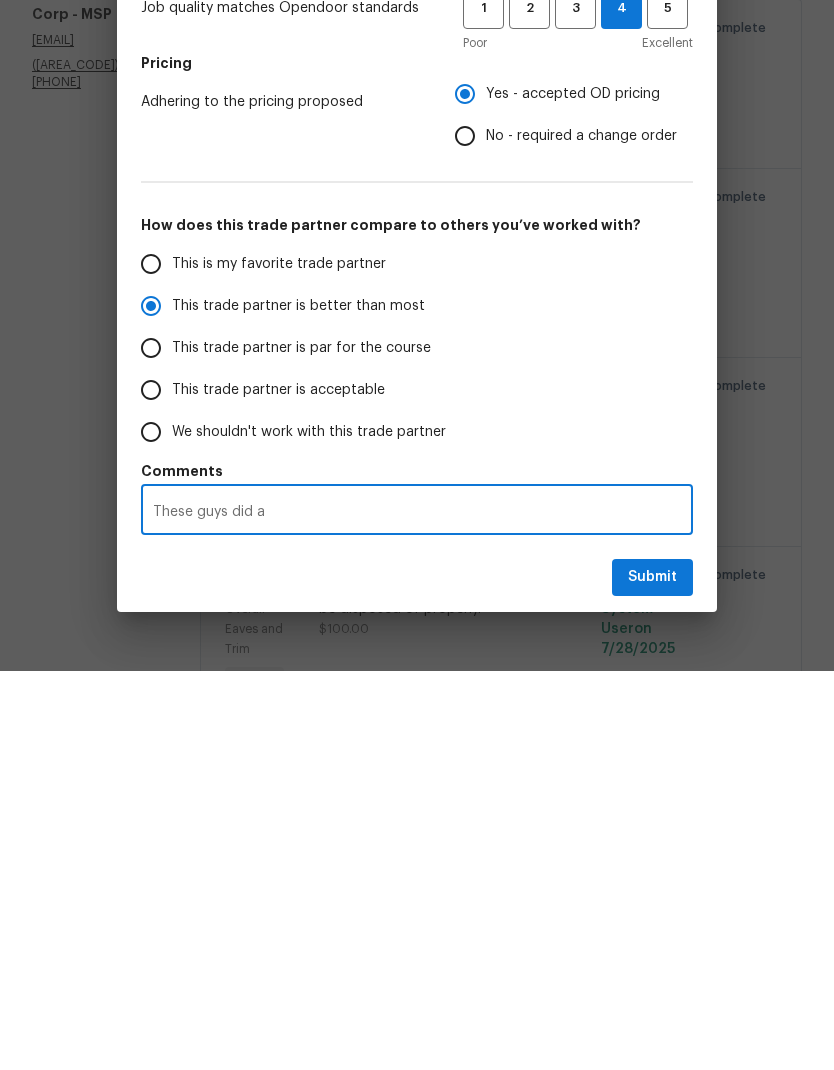 radio on "false" 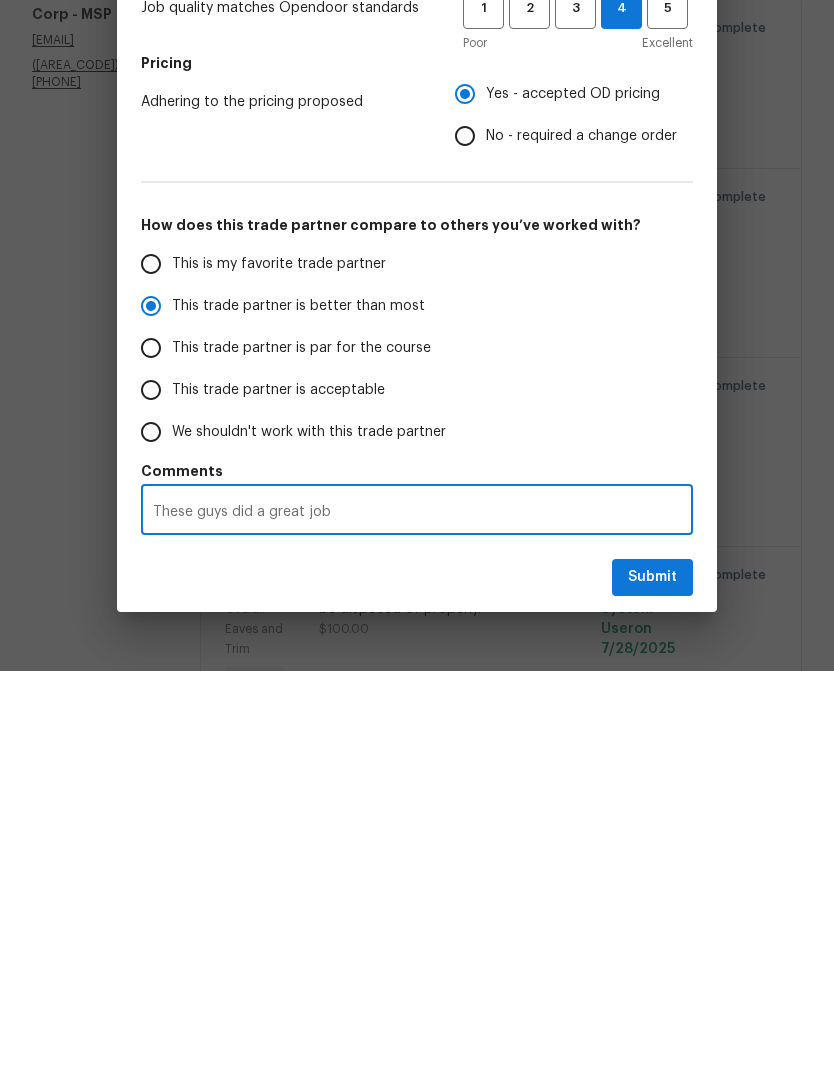 radio on "false" 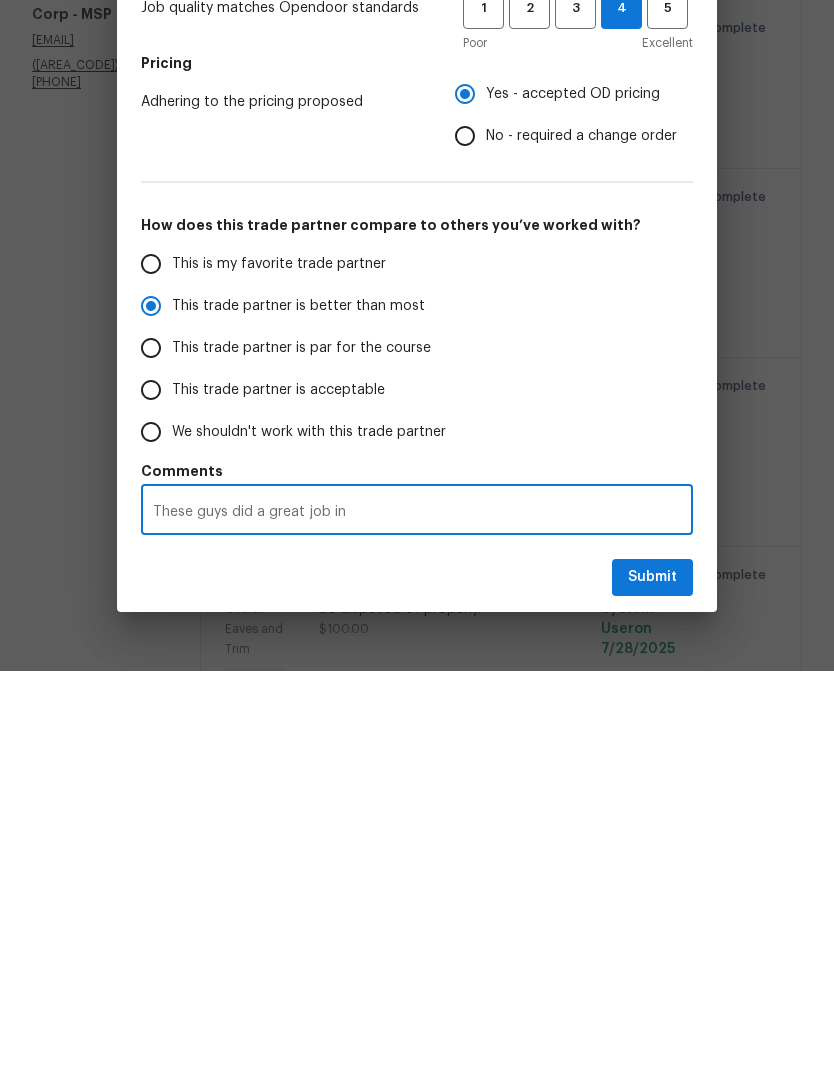 radio on "false" 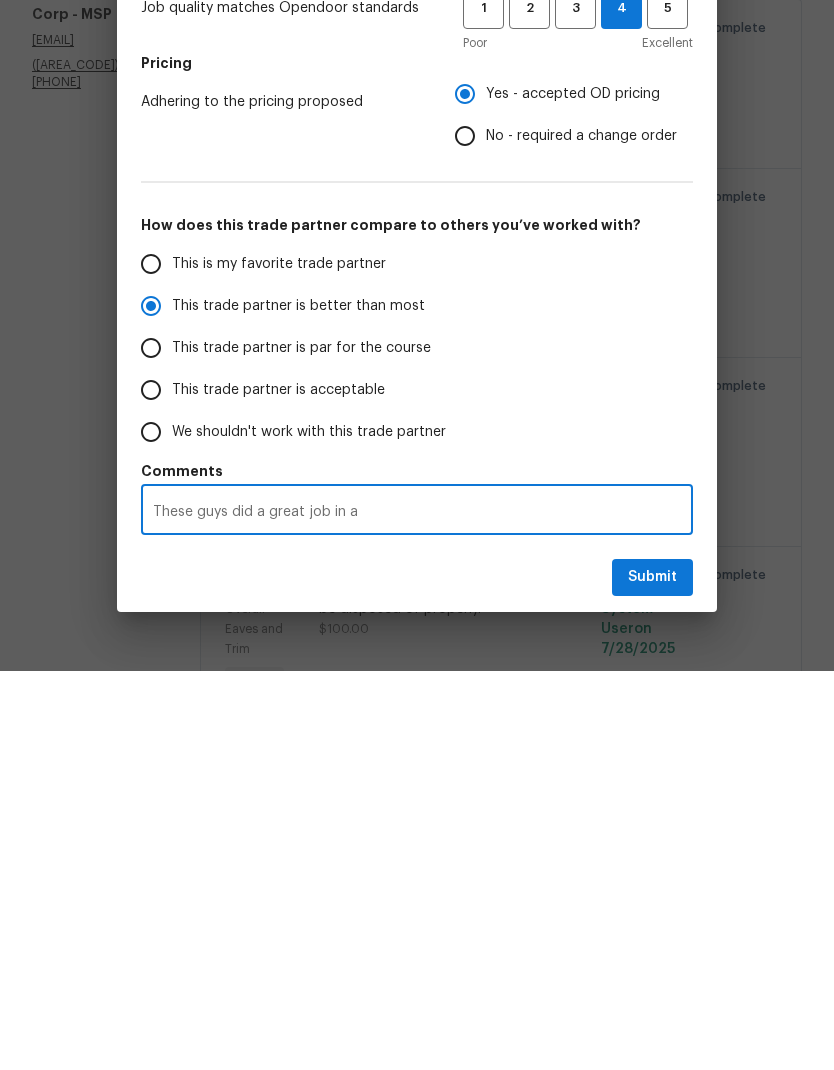radio on "false" 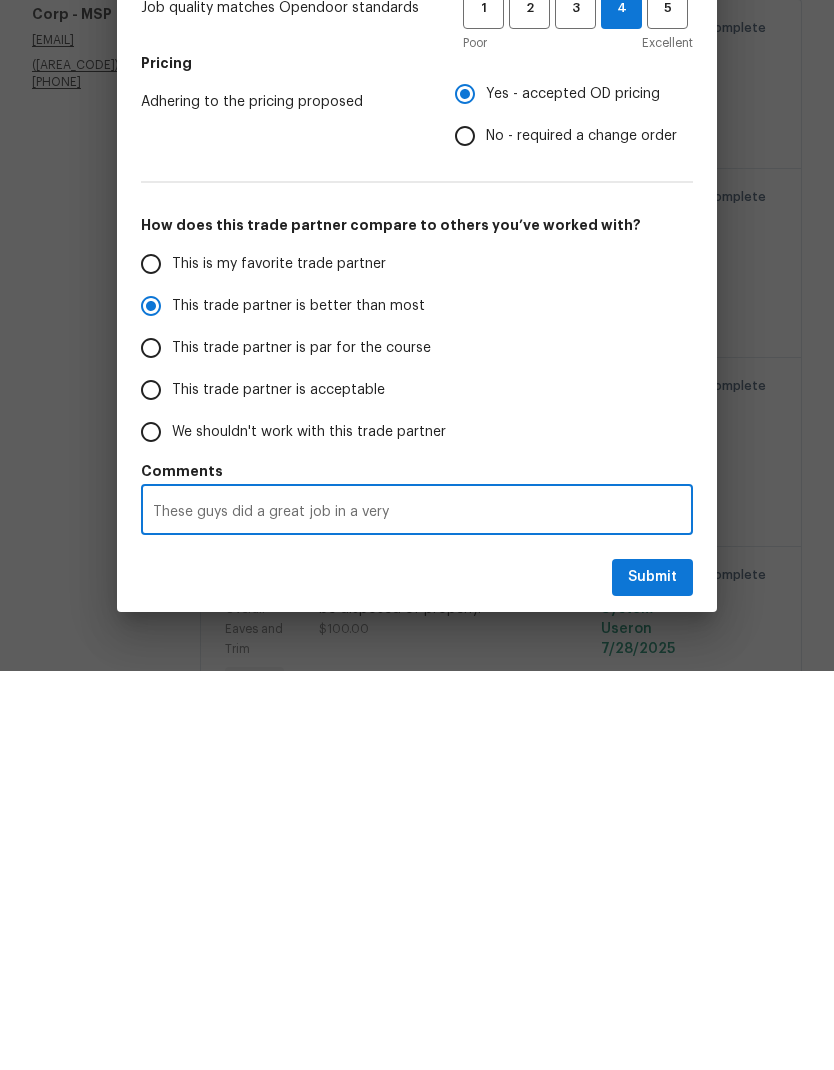 radio on "false" 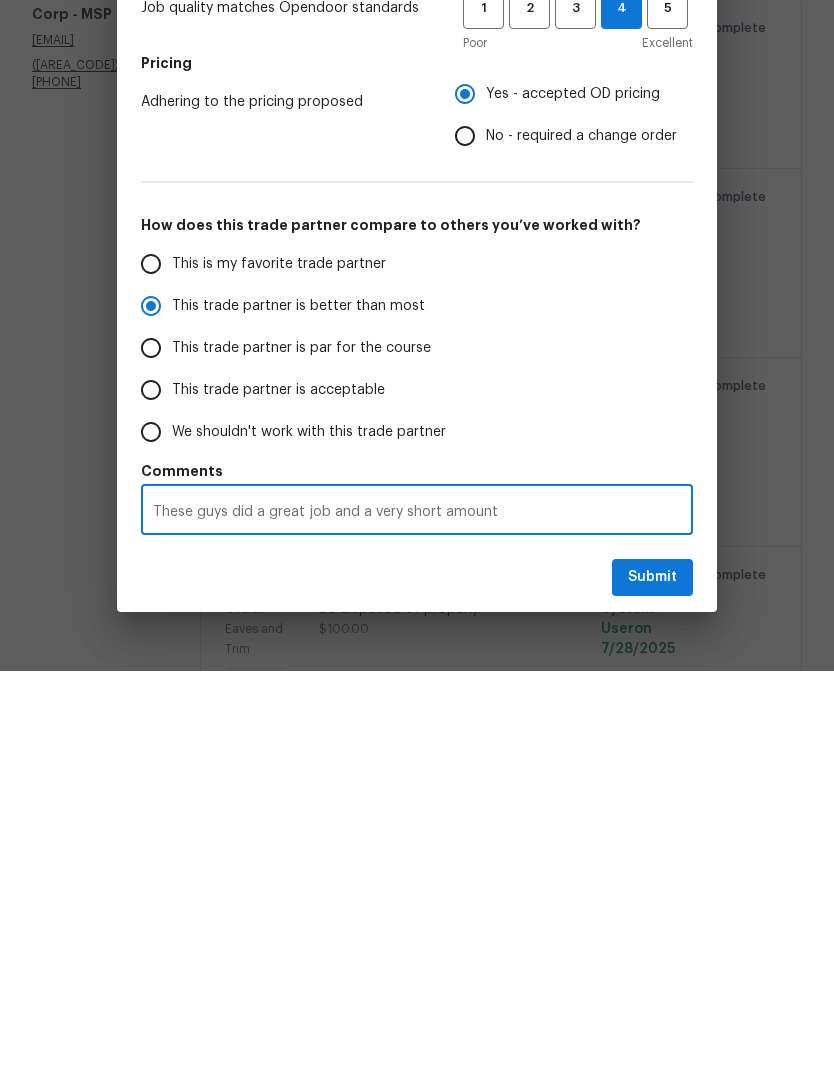 radio on "false" 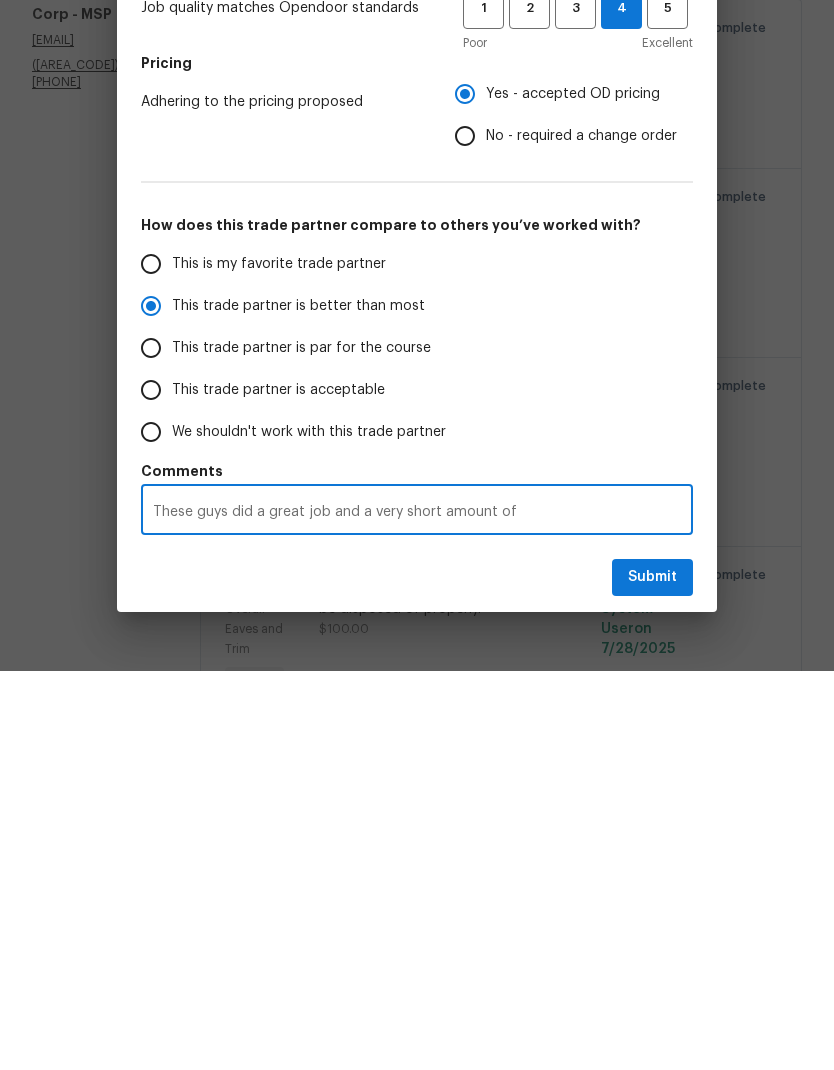 radio on "false" 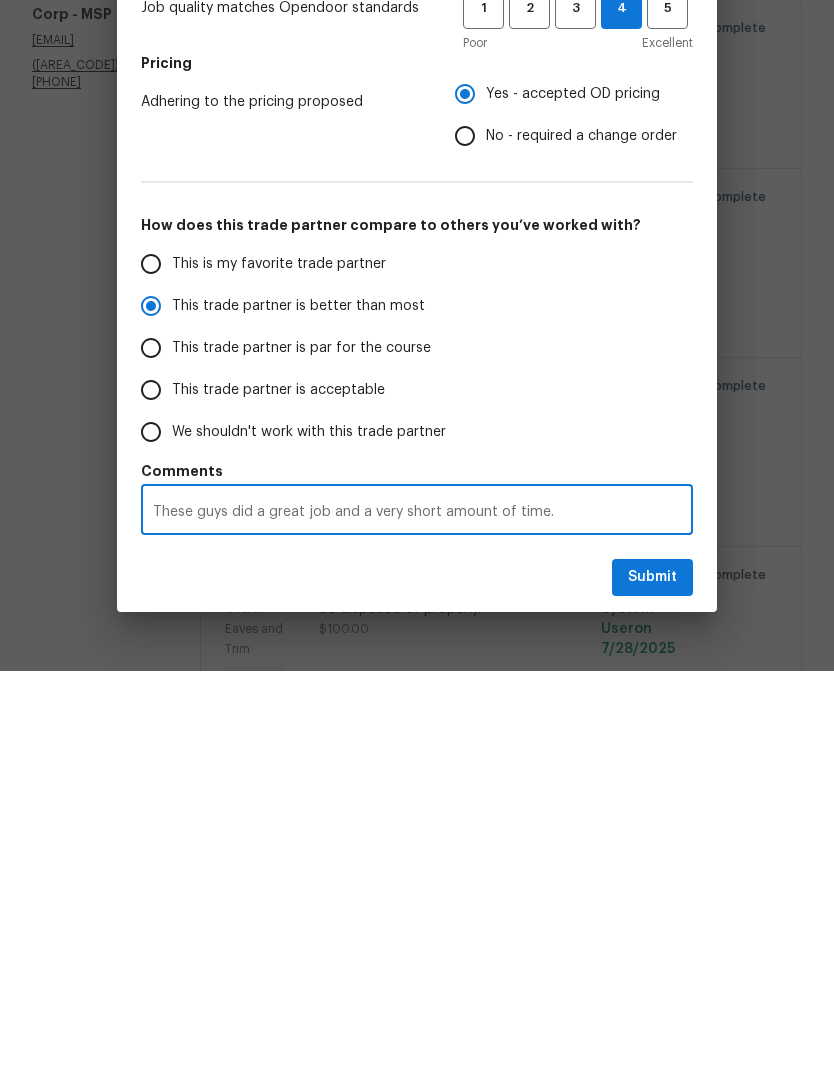 type on "These guys did a great job and a very short amount of time." 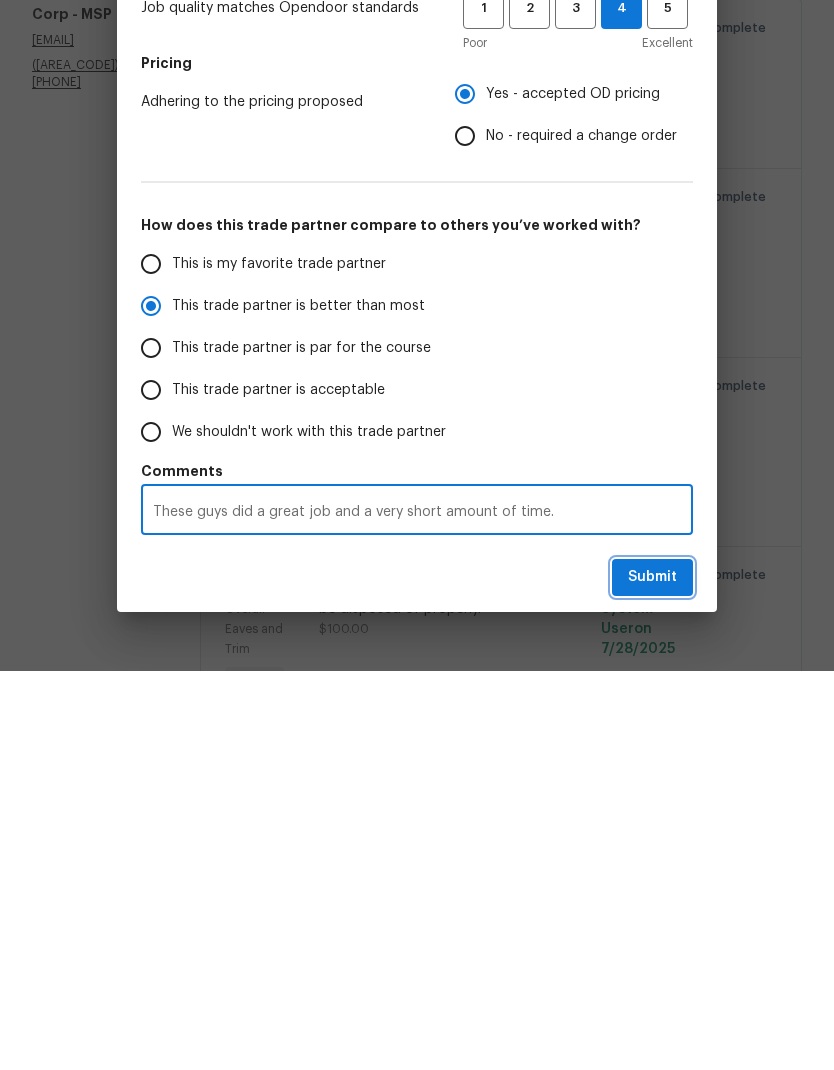 click on "Submit" at bounding box center (652, 976) 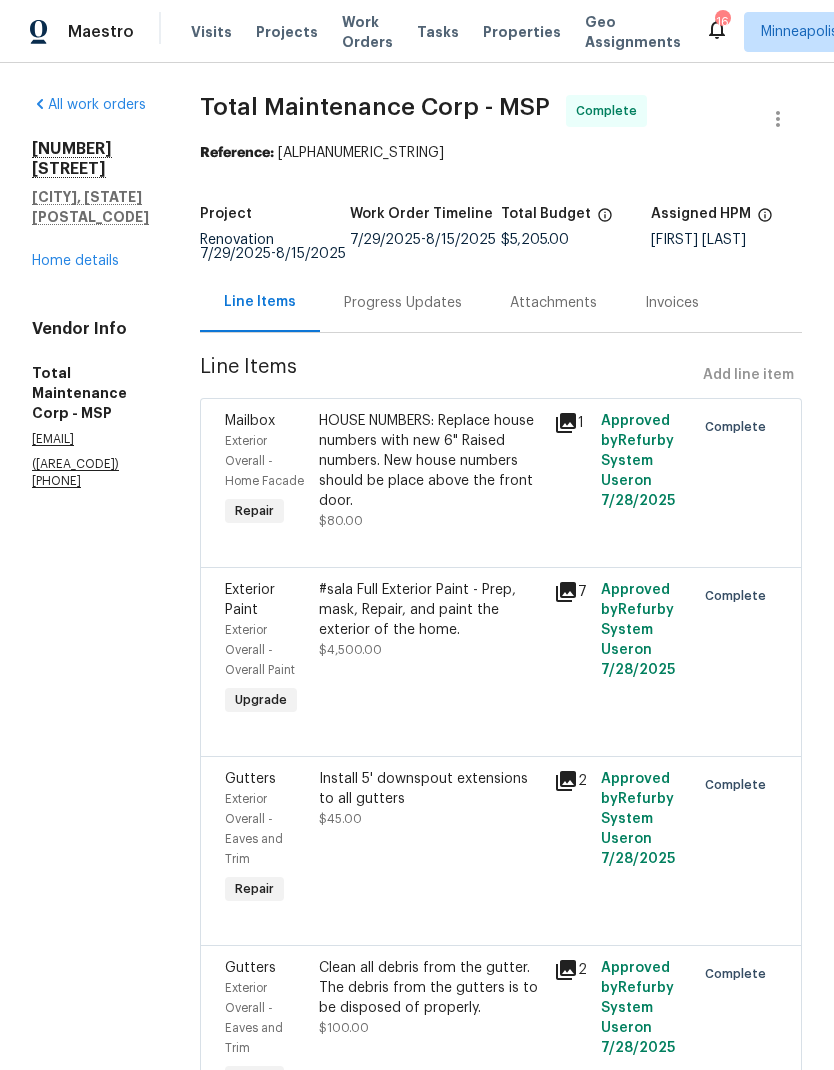 scroll, scrollTop: 0, scrollLeft: 0, axis: both 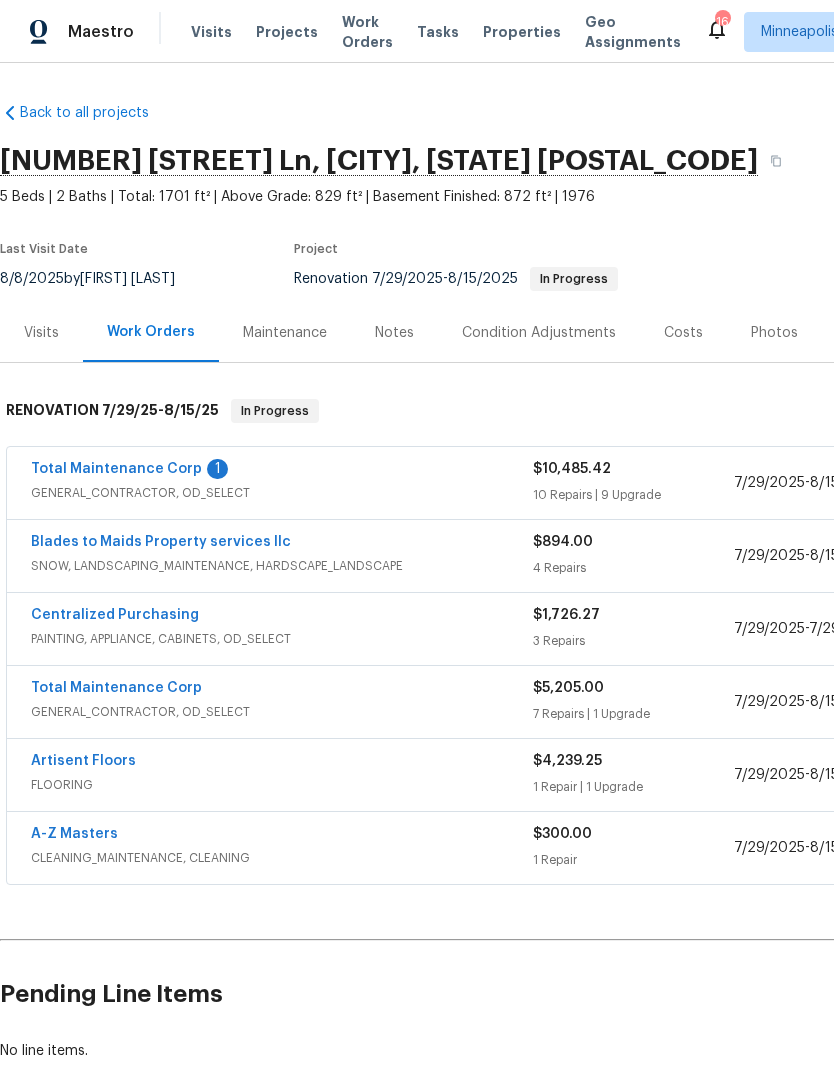 click on "Total Maintenance Corp" at bounding box center (116, 469) 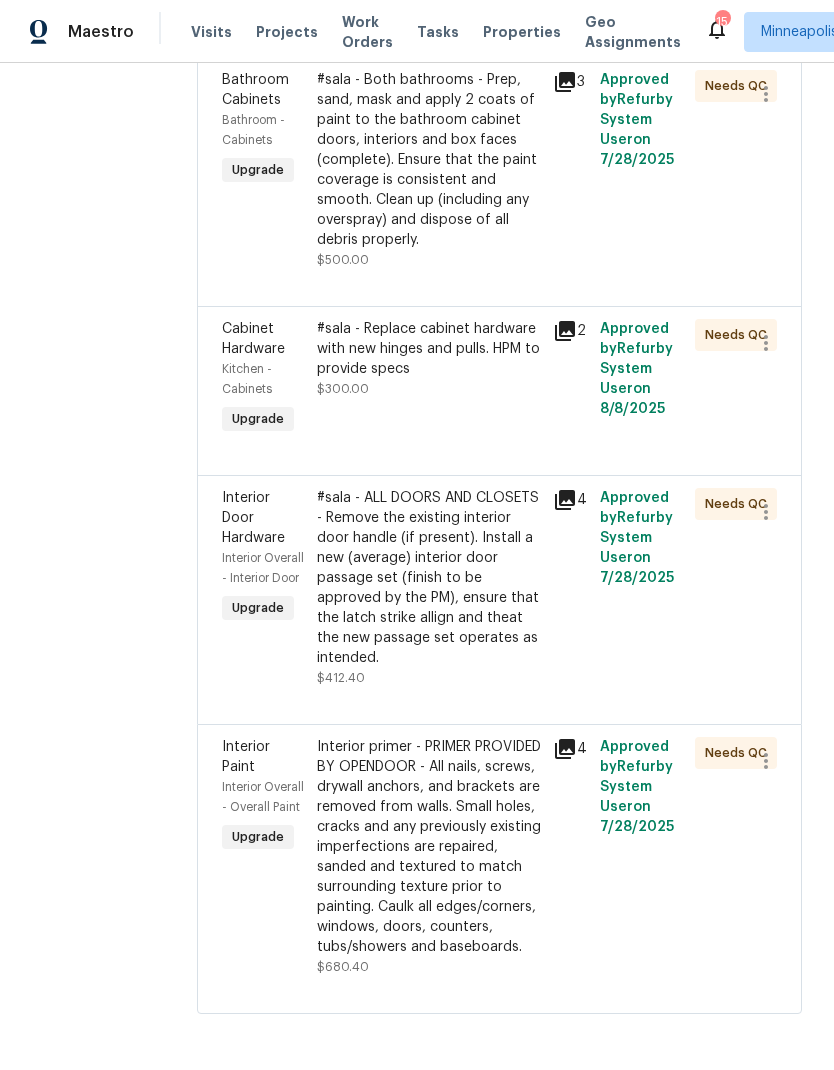 scroll, scrollTop: 3363, scrollLeft: 0, axis: vertical 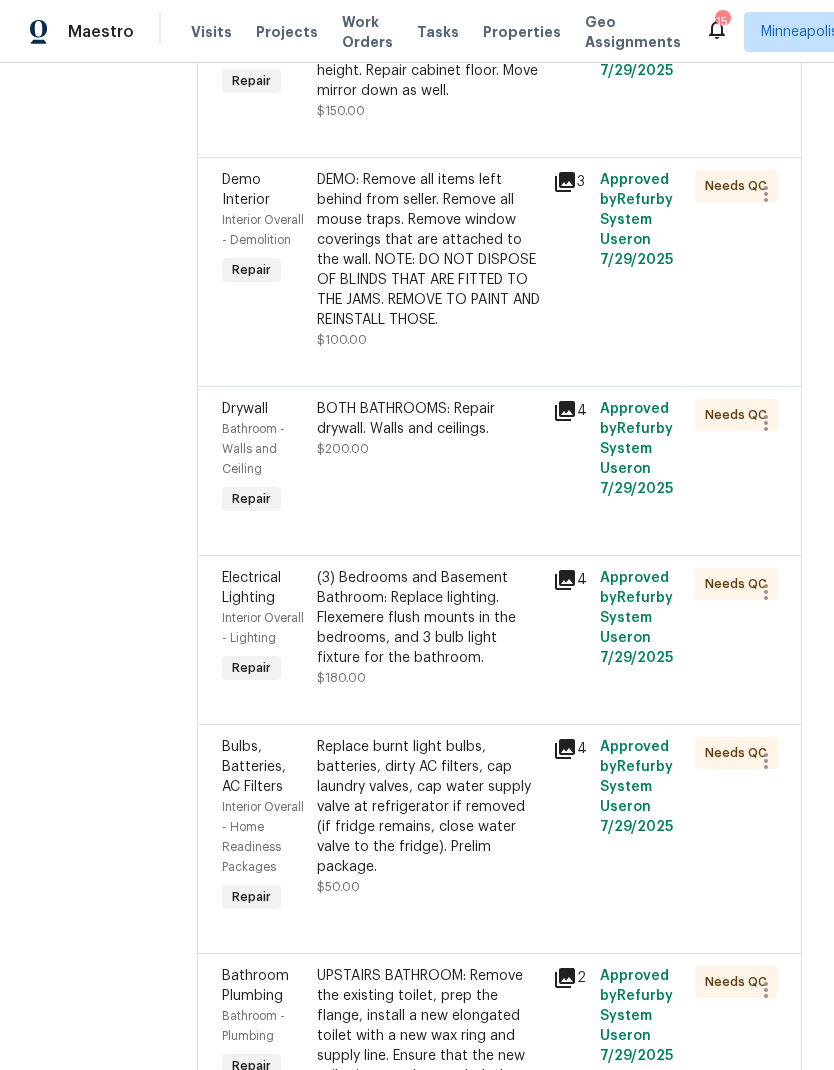 click on "DEMO:  Remove all items left behind from seller.  Remove all mouse traps.  Remove window coverings that are attached to the wall.  NOTE: DO NOT DISPOSE OF BLINDS THAT ARE FITTED TO THE JAMS.  REMOVE TO PAINT AND REINSTALL THOSE." at bounding box center (429, 250) 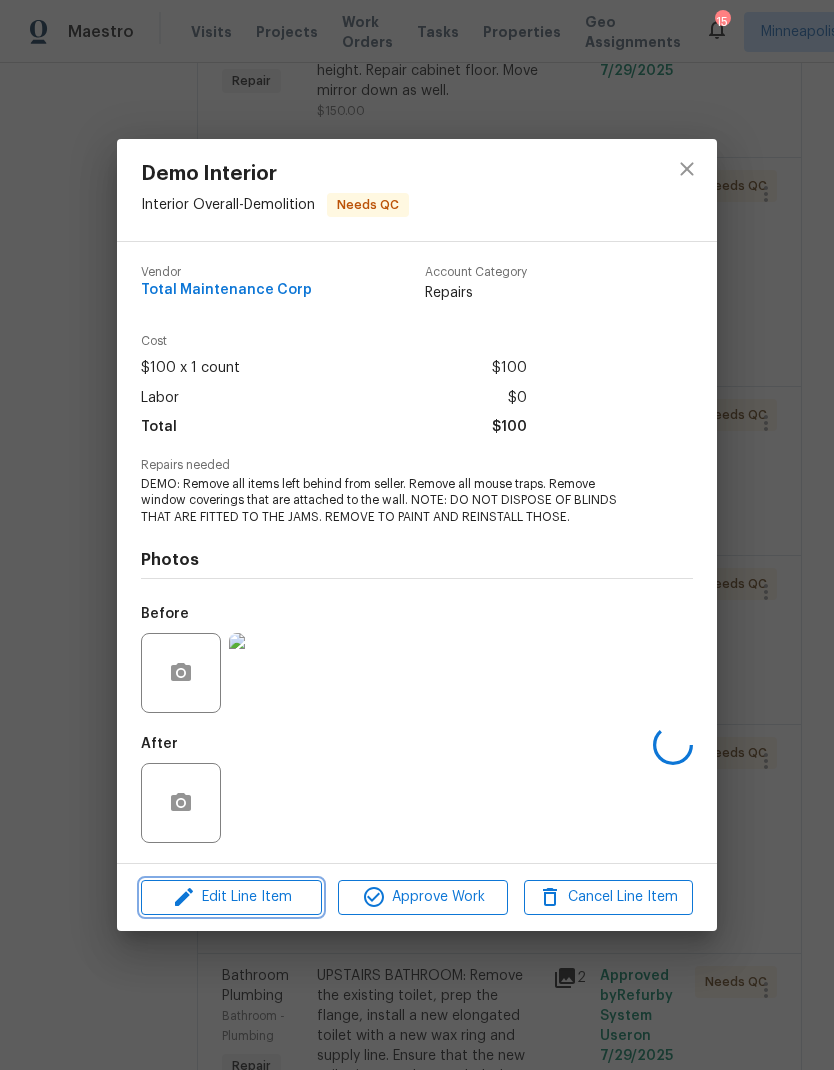 click on "Edit Line Item" at bounding box center (231, 897) 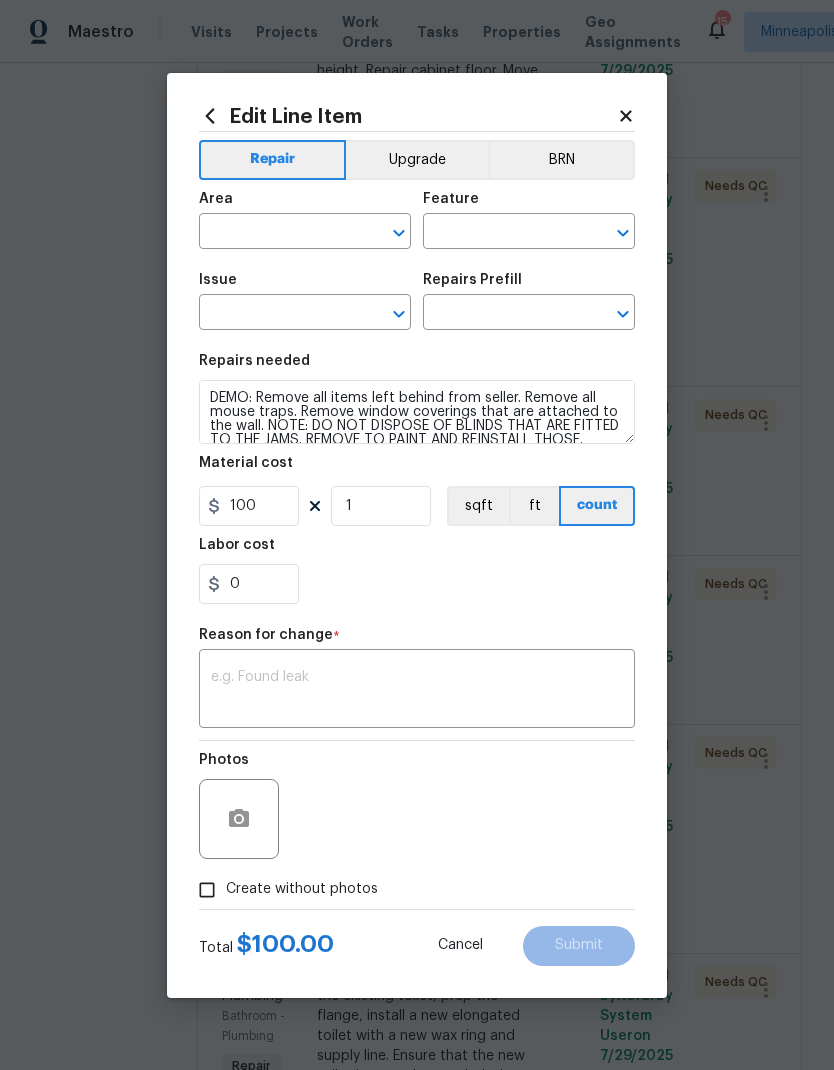type on "Interior Overall" 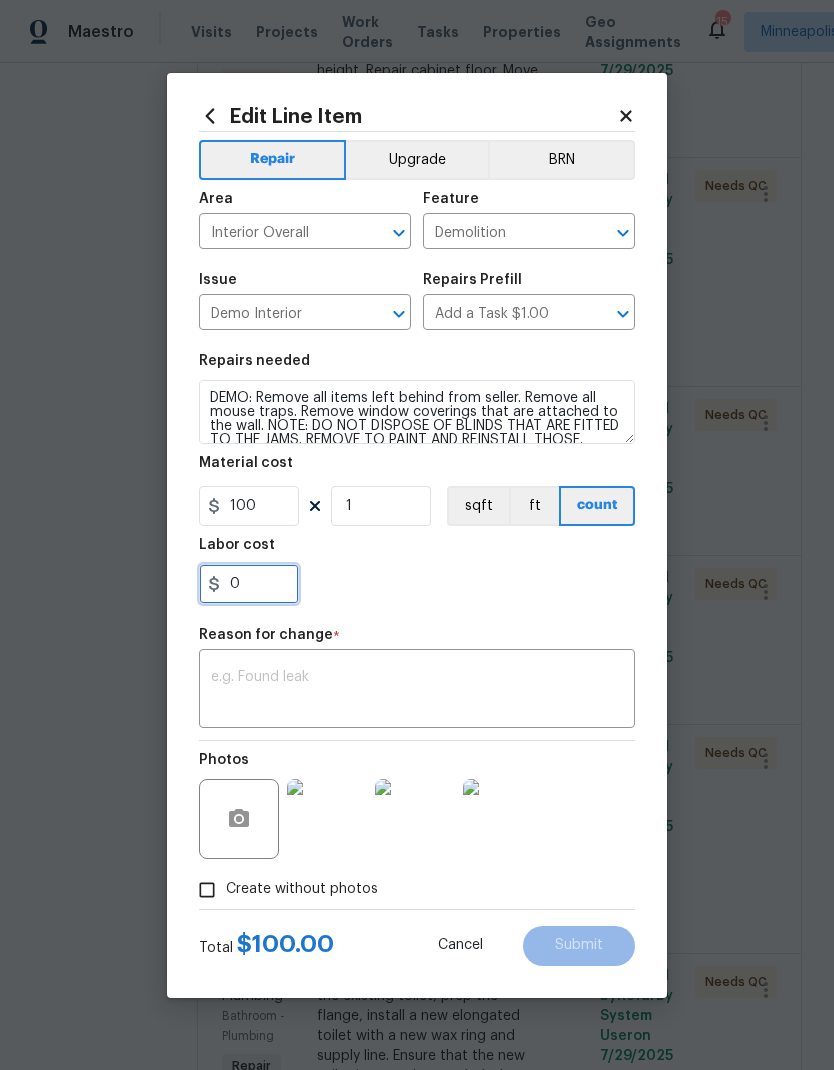 click on "0" at bounding box center [249, 584] 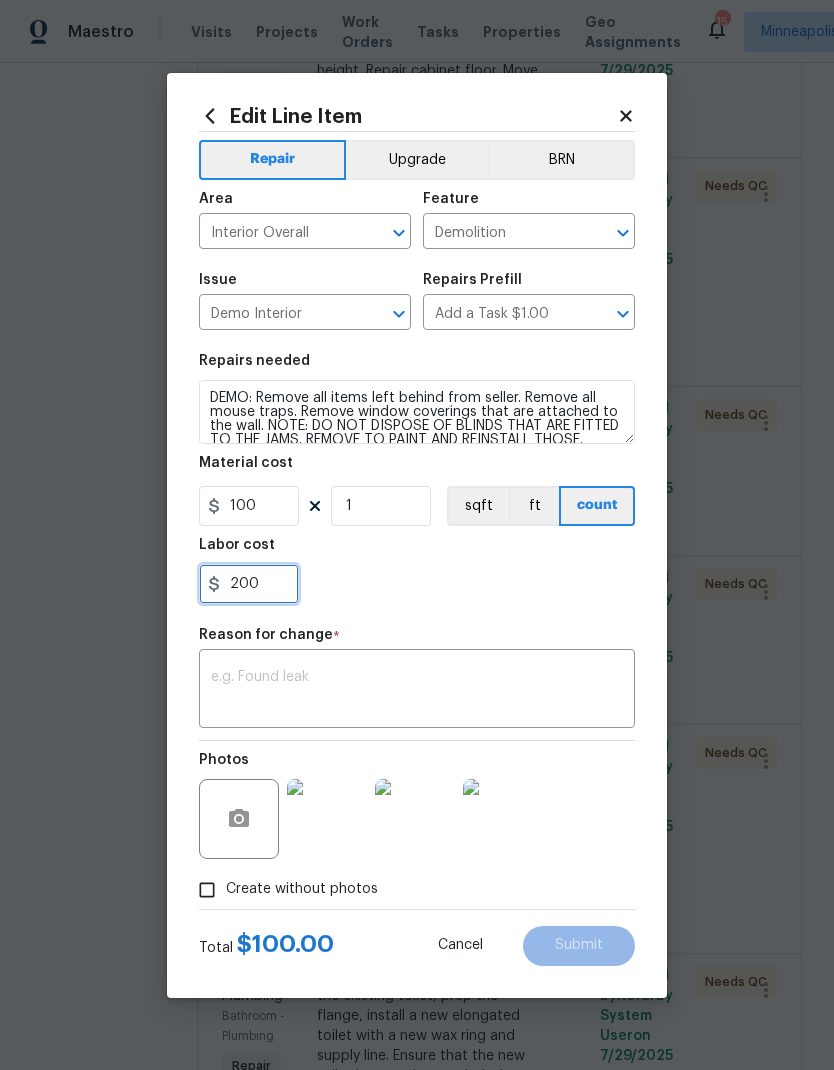 type on "200" 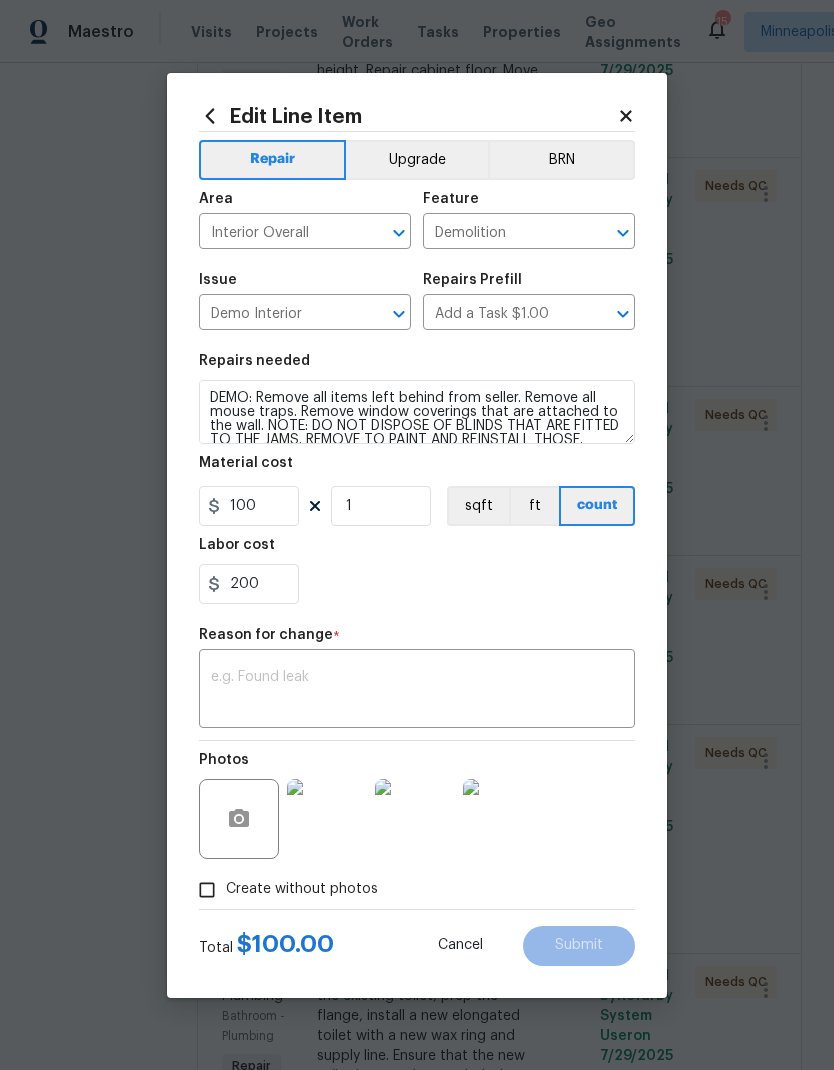 click on "200" at bounding box center [417, 584] 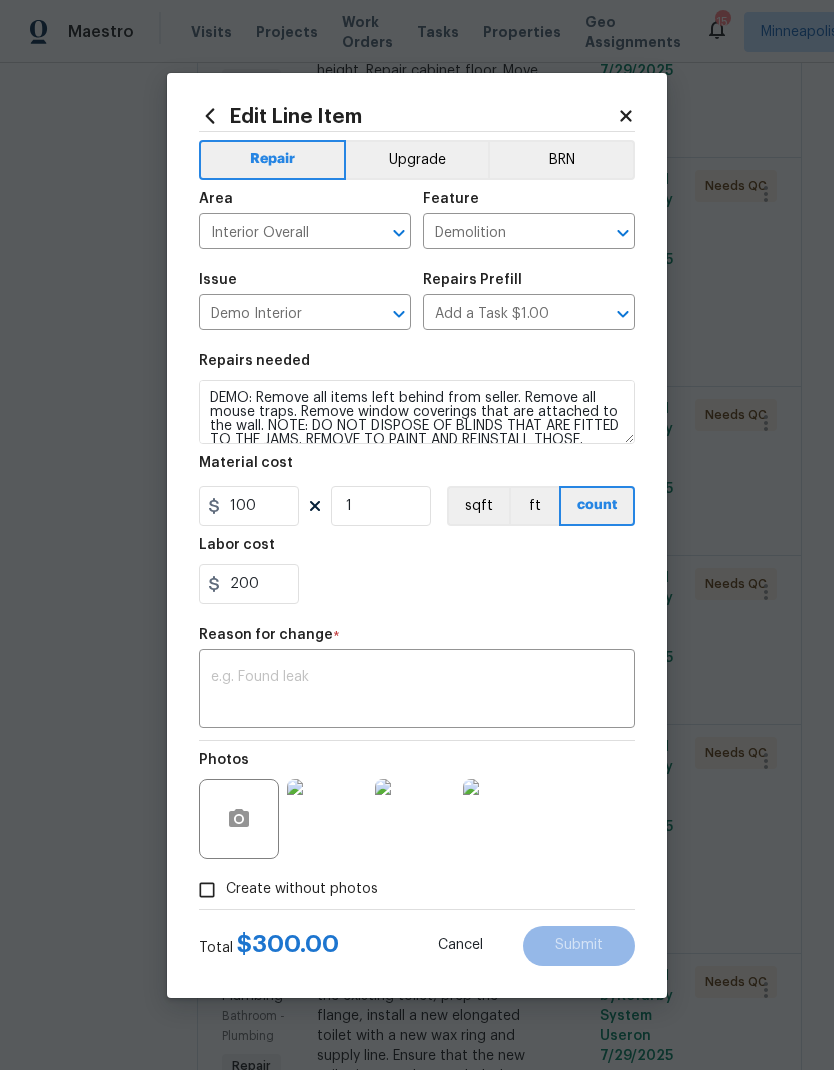 click at bounding box center (417, 691) 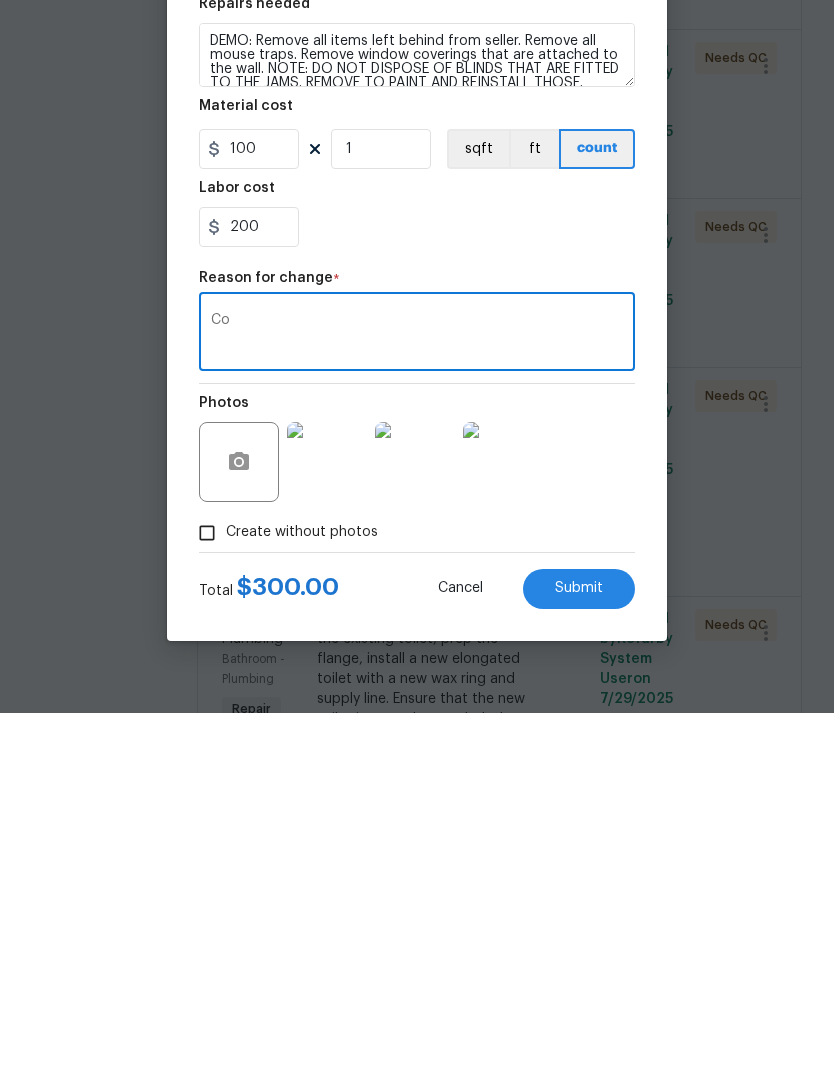 type on "Co" 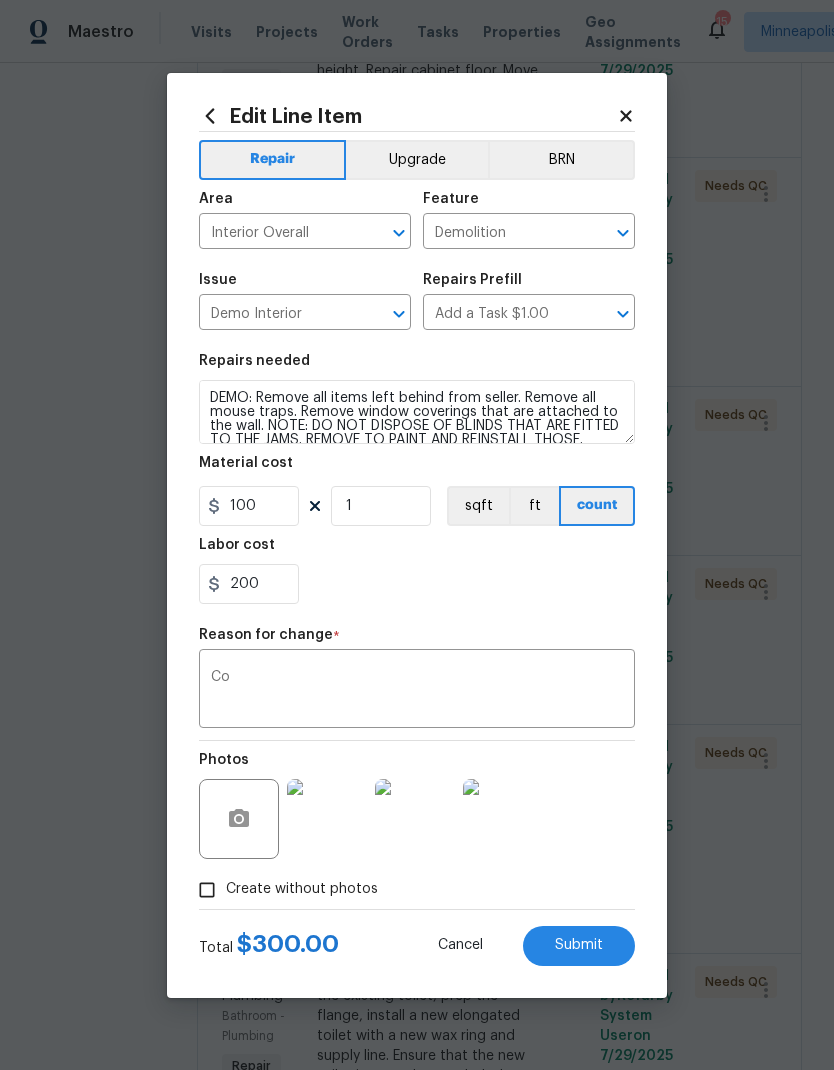 click on "Submit" at bounding box center [579, 946] 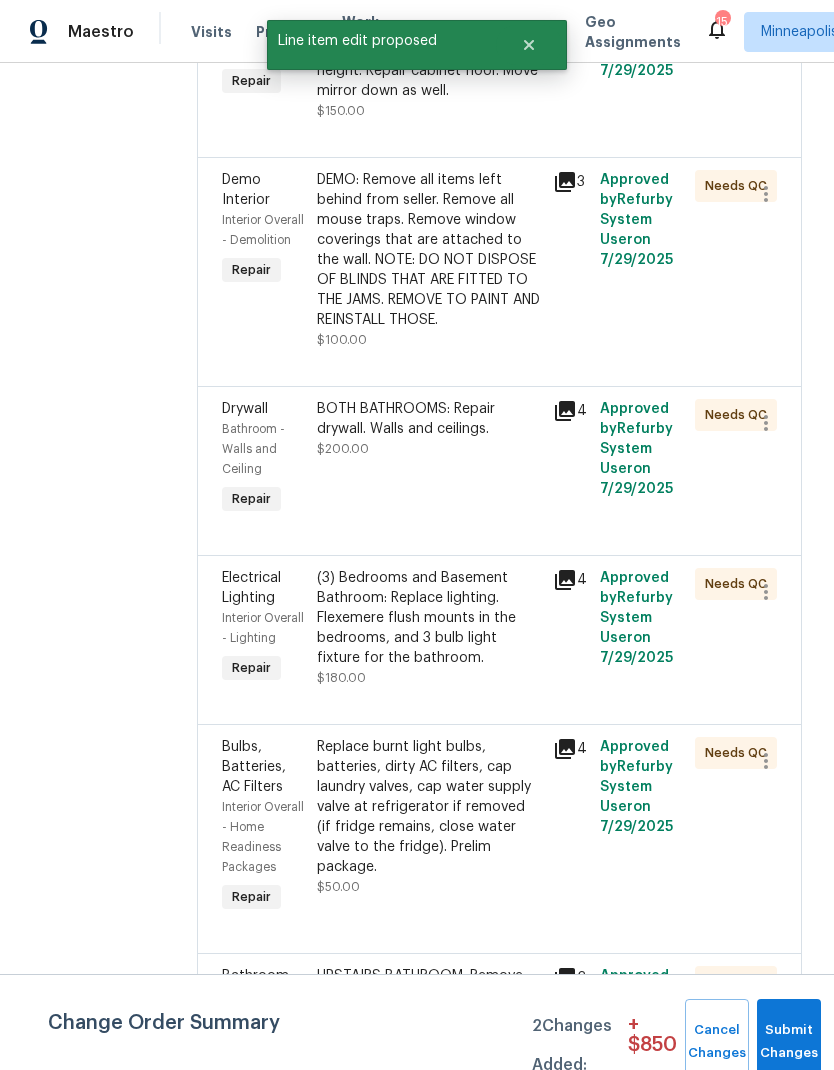 scroll, scrollTop: 0, scrollLeft: 0, axis: both 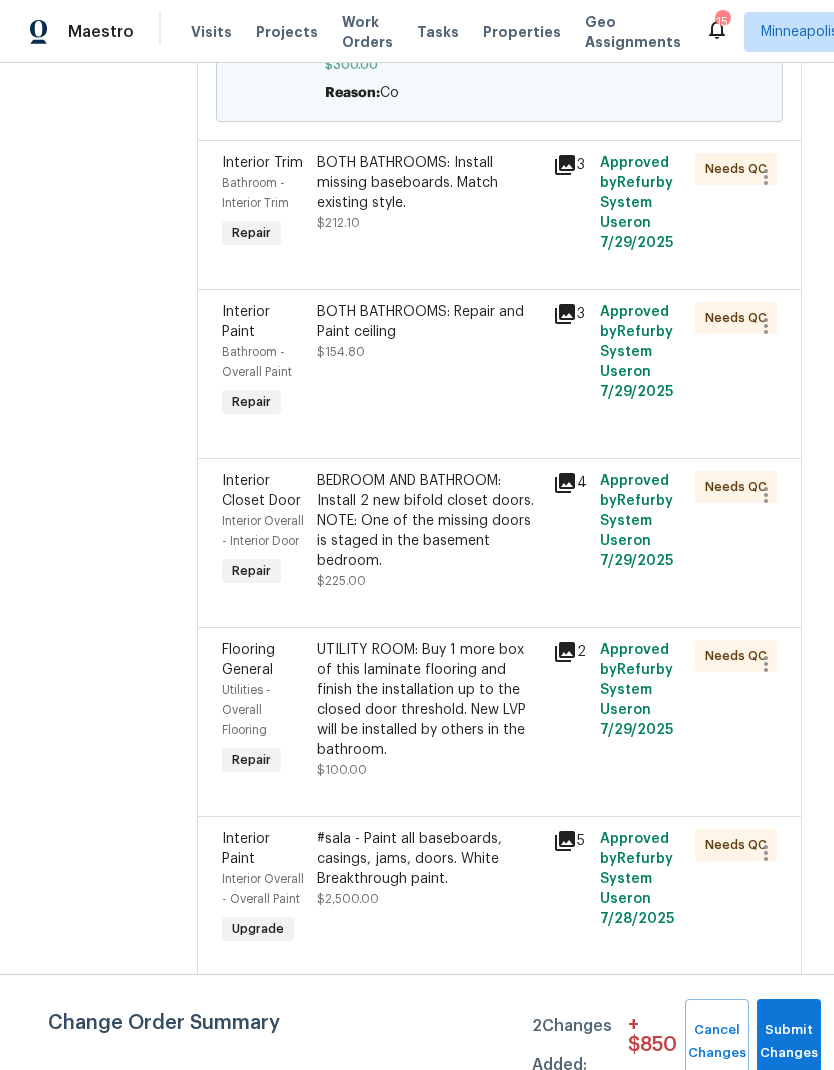 click on "BEDROOM AND BATHROOM:  Install 2 new bifold closet doors.  NOTE: One of the missing doors is staged in the basement bedroom." at bounding box center [429, 521] 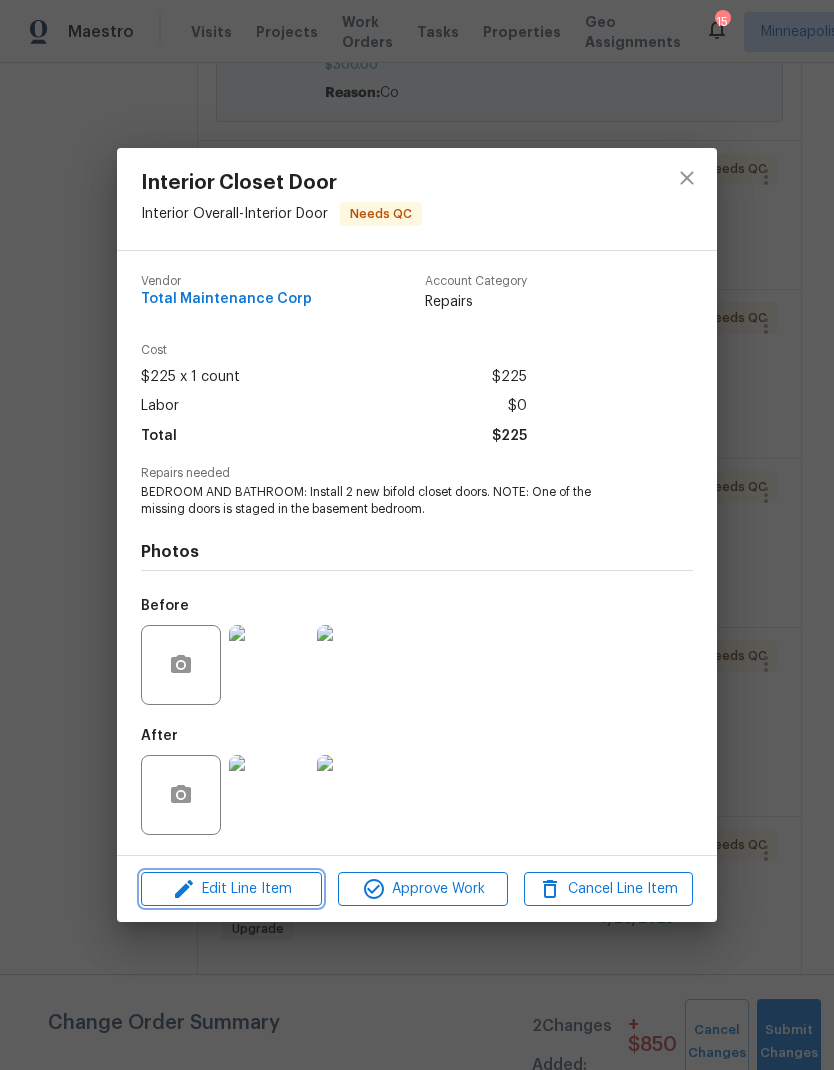 click on "Edit Line Item" at bounding box center [231, 889] 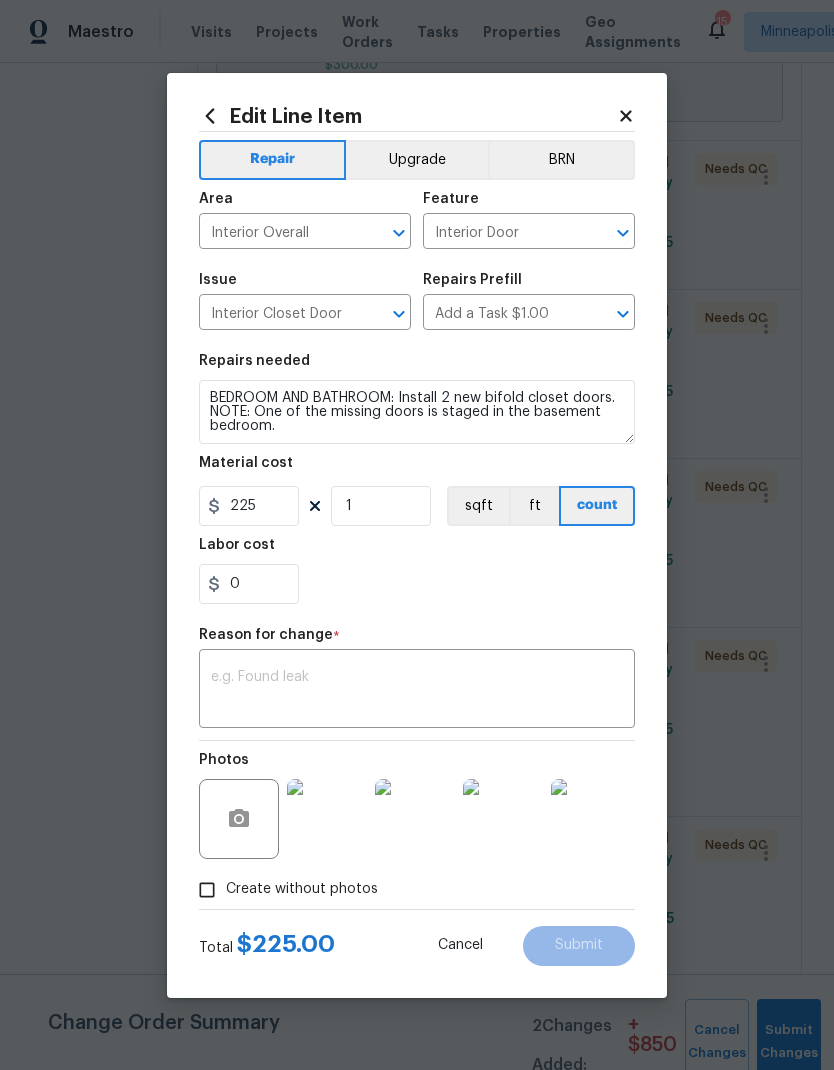 click at bounding box center [417, 691] 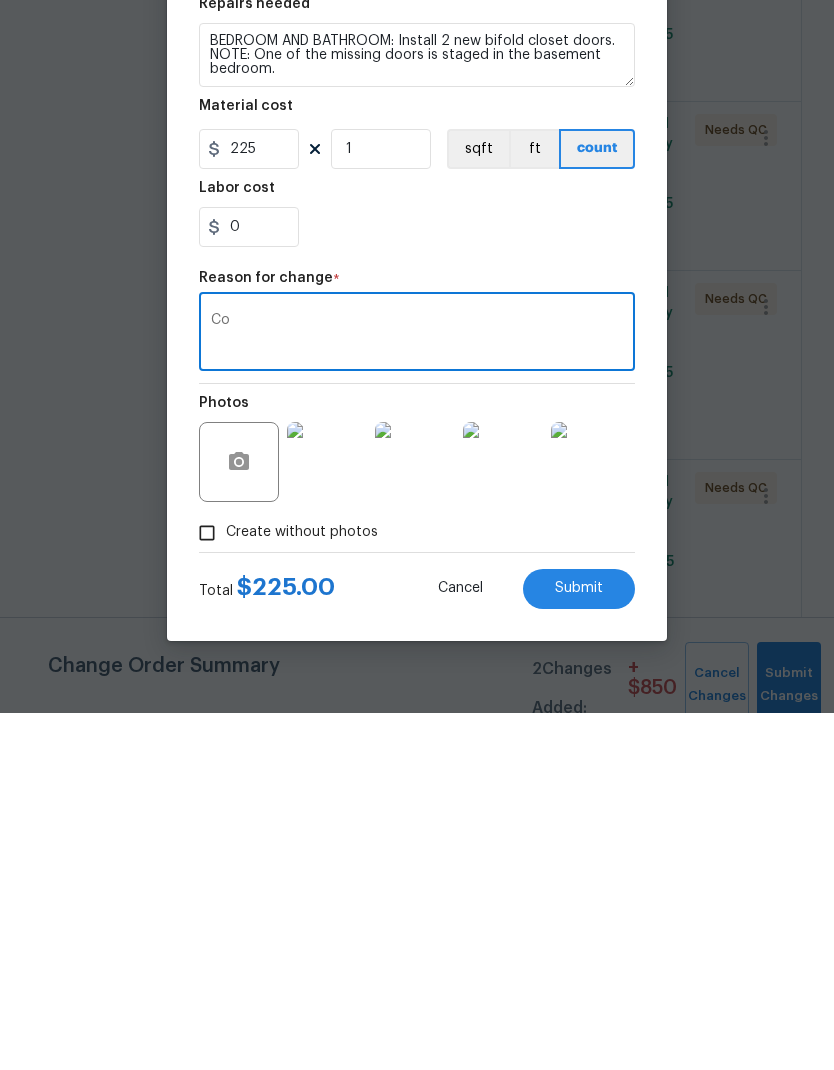 type on "Co" 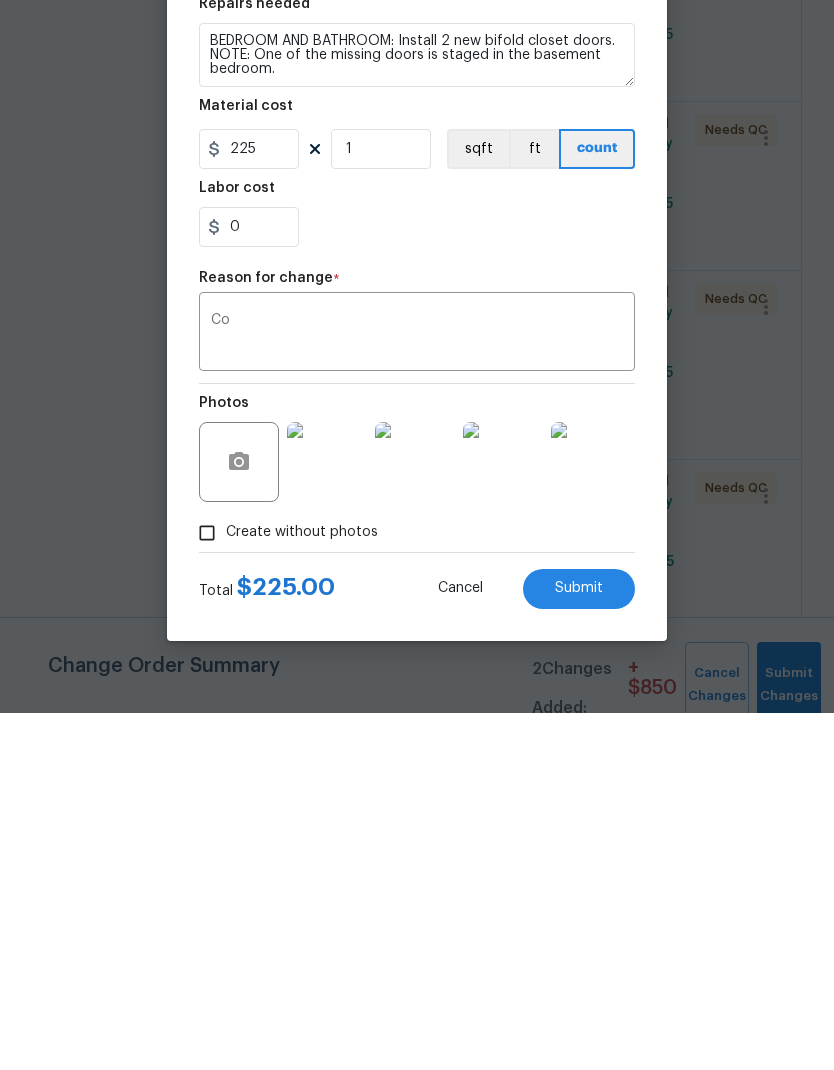 scroll, scrollTop: 80, scrollLeft: 0, axis: vertical 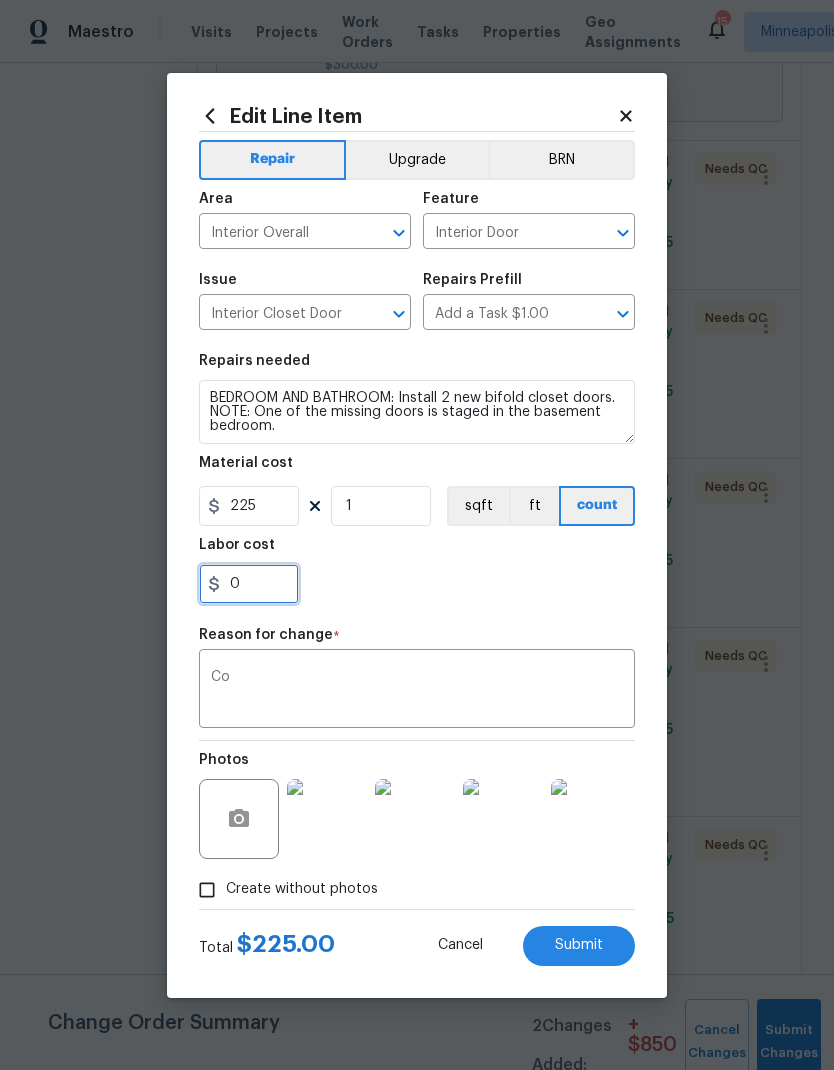 click on "0" at bounding box center (249, 584) 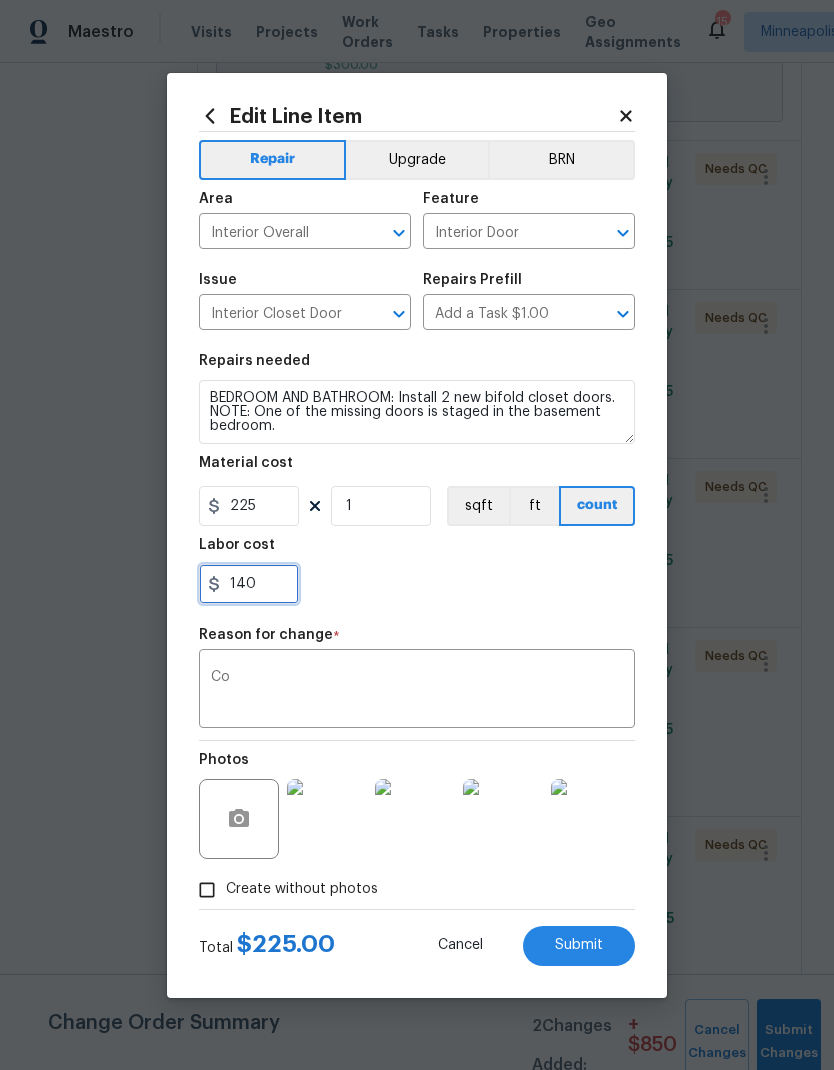 type on "140" 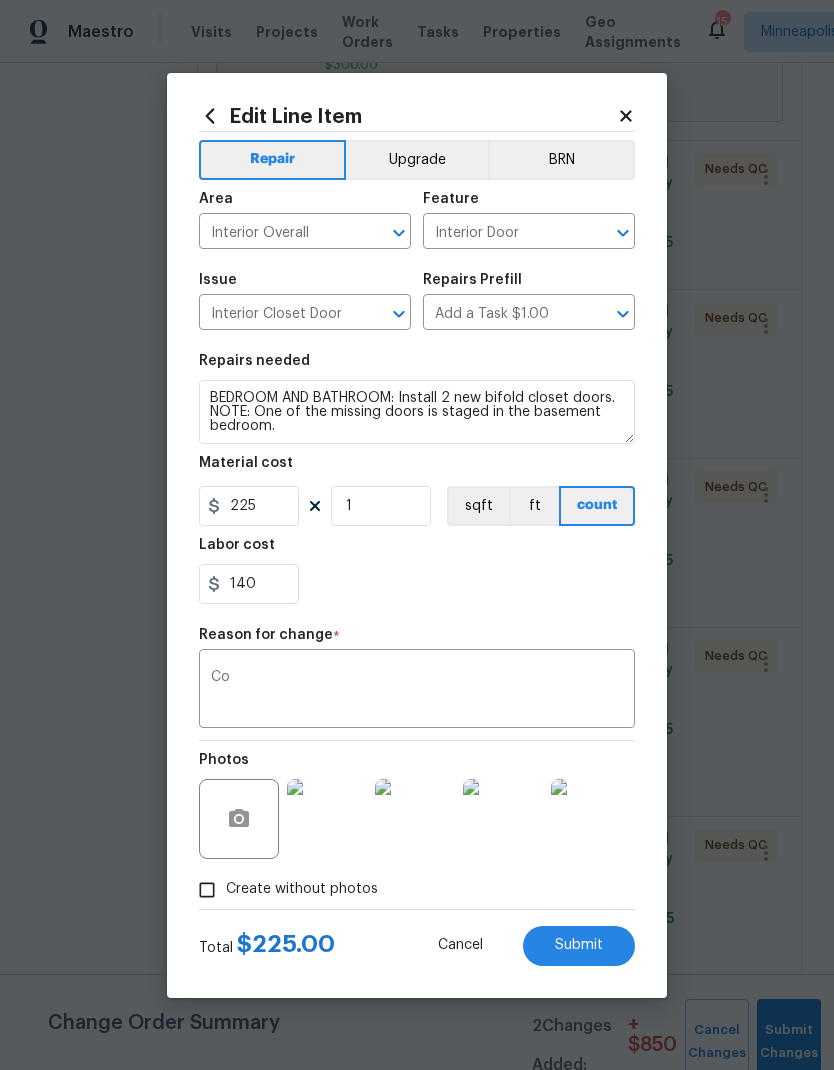 click on "140" at bounding box center (417, 584) 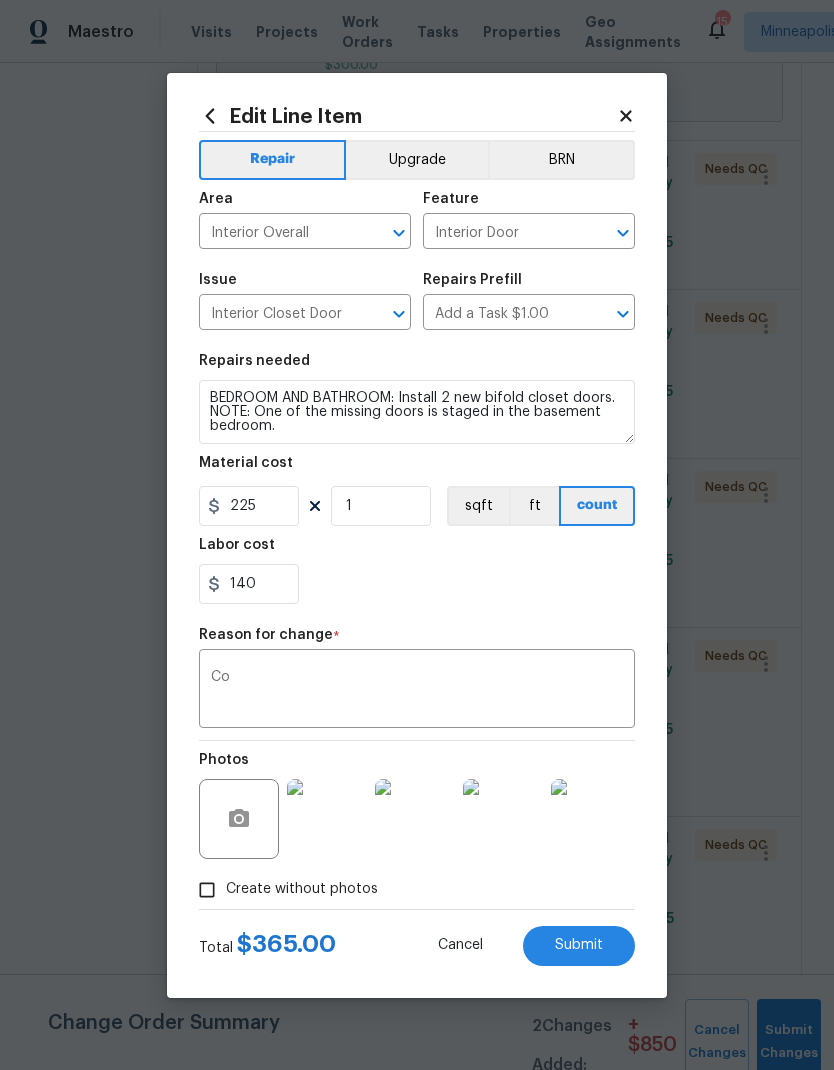 click on "Submit" at bounding box center [579, 945] 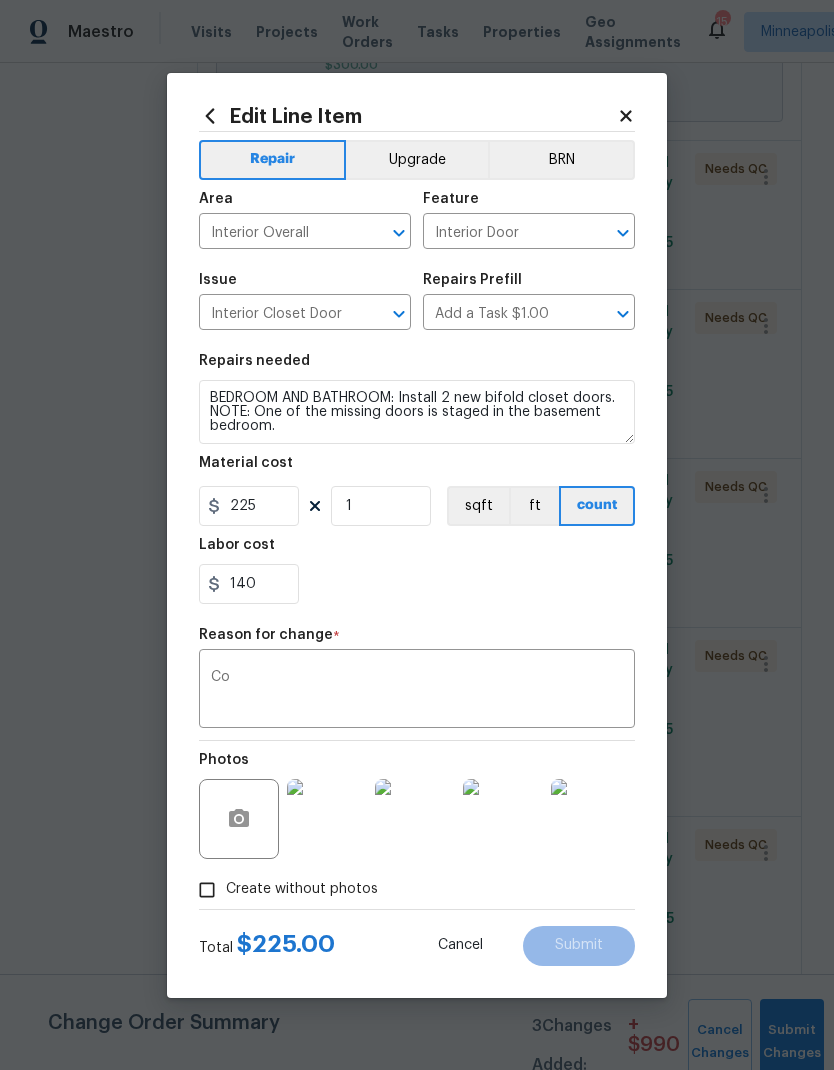 scroll, scrollTop: 0, scrollLeft: 0, axis: both 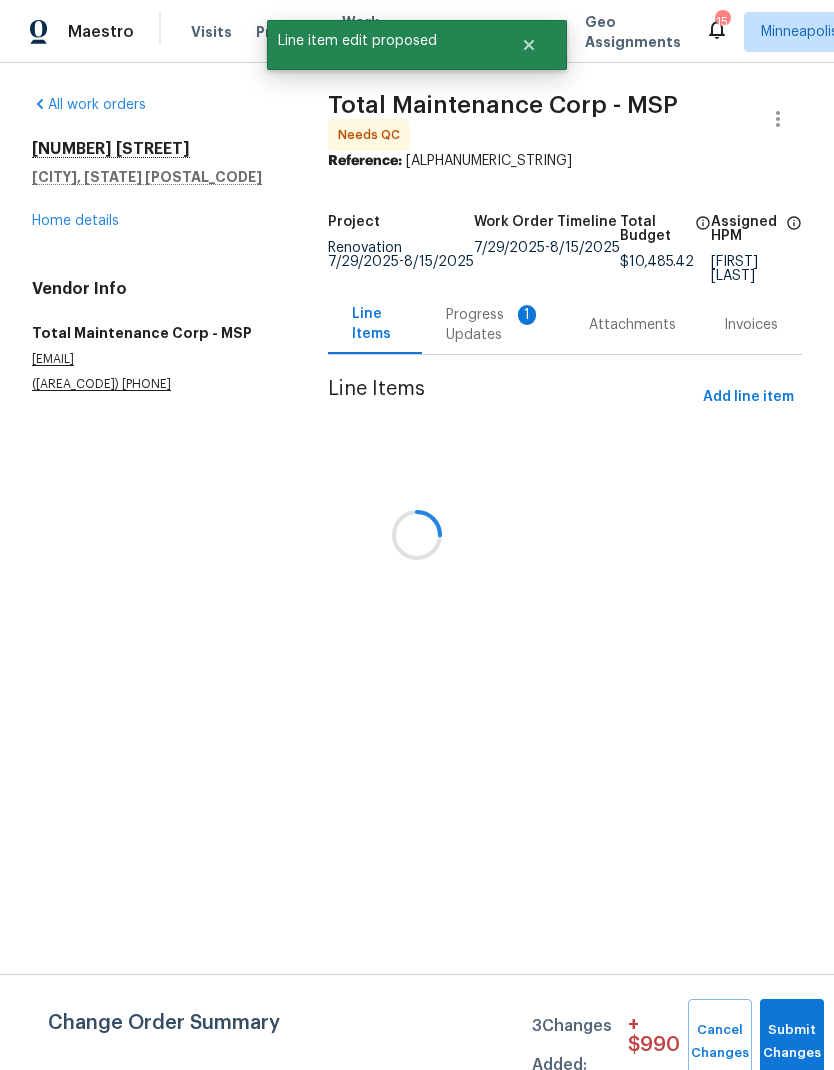 click at bounding box center (417, 535) 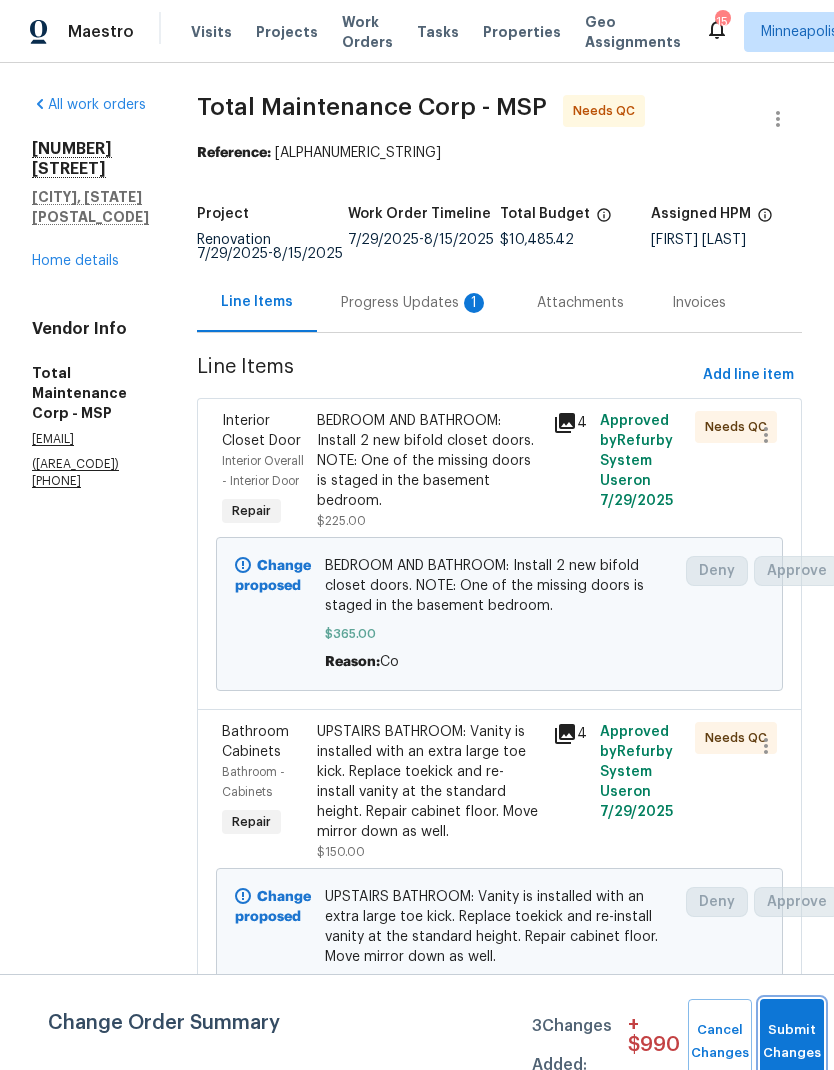 click on "Submit Changes" at bounding box center [792, 1042] 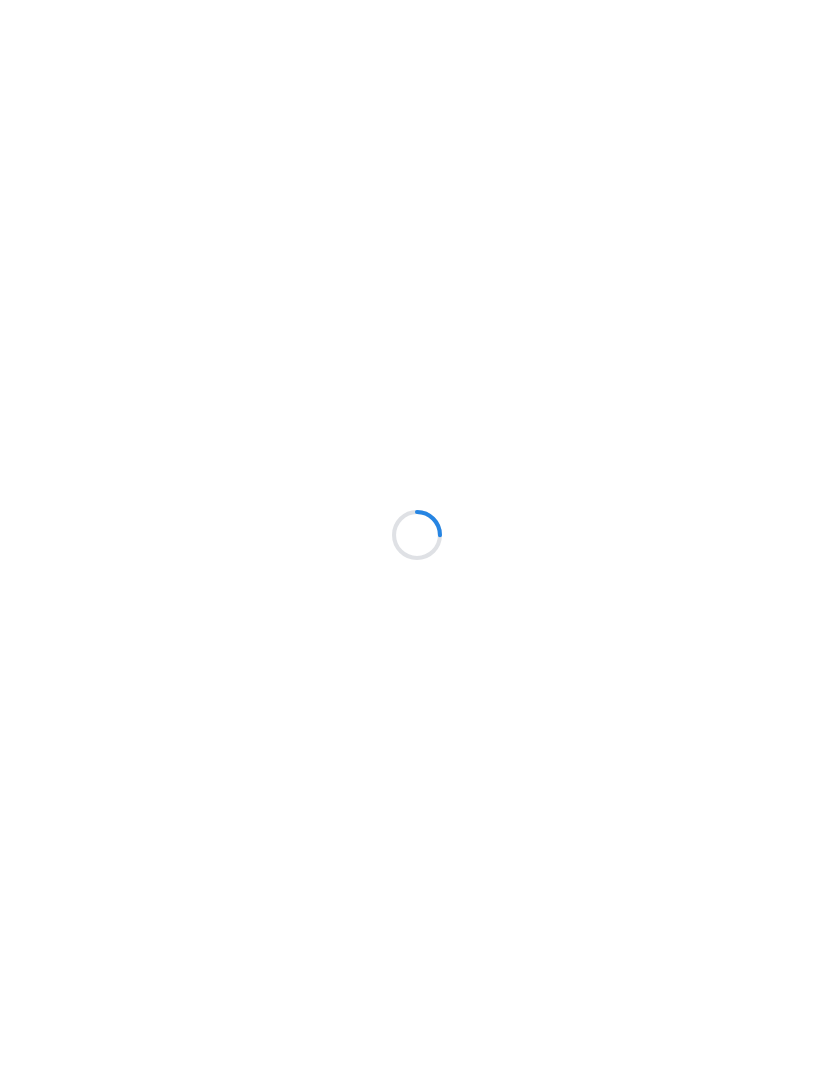 scroll, scrollTop: 0, scrollLeft: 0, axis: both 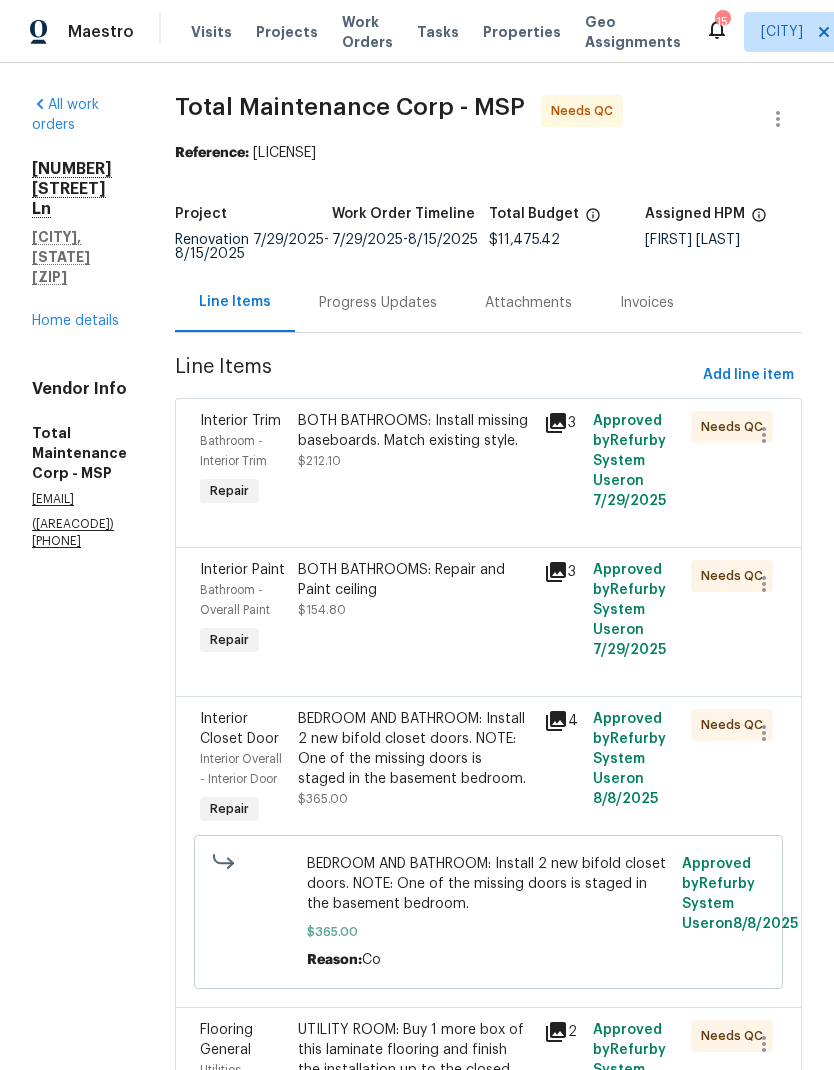 click on "BOTH BATHROOMS: Install missing baseboards. Match existing style." at bounding box center (414, 431) 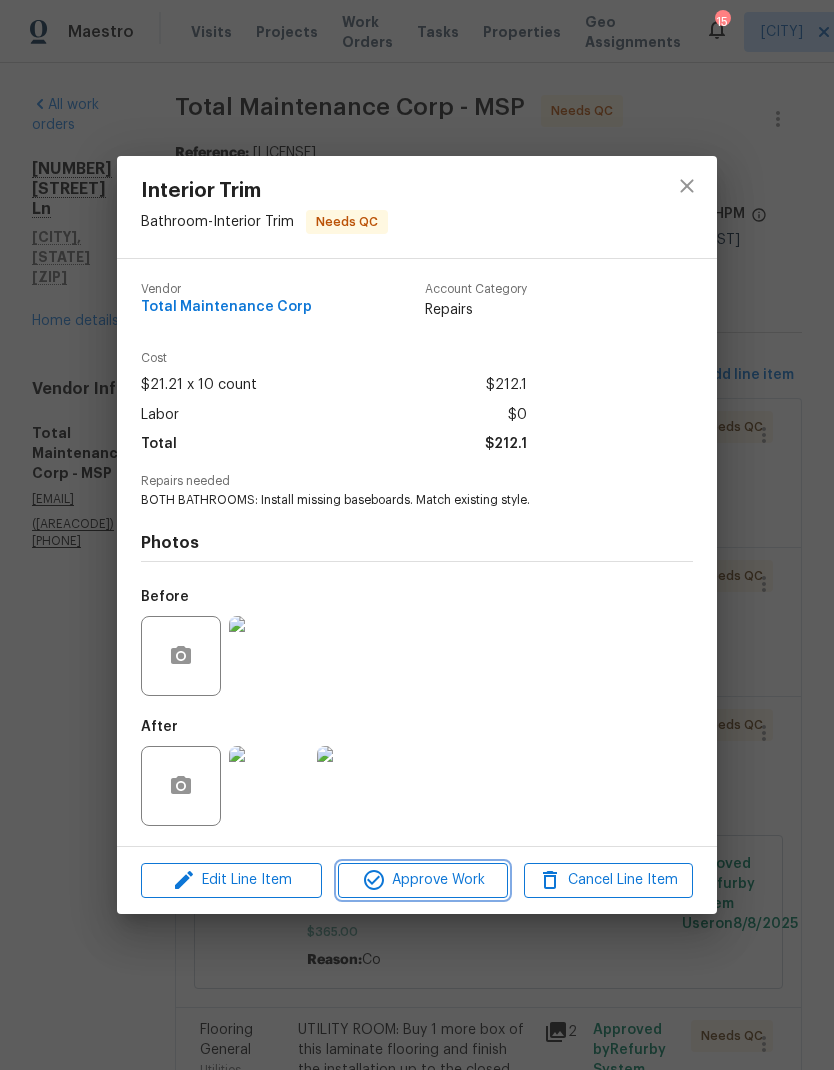 click on "Approve Work" at bounding box center (422, 880) 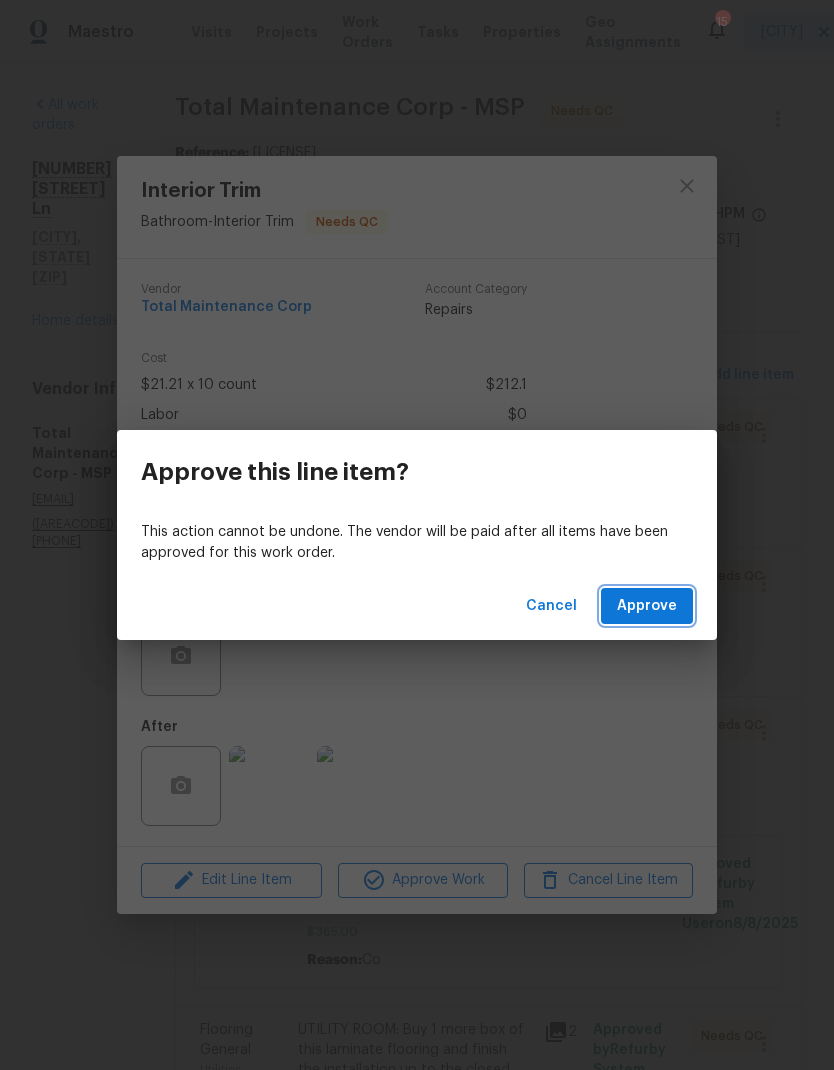 click on "Approve" at bounding box center (647, 606) 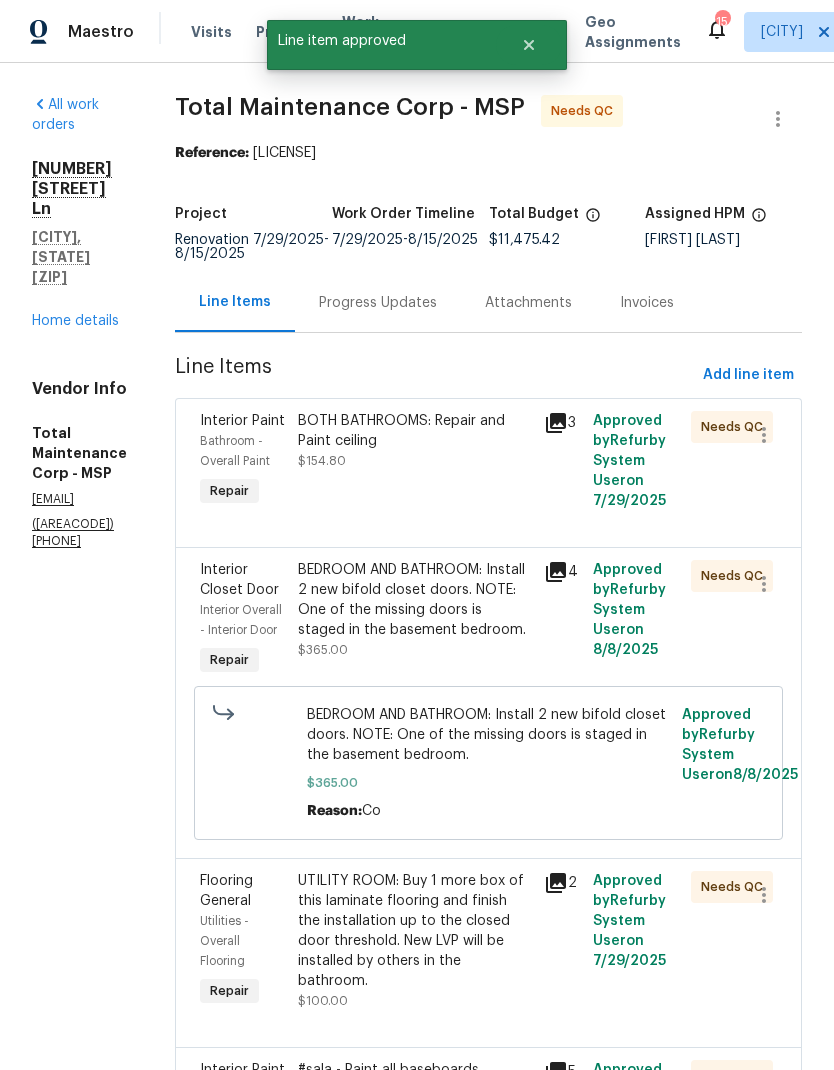 click on "BOTH BATHROOMS: Repair and Paint ceiling" at bounding box center [414, 431] 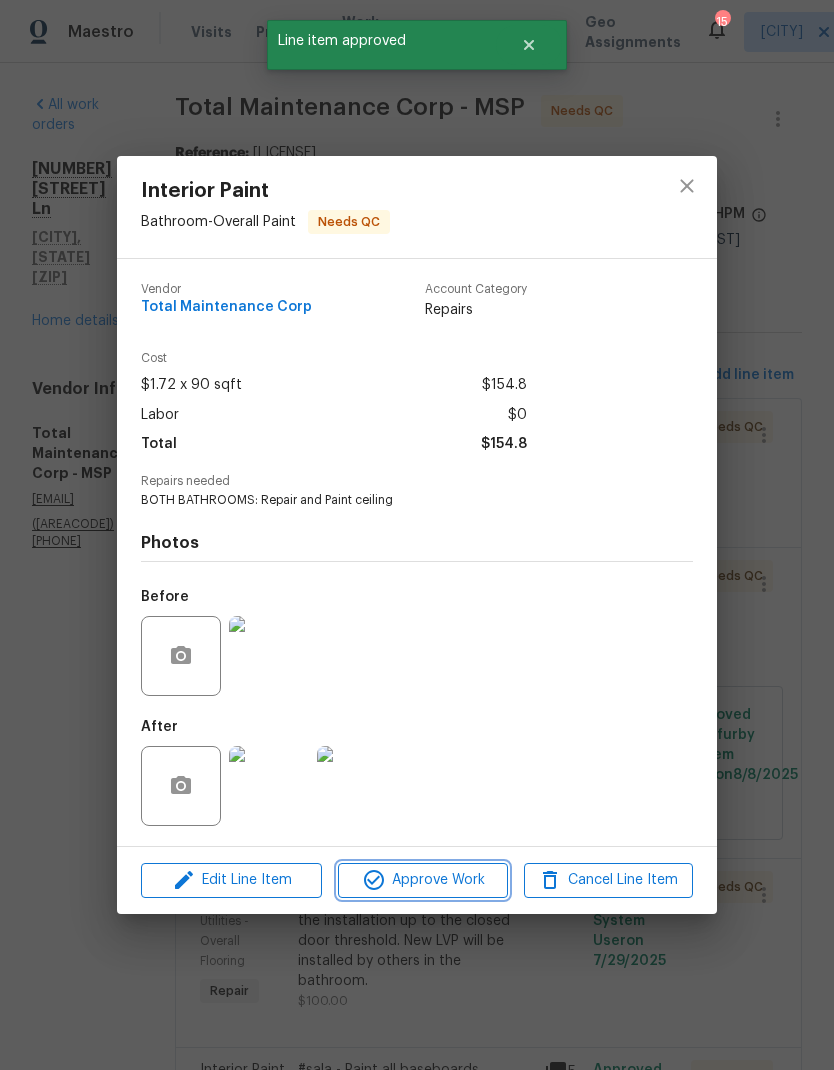 click on "Approve Work" at bounding box center (422, 880) 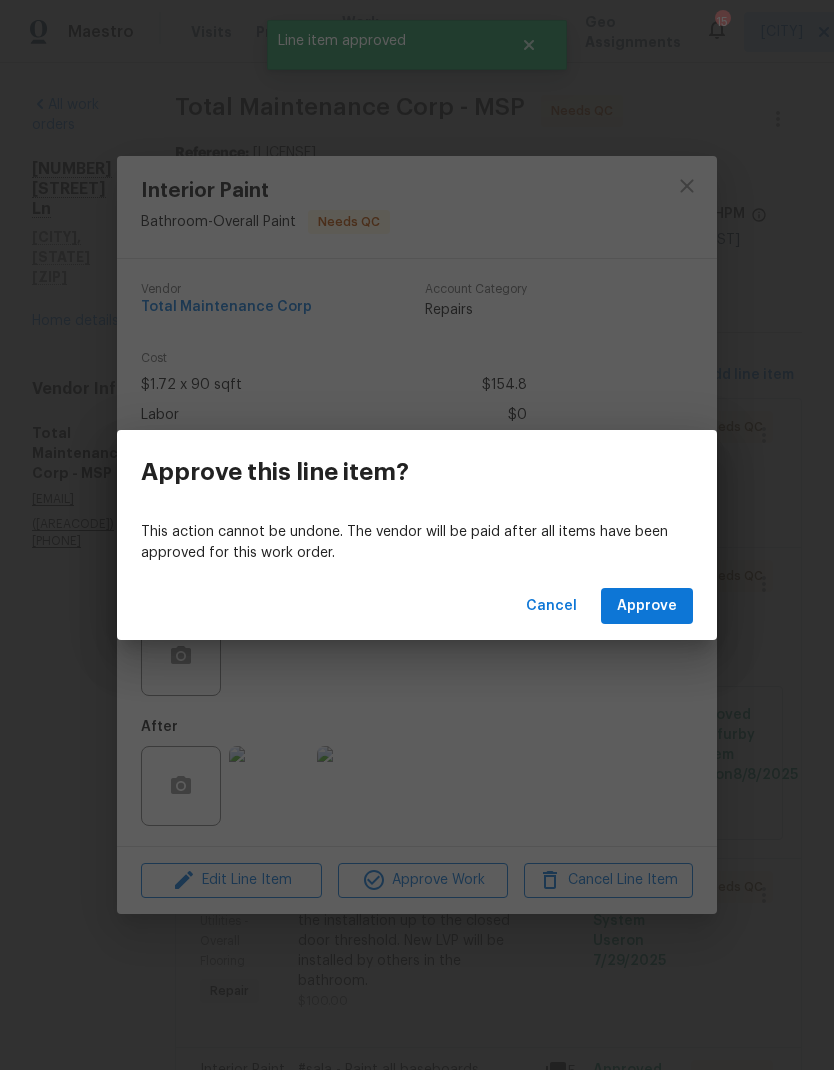 click on "Approve" at bounding box center (647, 606) 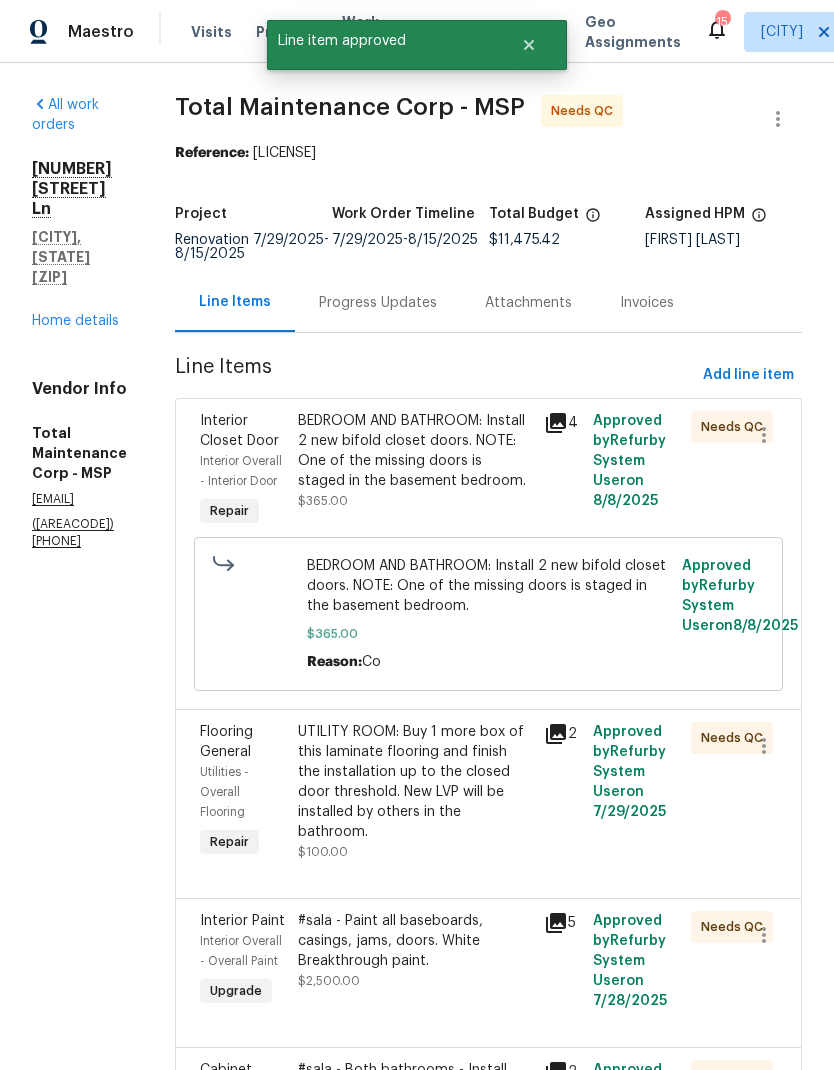 click on "BEDROOM AND BATHROOM: Install 2 new bifold closet doors. NOTE: One of the missing doors is staged in the basement bedroom." at bounding box center (488, 586) 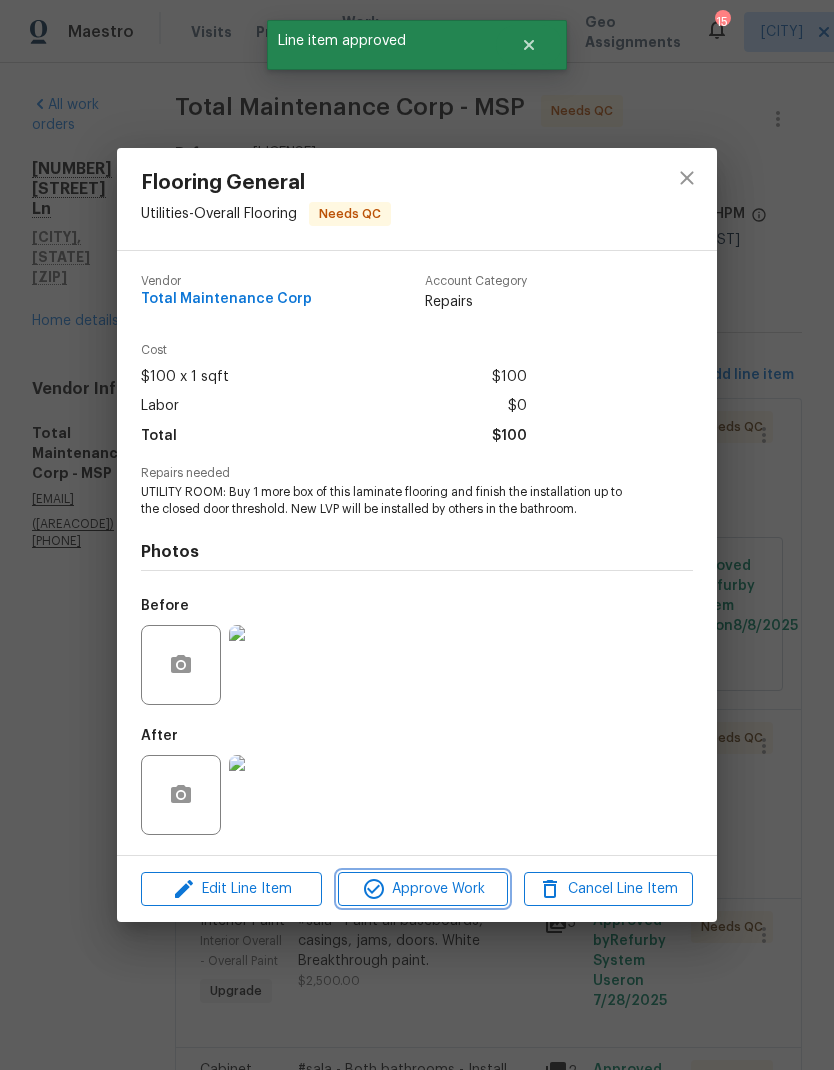 click on "Approve Work" at bounding box center (422, 889) 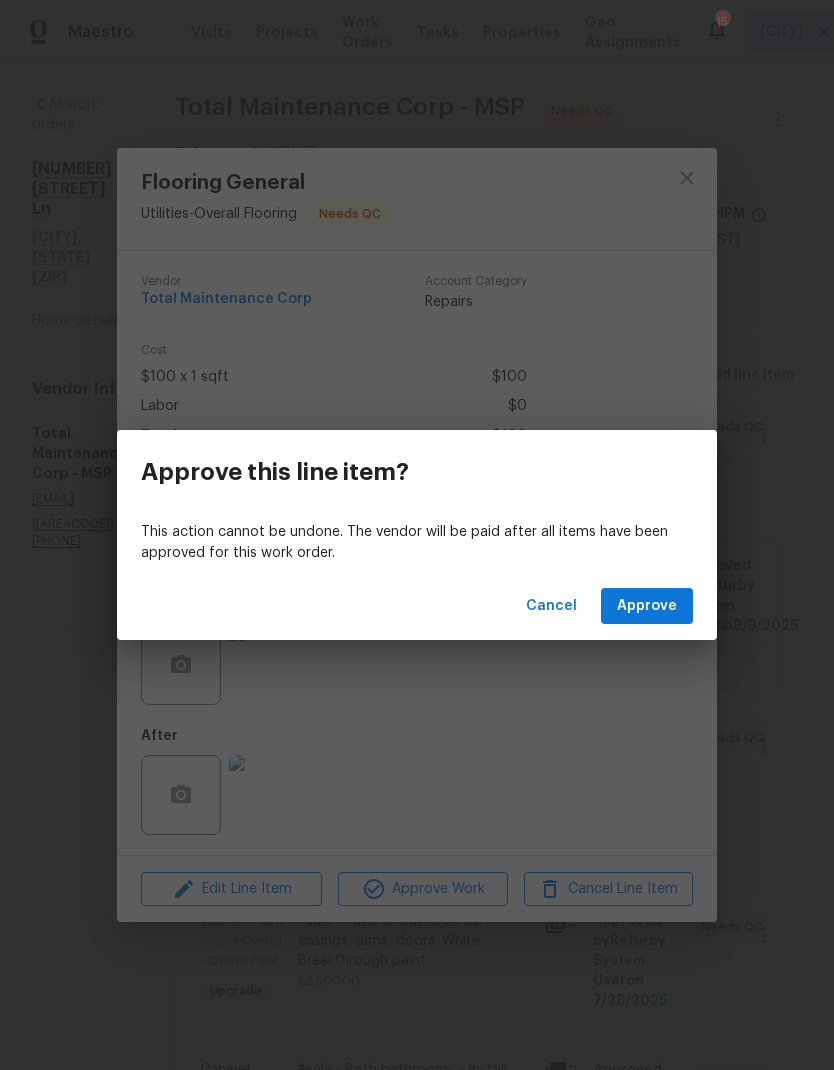 click on "Approve" at bounding box center (647, 606) 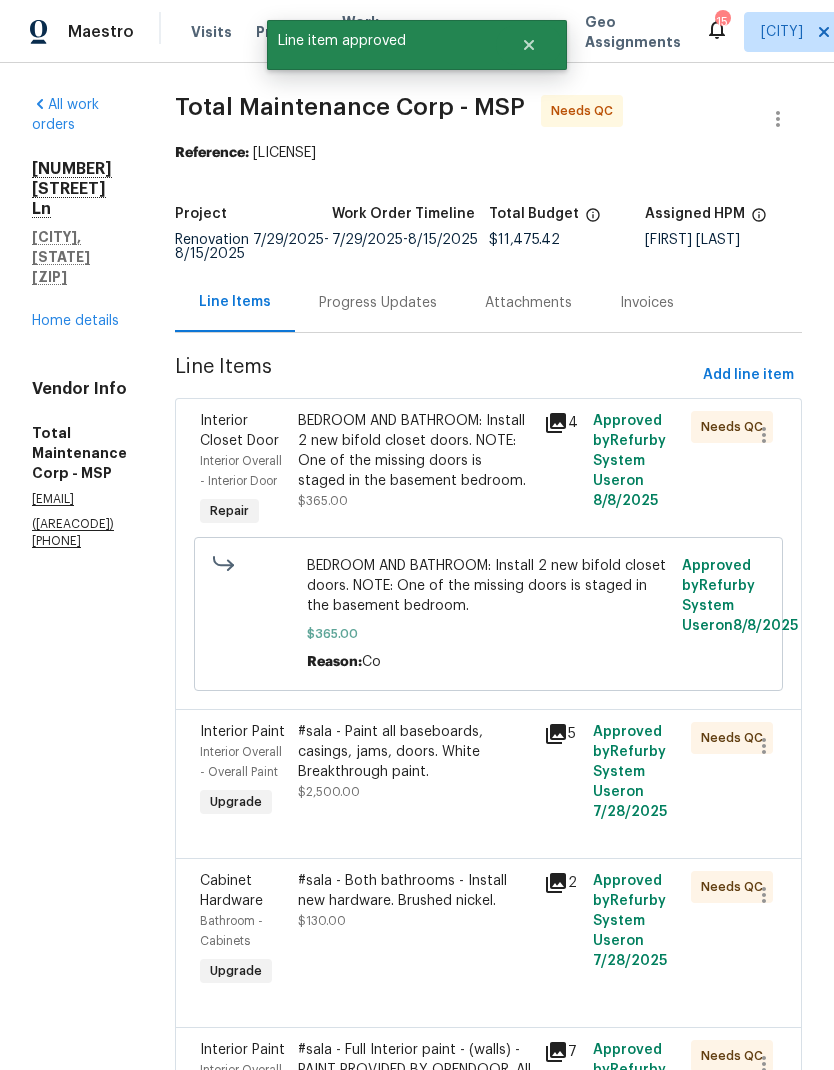click on "BEDROOM AND BATHROOM: Install 2 new bifold closet doors. NOTE: One of the missing doors is staged in the basement bedroom." at bounding box center [414, 451] 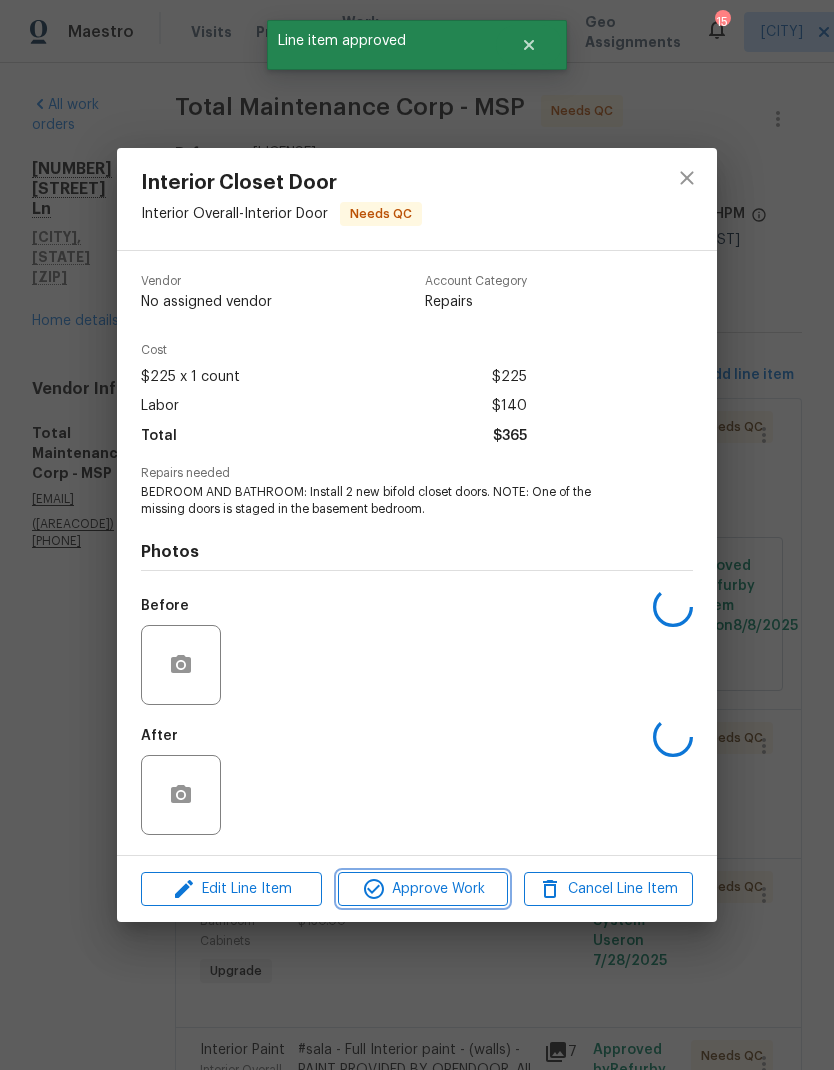 click on "Approve Work" at bounding box center (422, 889) 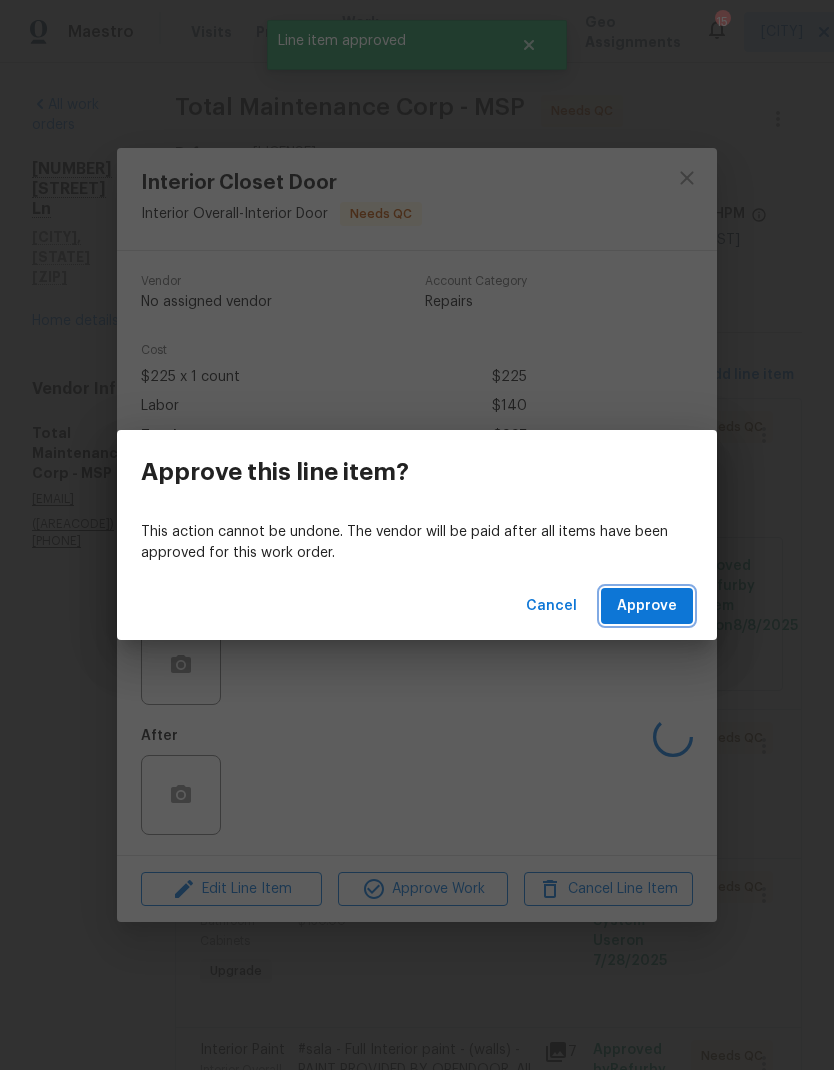 click on "Approve" at bounding box center [647, 606] 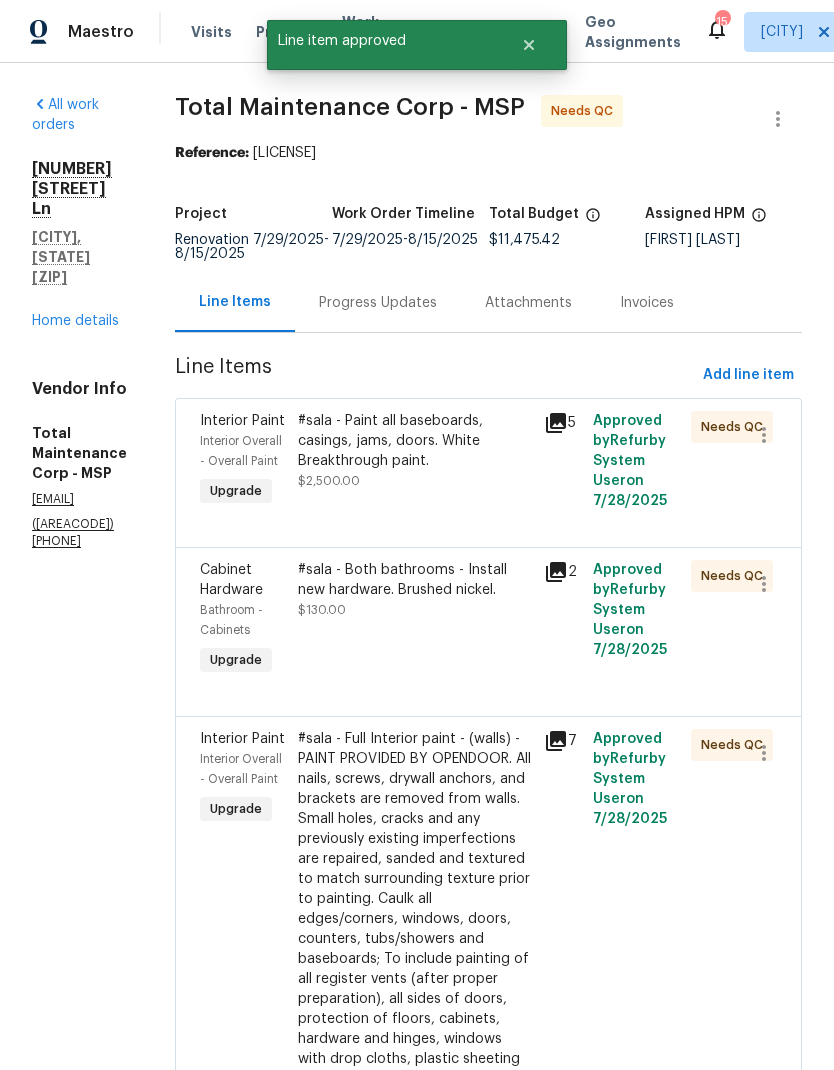 click on "#sala - Full Interior paint - (walls) - PAINT PROVIDED BY OPENDOOR. All nails, screws, drywall anchors, and brackets are removed from walls. Small holes, cracks and any previously existing imperfections are repaired, sanded and textured to match surrounding texture prior to painting. Caulk all edges/corners, windows, doors, counters, tubs/showers and baseboards; To include painting of all register vents (after proper preparation), all sides of doors, protection of floors, cabinets, hardware and hinges, windows with drop cloths, plastic sheeting and masking. Clean up and removal of prep debris and any paint overspray." at bounding box center (414, 929) 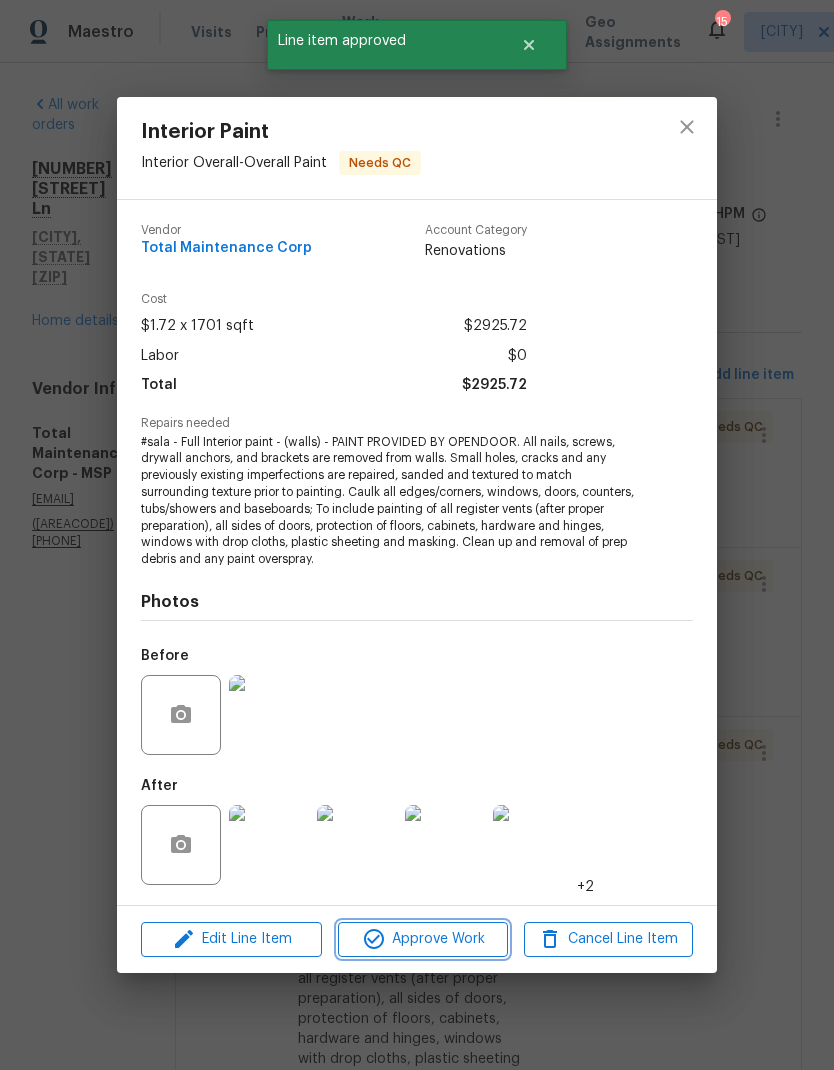 click on "Approve Work" at bounding box center [422, 939] 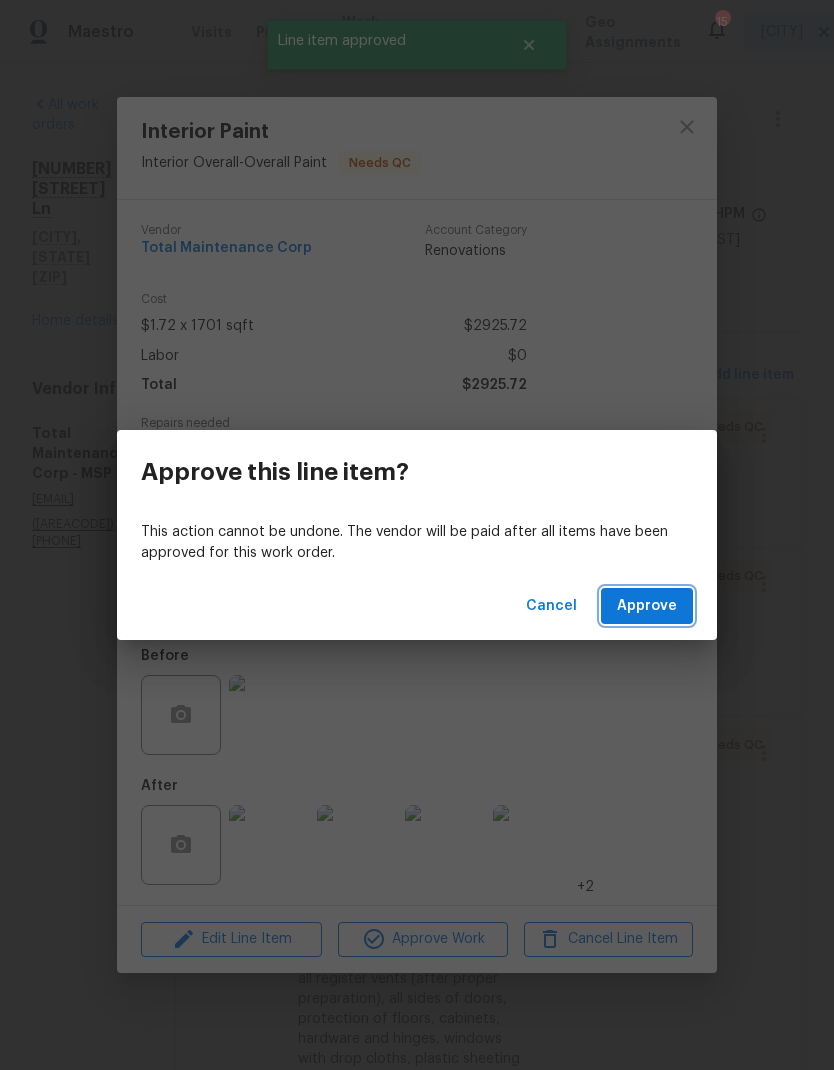 click on "Approve" at bounding box center (647, 606) 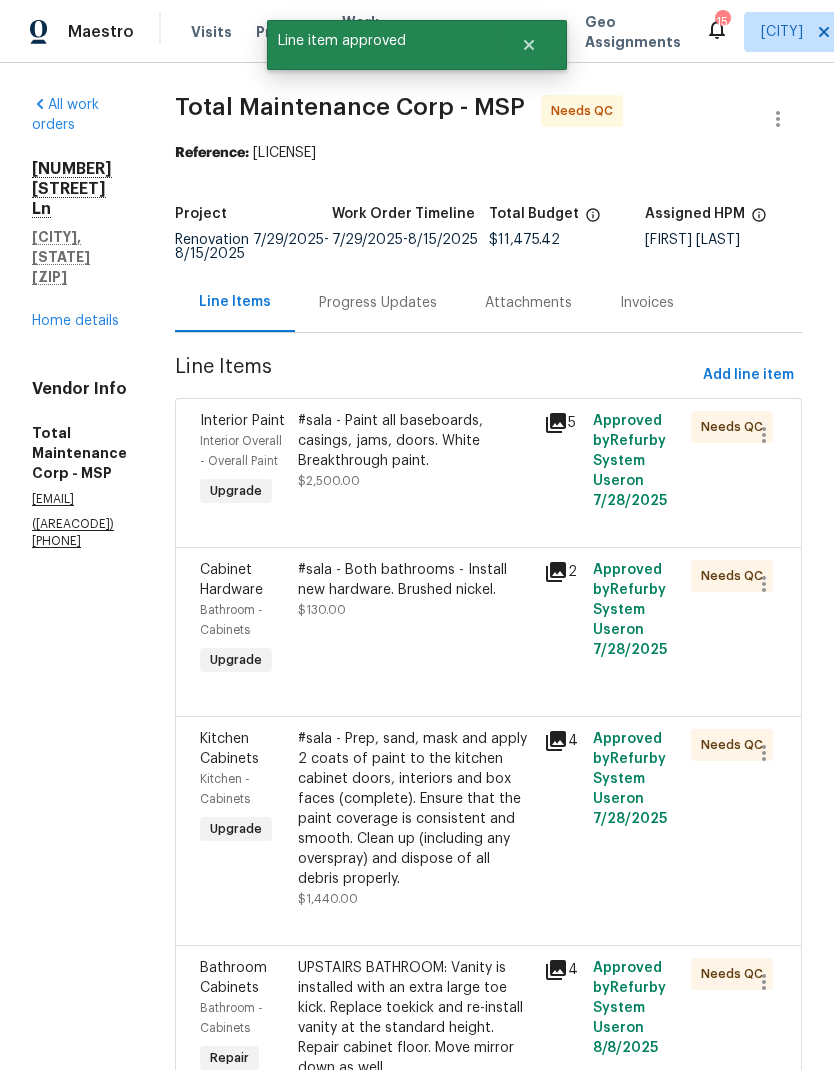 click on "#sala - Both bathrooms - Install new hardware.  Brushed nickel." at bounding box center [414, 580] 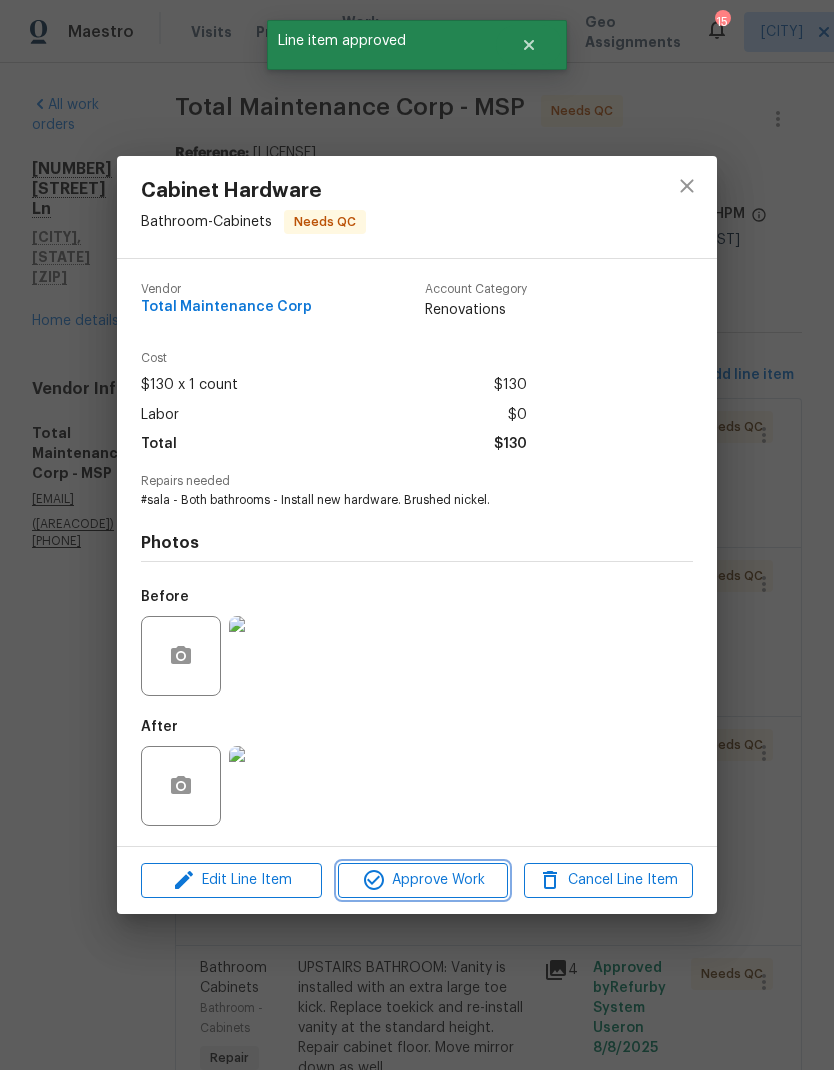 click on "Approve Work" at bounding box center (422, 880) 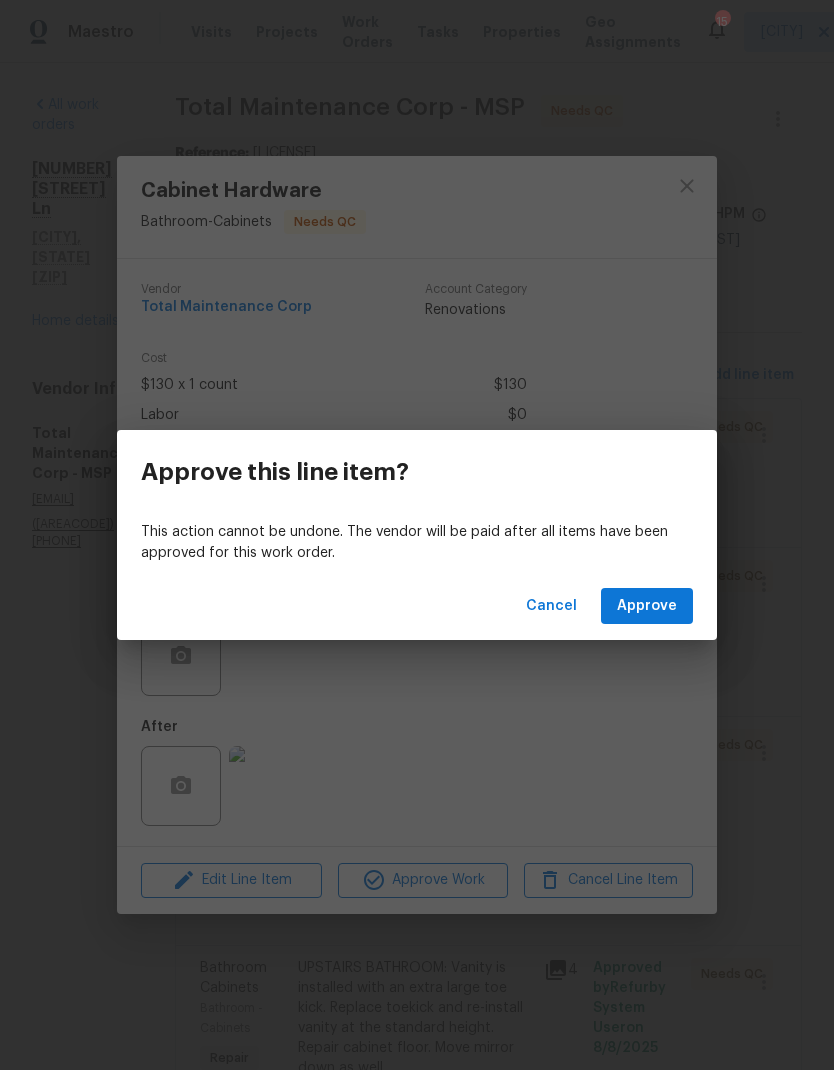 click on "Approve" at bounding box center [647, 606] 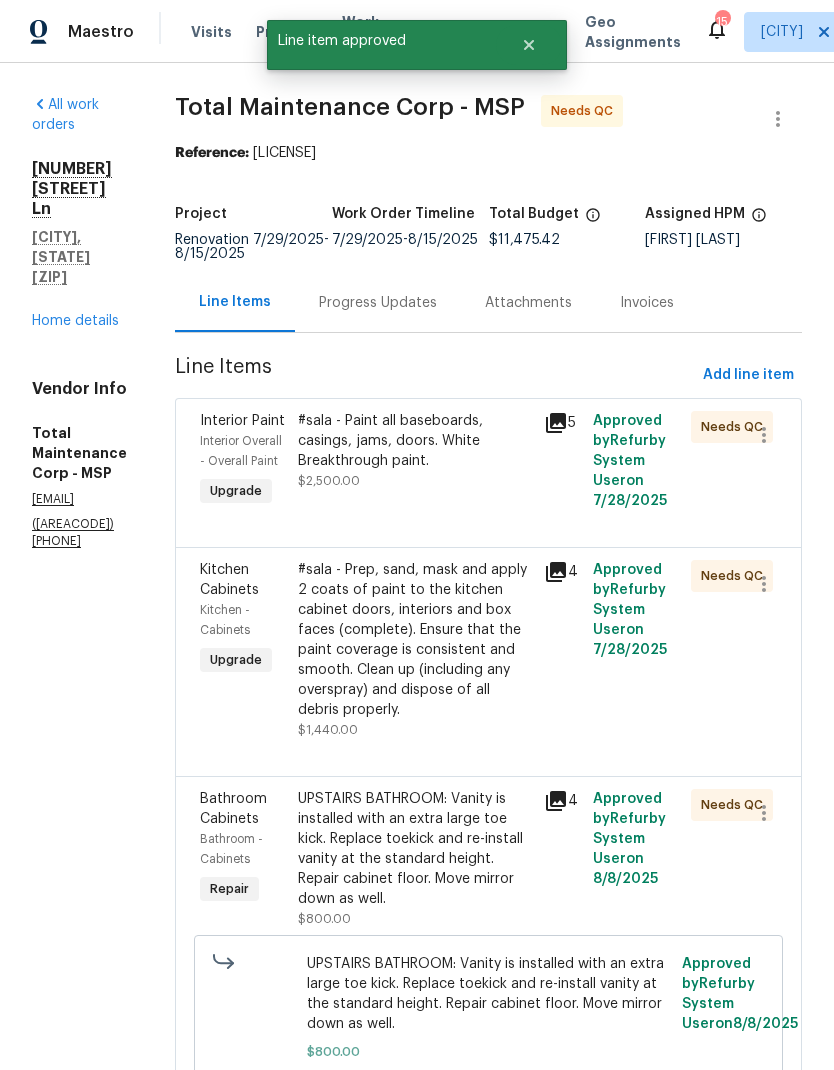 click on "UPSTAIRS BATHROOM: Vanity is installed with an extra large toe kick.  Replace toekick and re-install vanity at the standard height.  Repair cabinet floor.  Move mirror down as well." at bounding box center [414, 849] 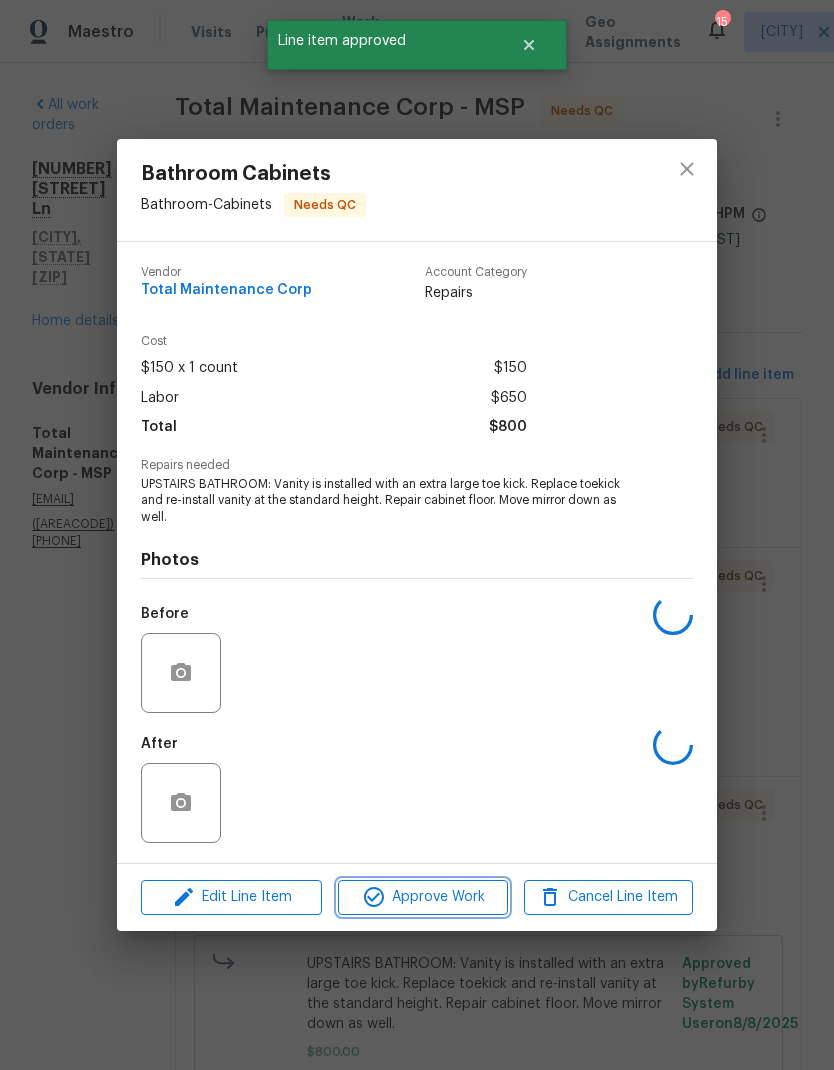 click on "Approve Work" at bounding box center [422, 897] 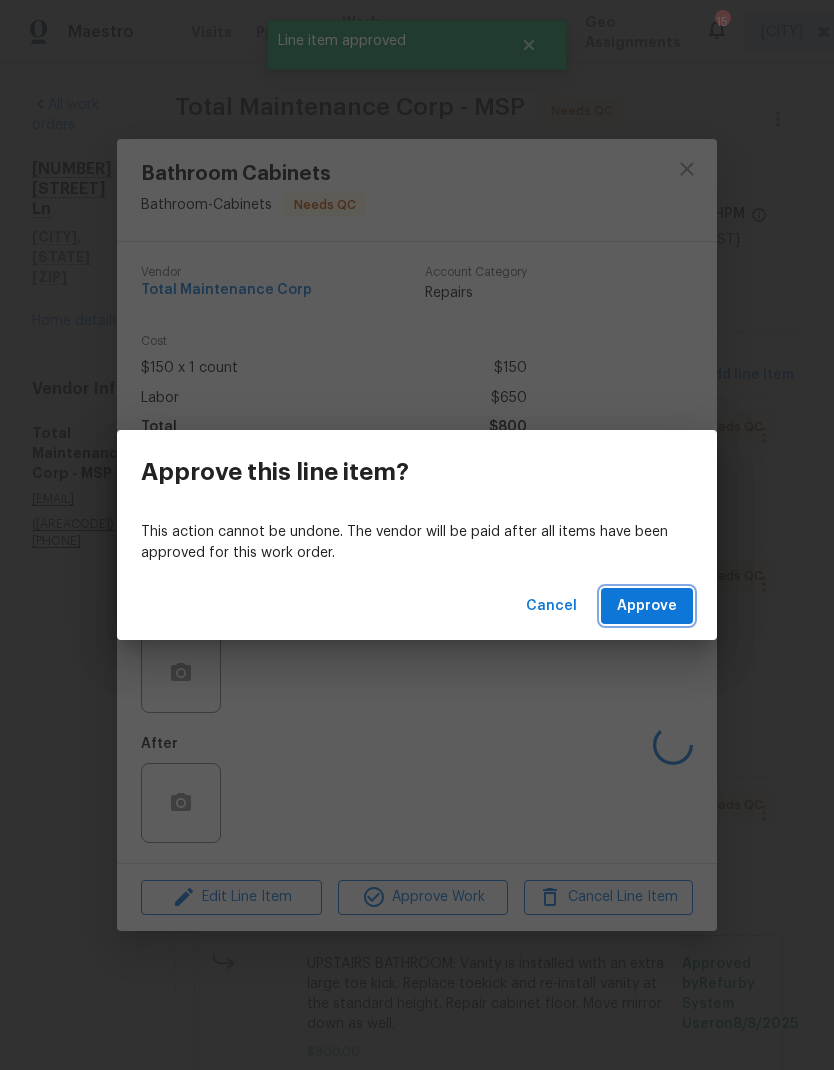 click on "Approve" at bounding box center (647, 606) 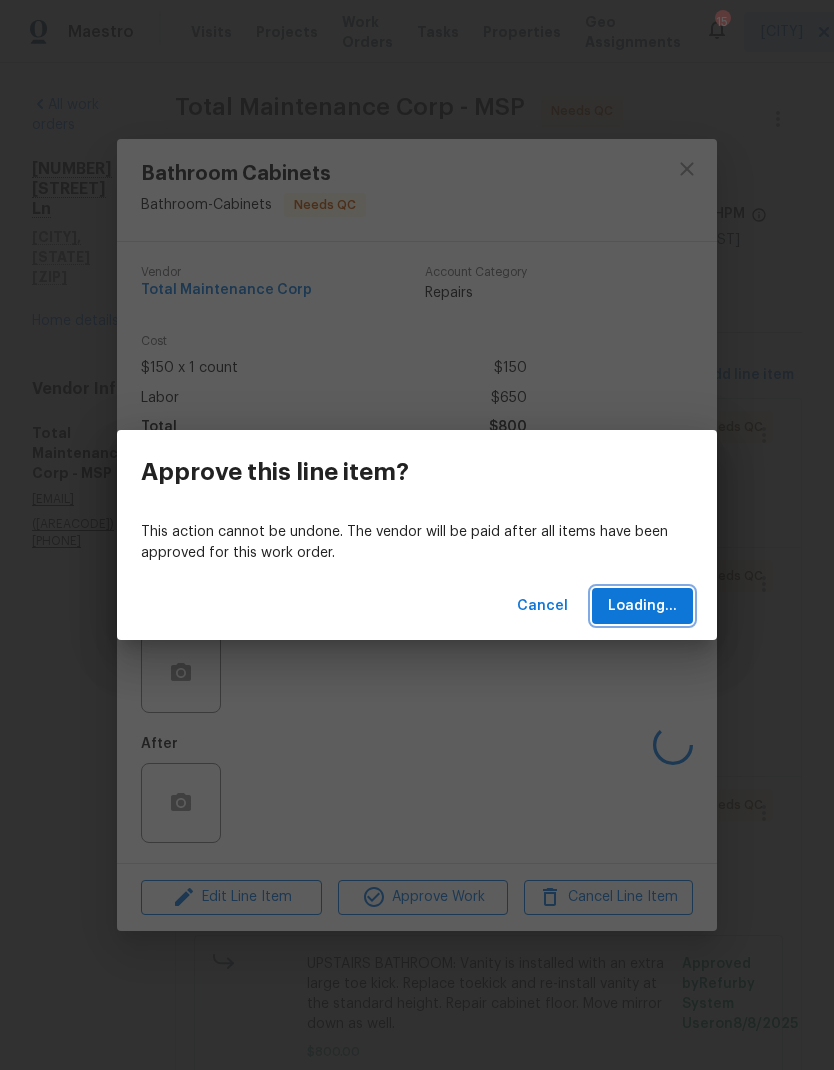 click on "Loading..." at bounding box center (642, 606) 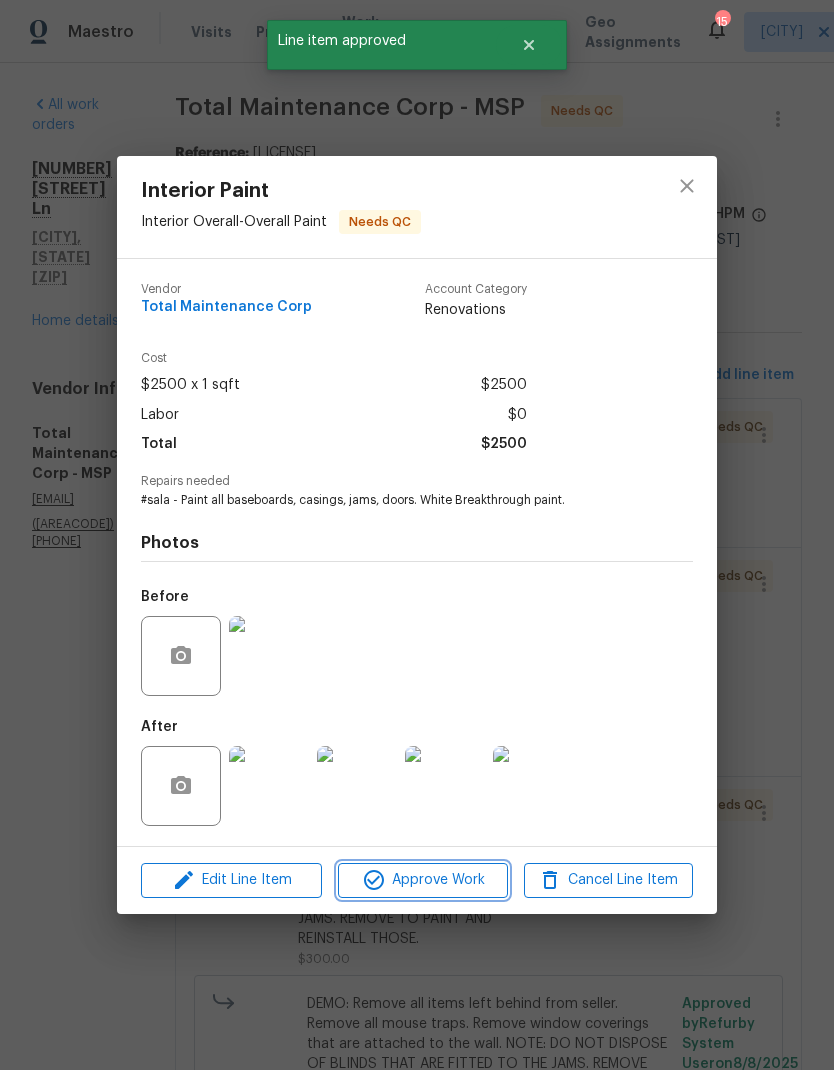 click on "Approve Work" at bounding box center (422, 880) 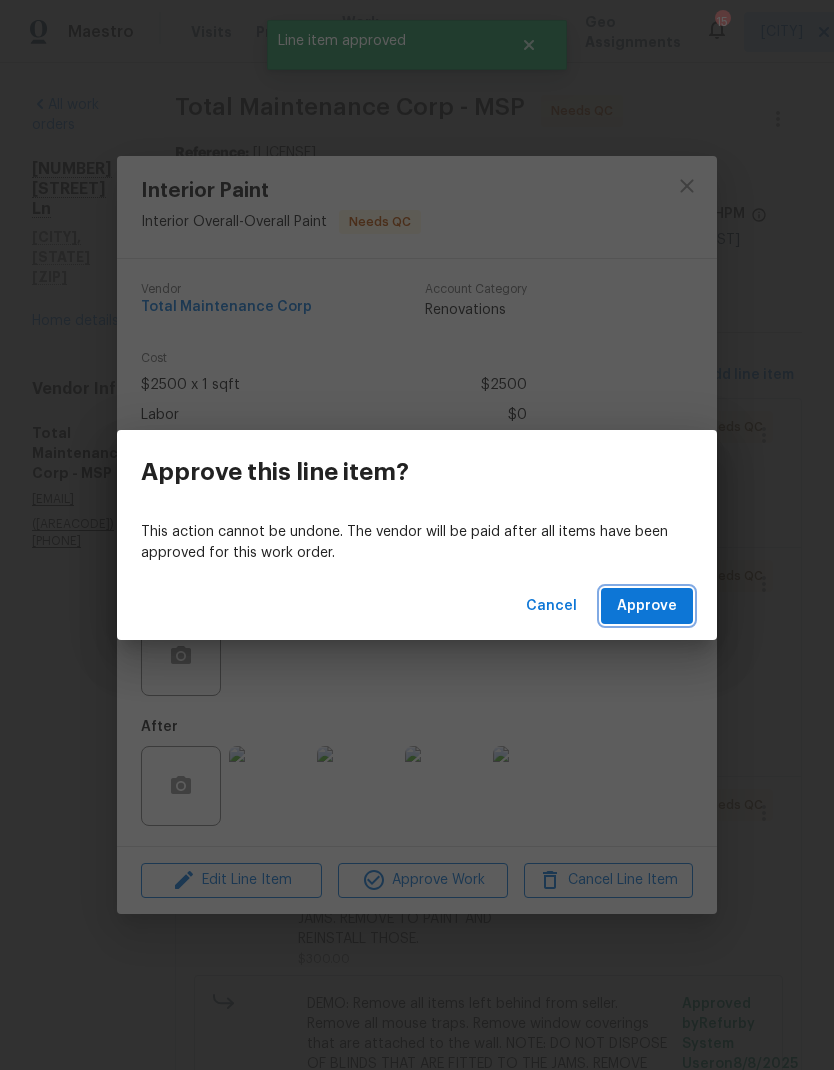 click on "Approve" at bounding box center (647, 606) 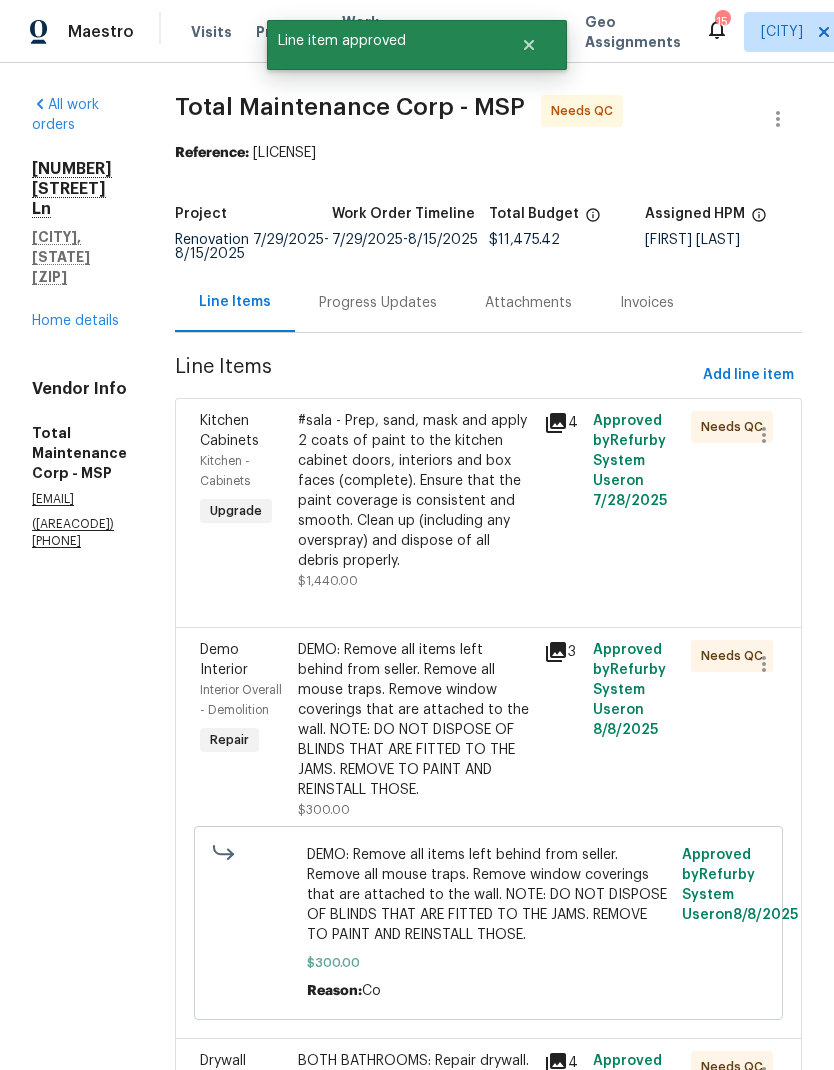 click on "#sala - Prep, sand, mask and apply 2 coats of paint to the kitchen cabinet doors, interiors and box faces (complete). Ensure that the paint coverage is consistent and smooth. Clean up (including any overspray) and dispose of all debris properly." at bounding box center (414, 491) 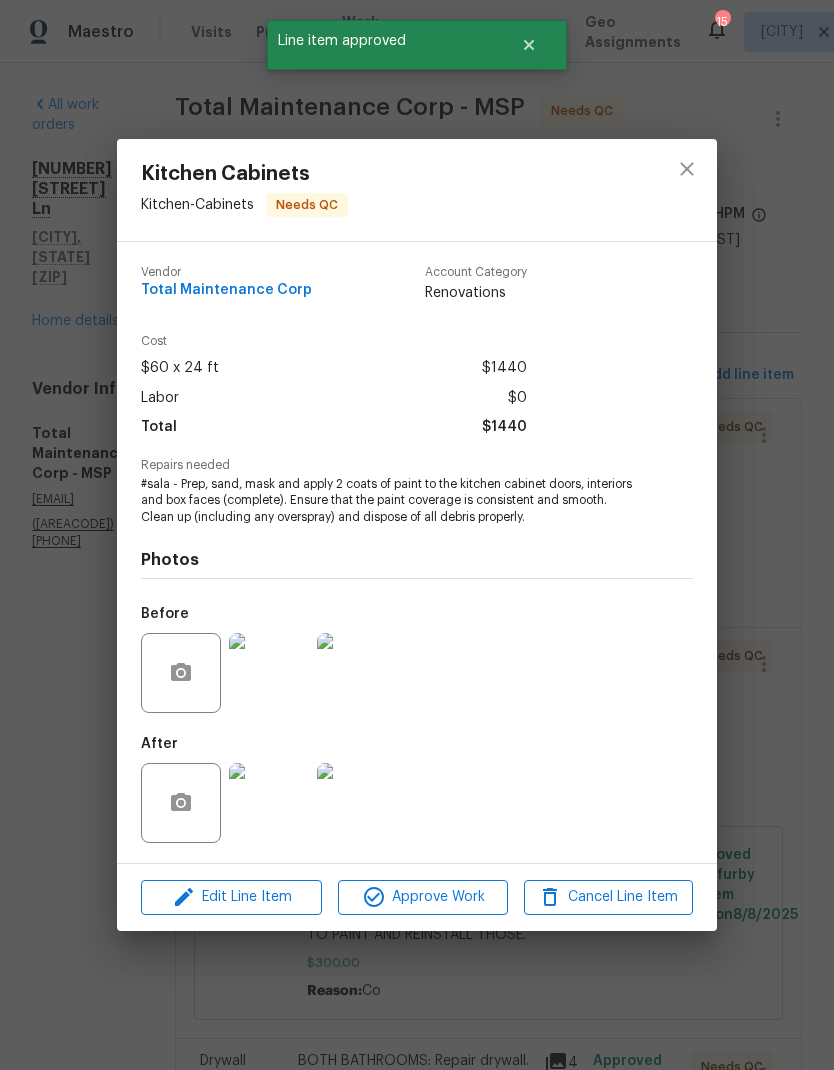 click on "Approve Work" at bounding box center [422, 897] 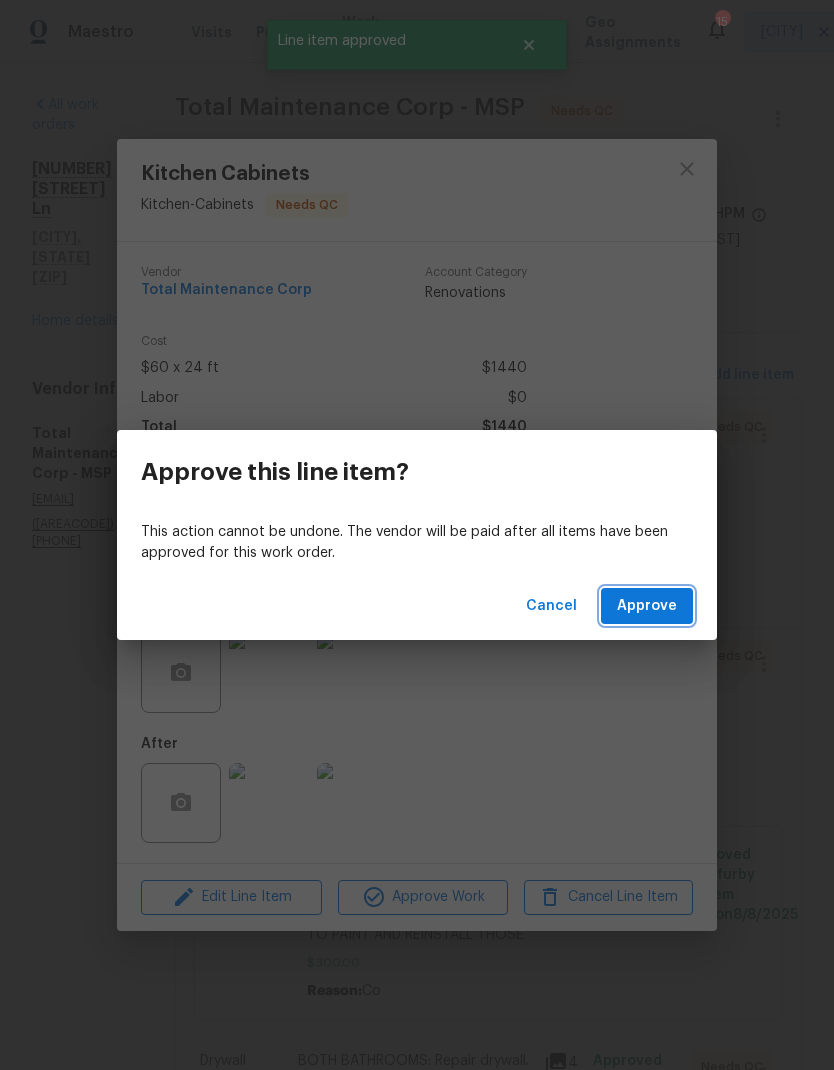 click on "Approve" at bounding box center (647, 606) 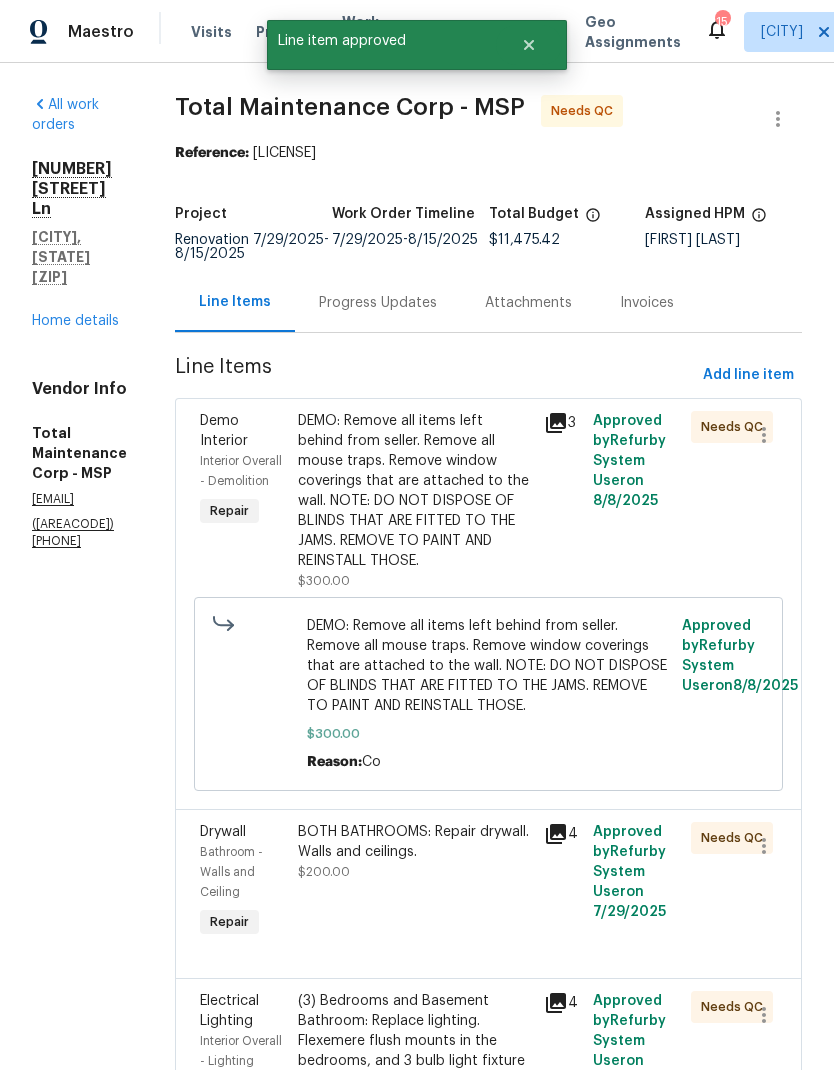 click on "DEMO:  Remove all items left behind from seller.  Remove all mouse traps.  Remove window coverings that are attached to the wall.  NOTE: DO NOT DISPOSE OF BLINDS THAT ARE FITTED TO THE JAMS.  REMOVE TO PAINT AND REINSTALL THOSE." at bounding box center (414, 491) 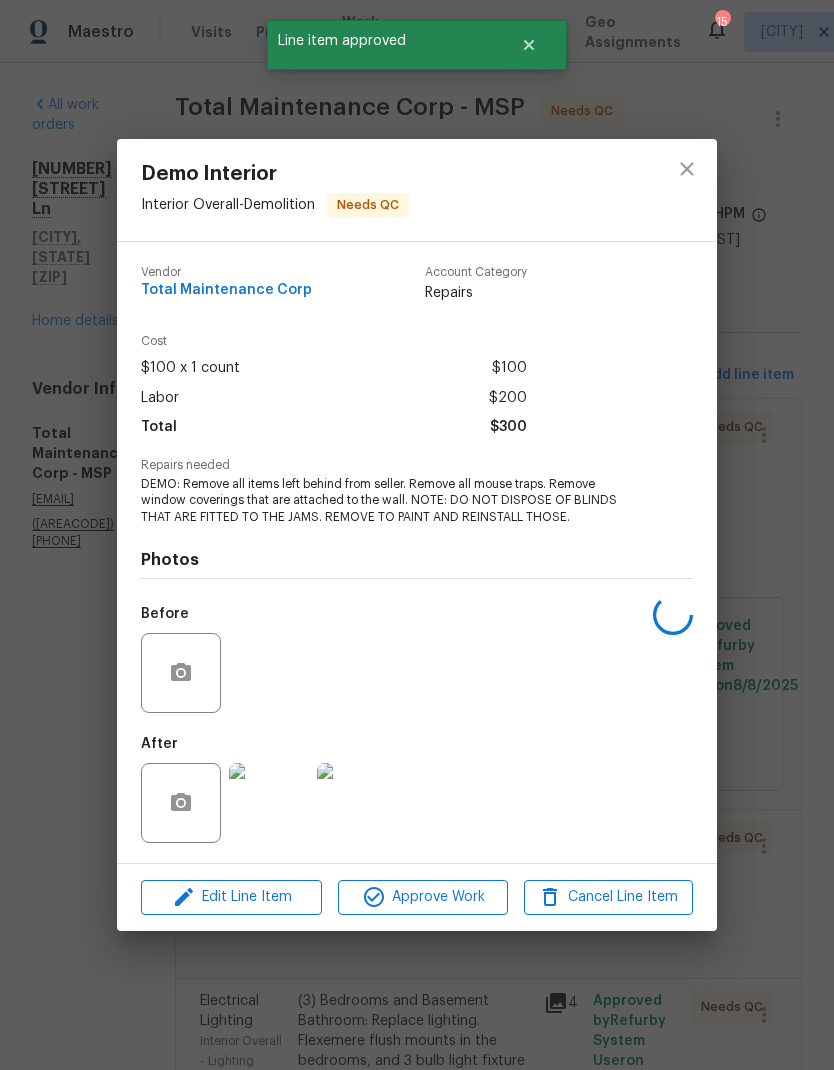 click on "Approve Work" at bounding box center (422, 897) 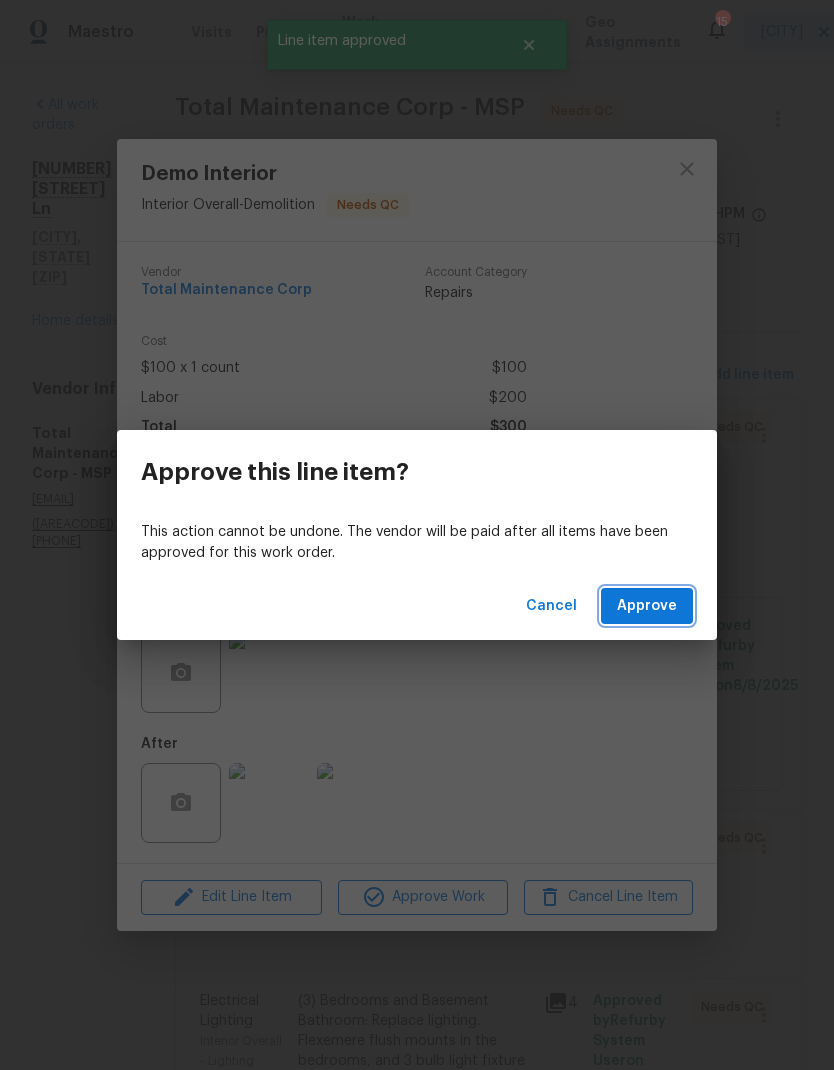 click on "Approve" at bounding box center (647, 606) 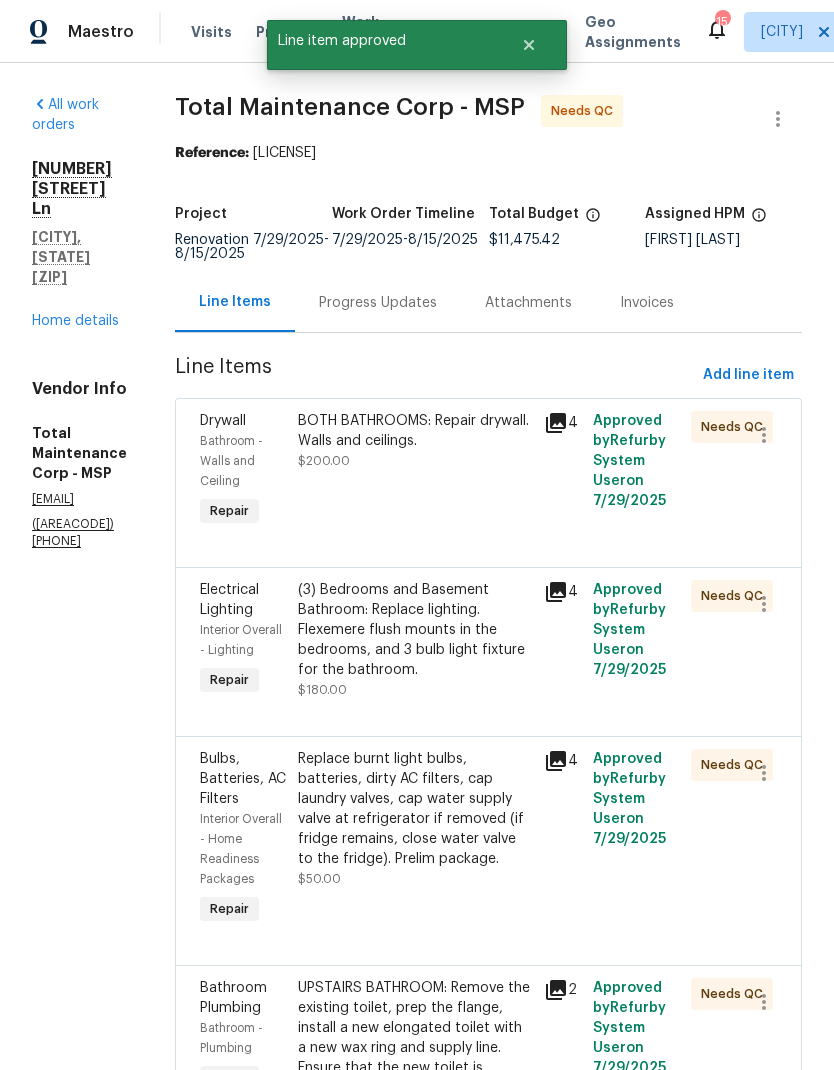 click on "BOTH BATHROOMS: Repair drywall.  Walls and ceilings. $200.00" at bounding box center [414, 441] 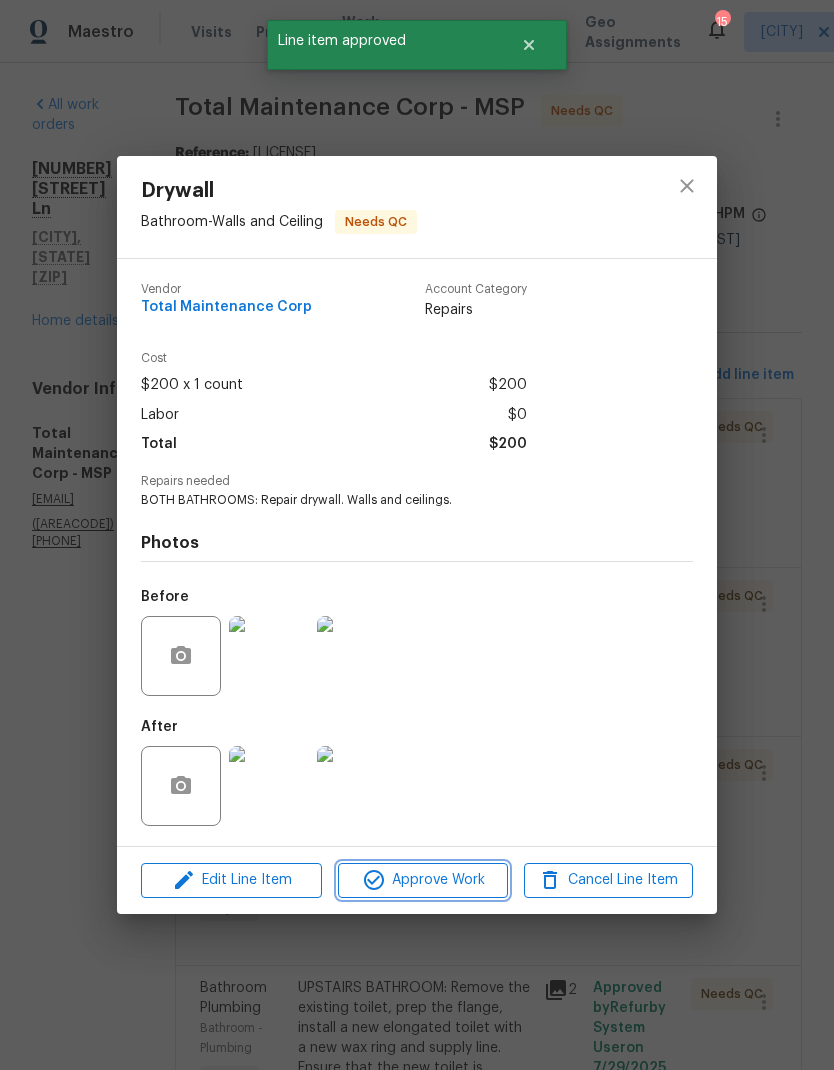 click on "Approve Work" at bounding box center (422, 880) 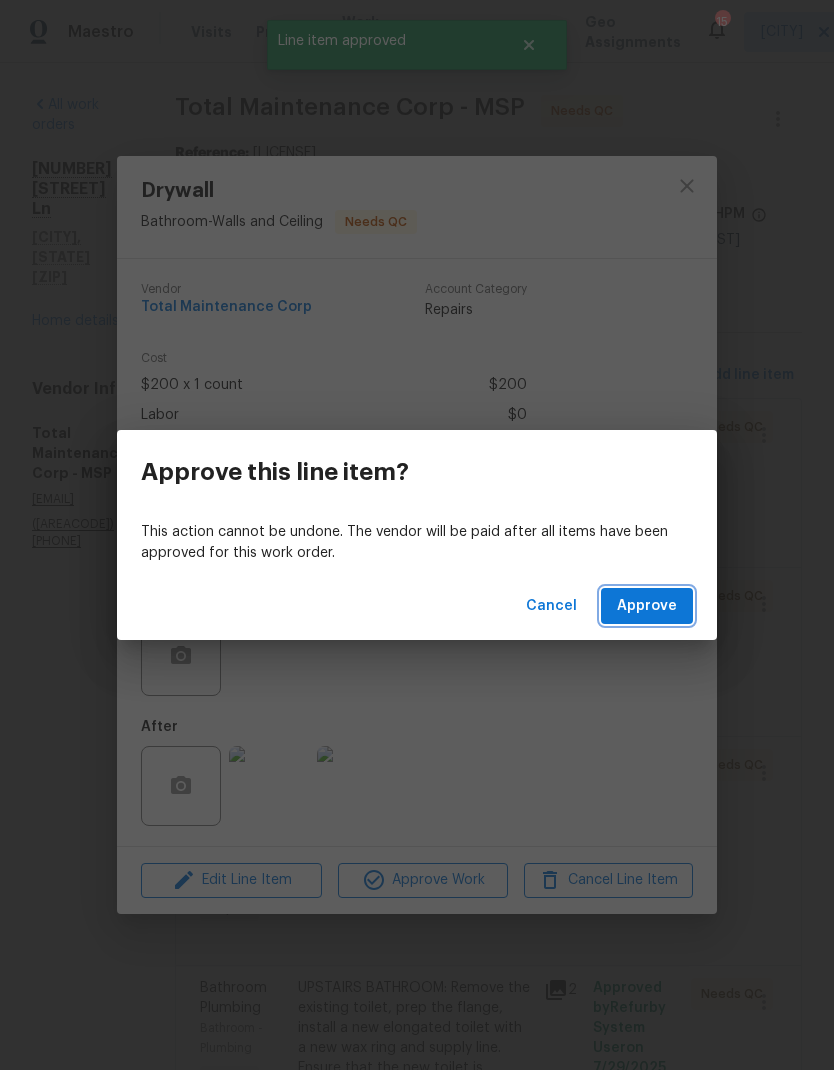 click on "Approve" at bounding box center (647, 606) 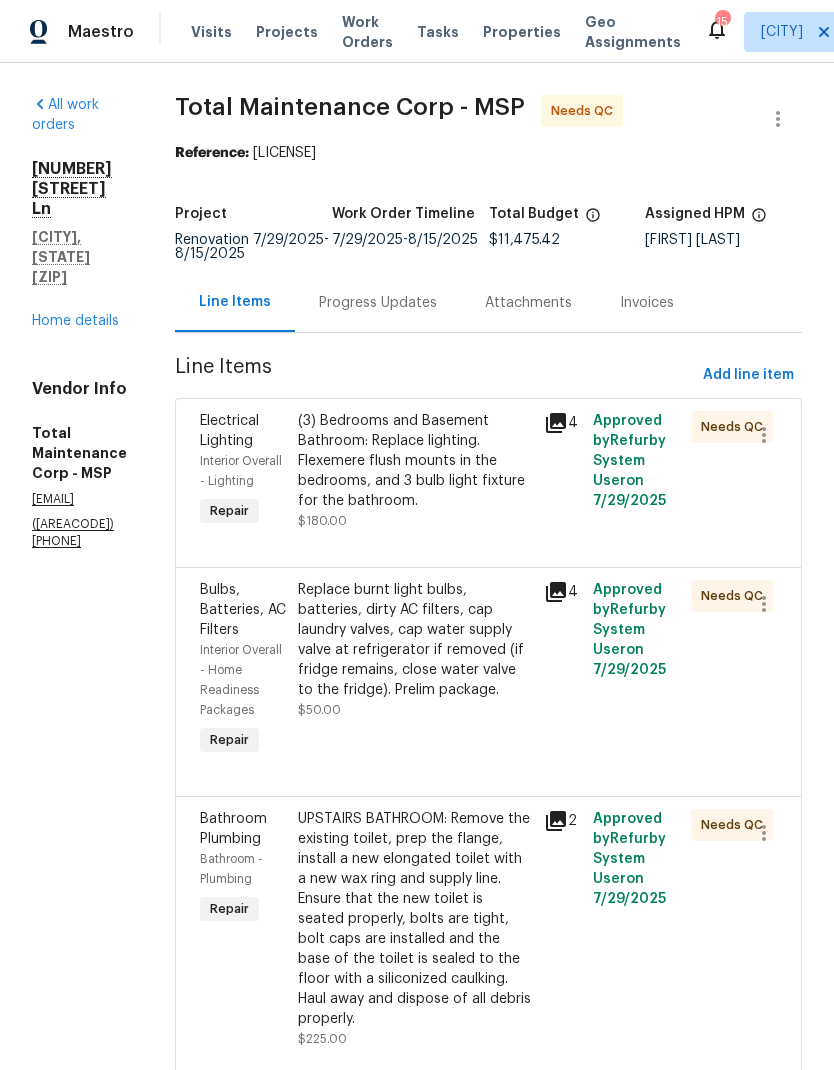 click on "(3) Bedrooms and Basement Bathroom:  Replace lighting.  Flexemere flush mounts in the bedrooms, and 3 bulb light fixture for the bathroom." at bounding box center [414, 461] 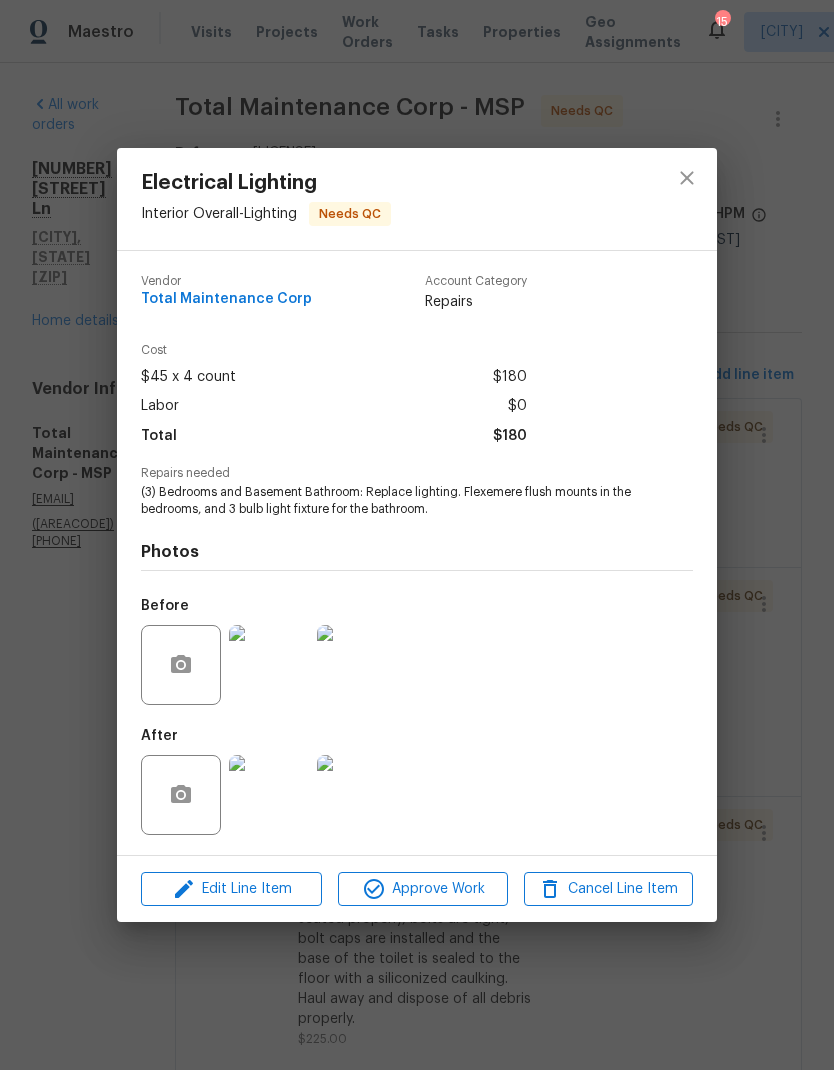 click on "Edit Line Item  Approve Work  Cancel Line Item" at bounding box center (417, 889) 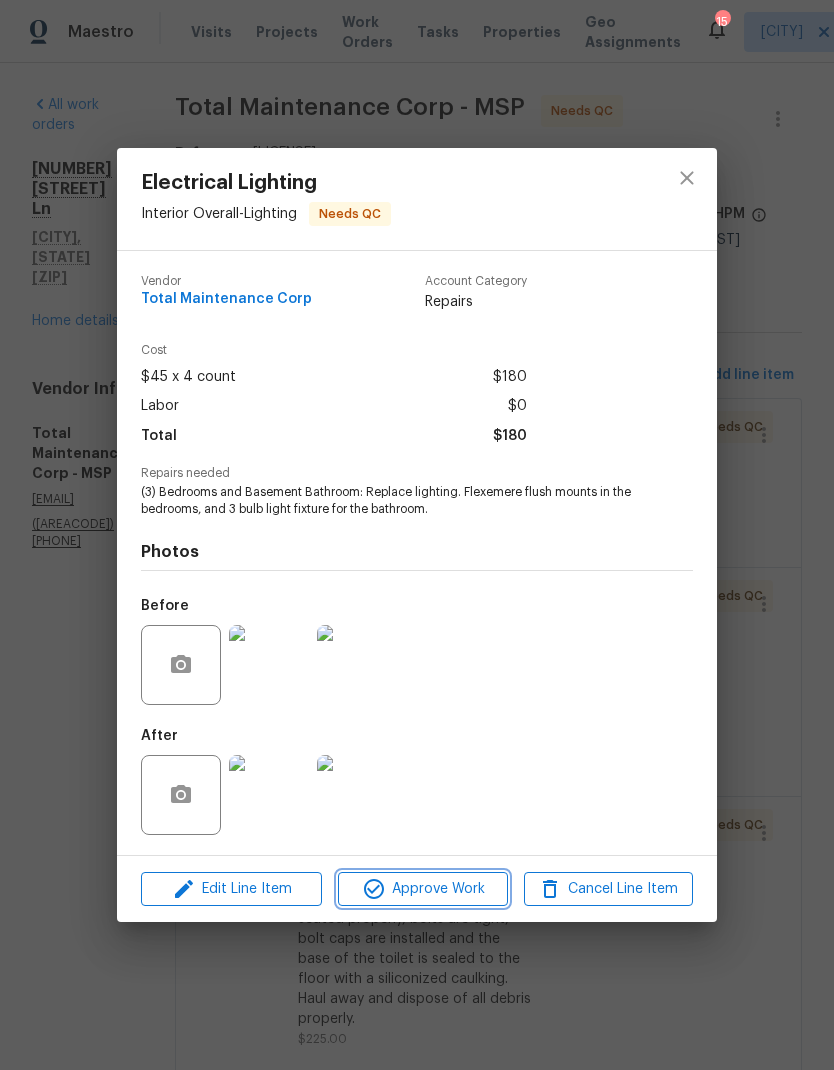 click on "Approve Work" at bounding box center [422, 889] 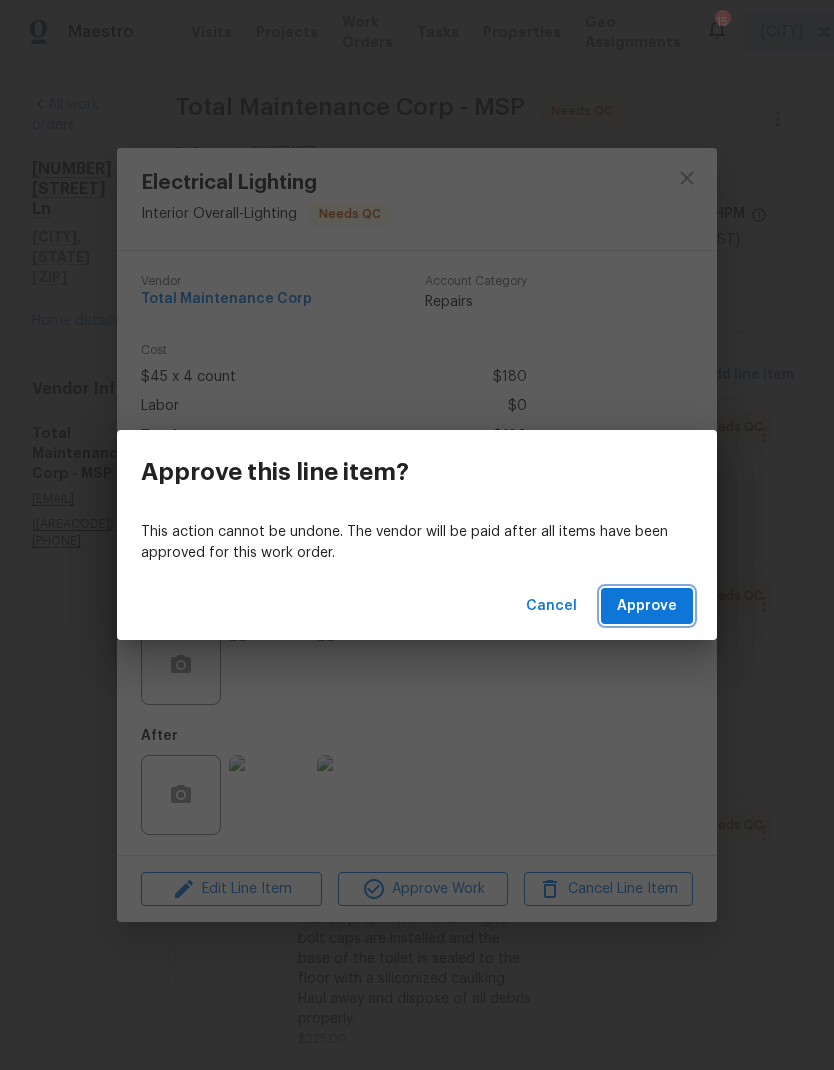 click on "Approve" at bounding box center [647, 606] 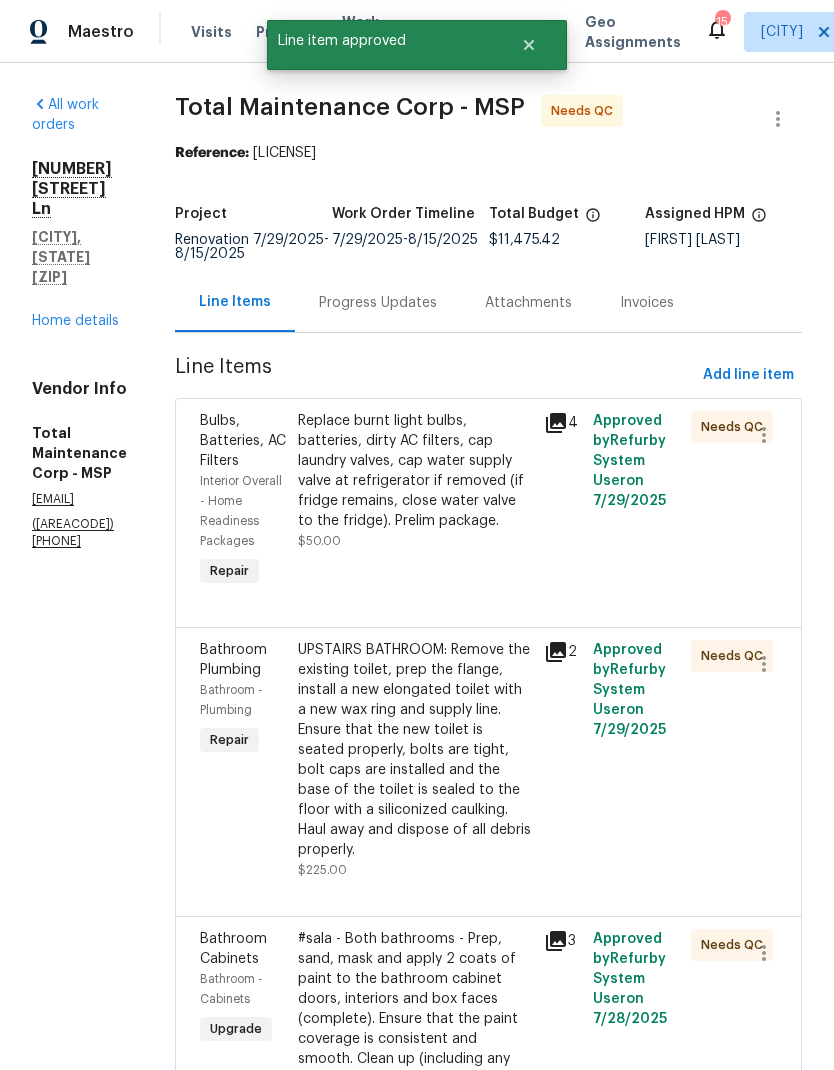 click on "Replace burnt light bulbs, batteries, dirty AC filters, cap laundry valves, cap water supply valve at refrigerator if removed (if fridge remains, close water valve to the fridge). Prelim package." at bounding box center (414, 471) 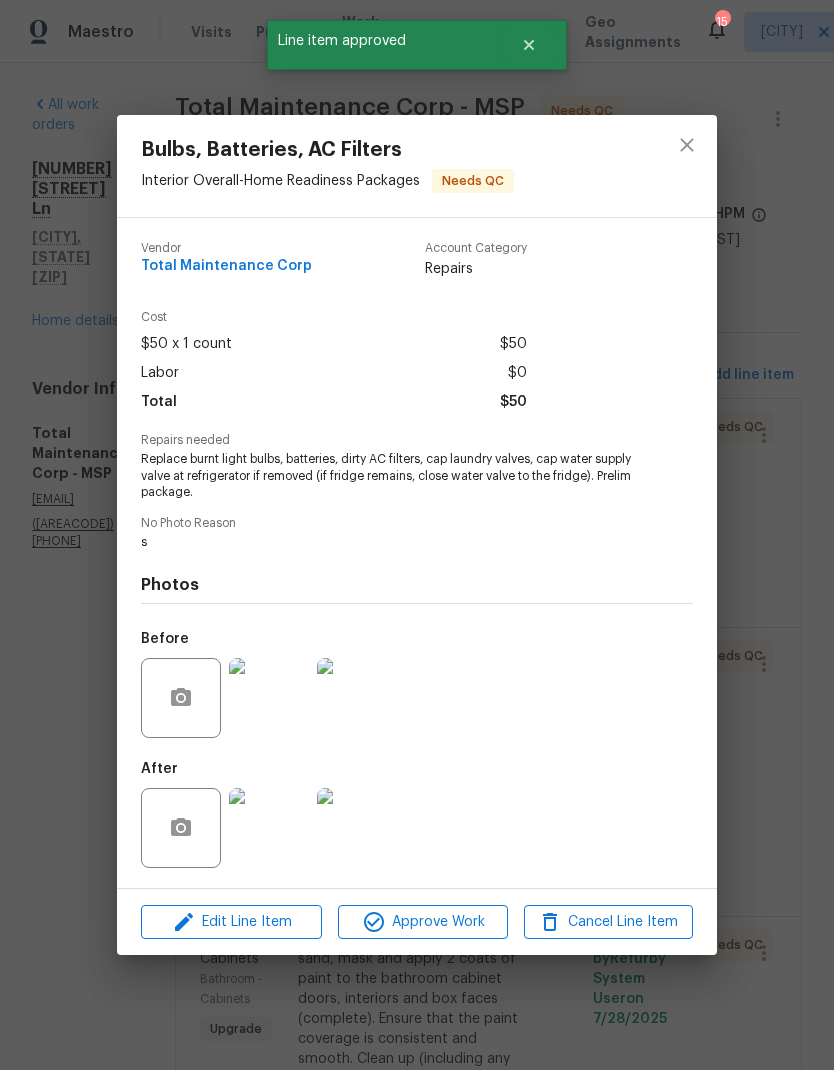 click on "Approve Work" at bounding box center (422, 922) 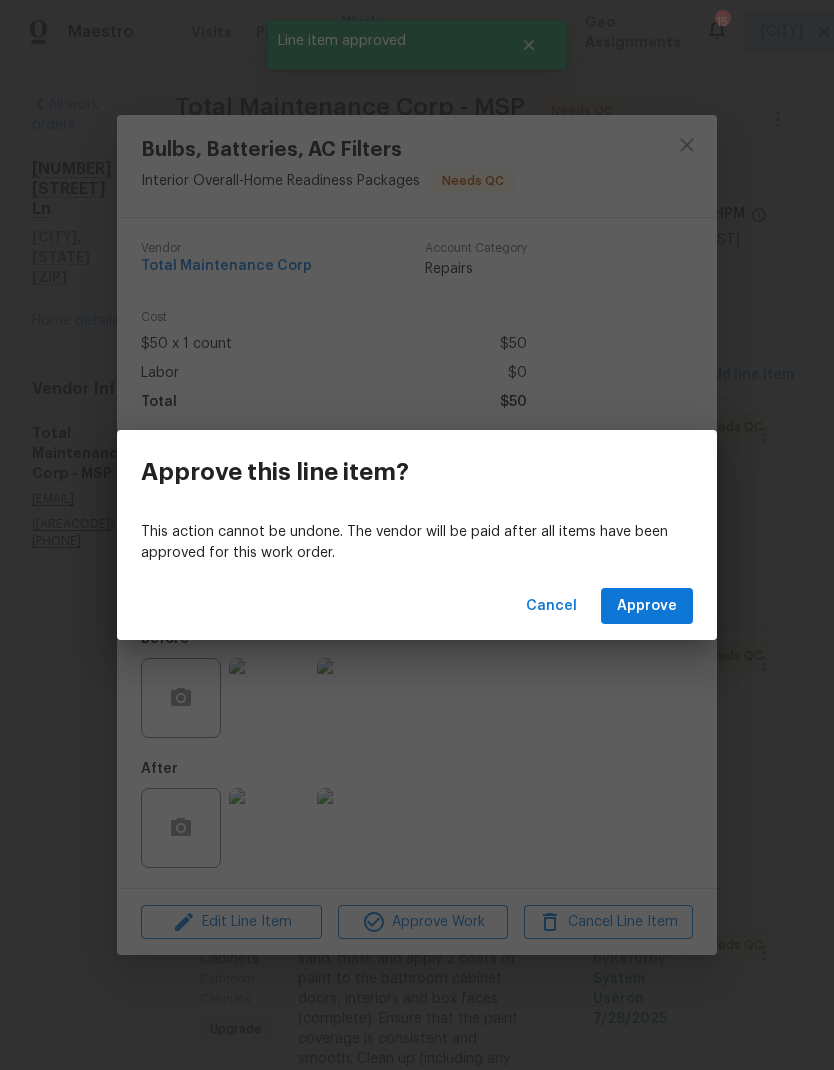 click on "Approve" at bounding box center [647, 606] 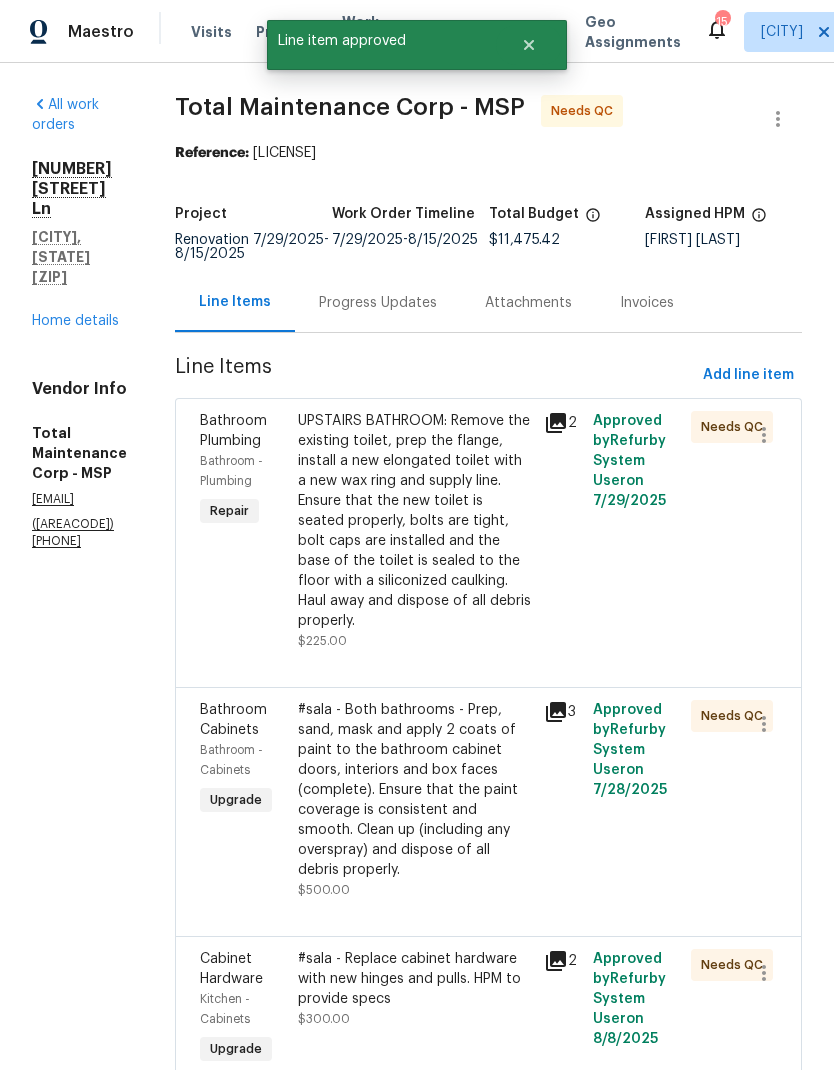click on "UPSTAIRS BATHROOM: Remove the existing toilet, prep the flange, install a new elongated toilet with a new wax ring and supply line. Ensure that the new toilet is seated properly, bolts are tight, bolt caps are installed and the base of the toilet is sealed to the floor with a siliconized caulking. Haul away and dispose of all debris properly." at bounding box center (414, 521) 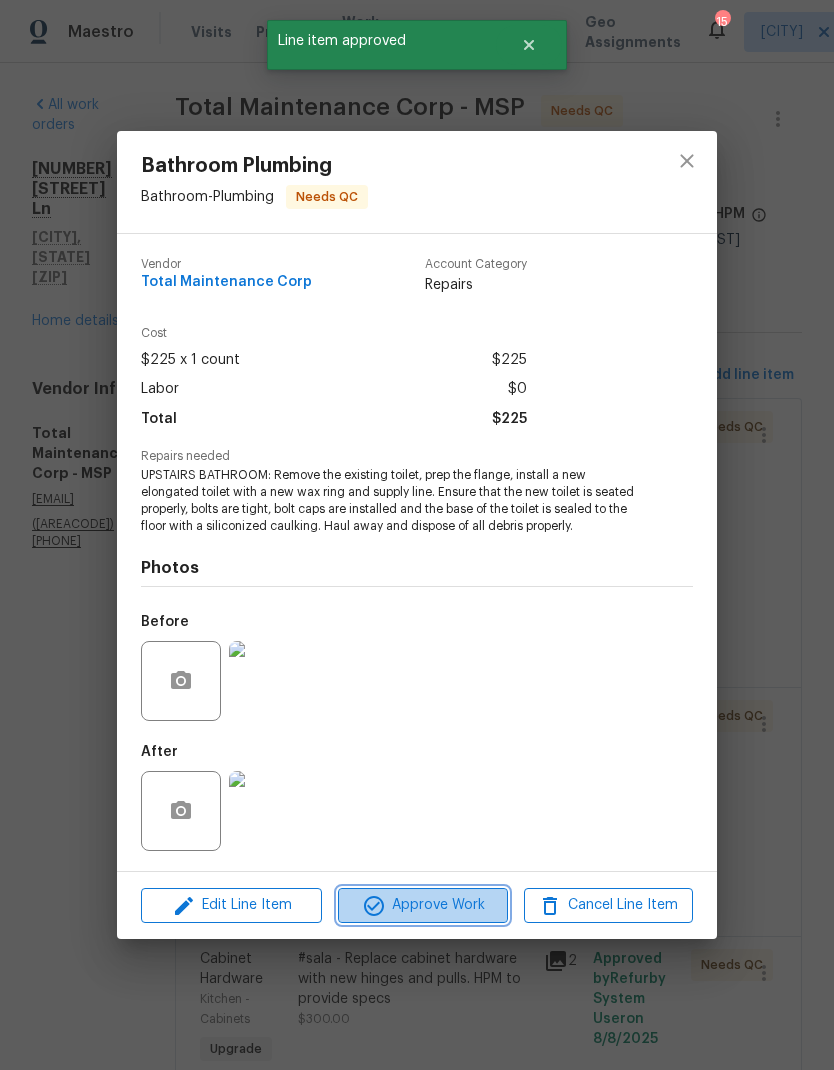 click on "Approve Work" at bounding box center (422, 905) 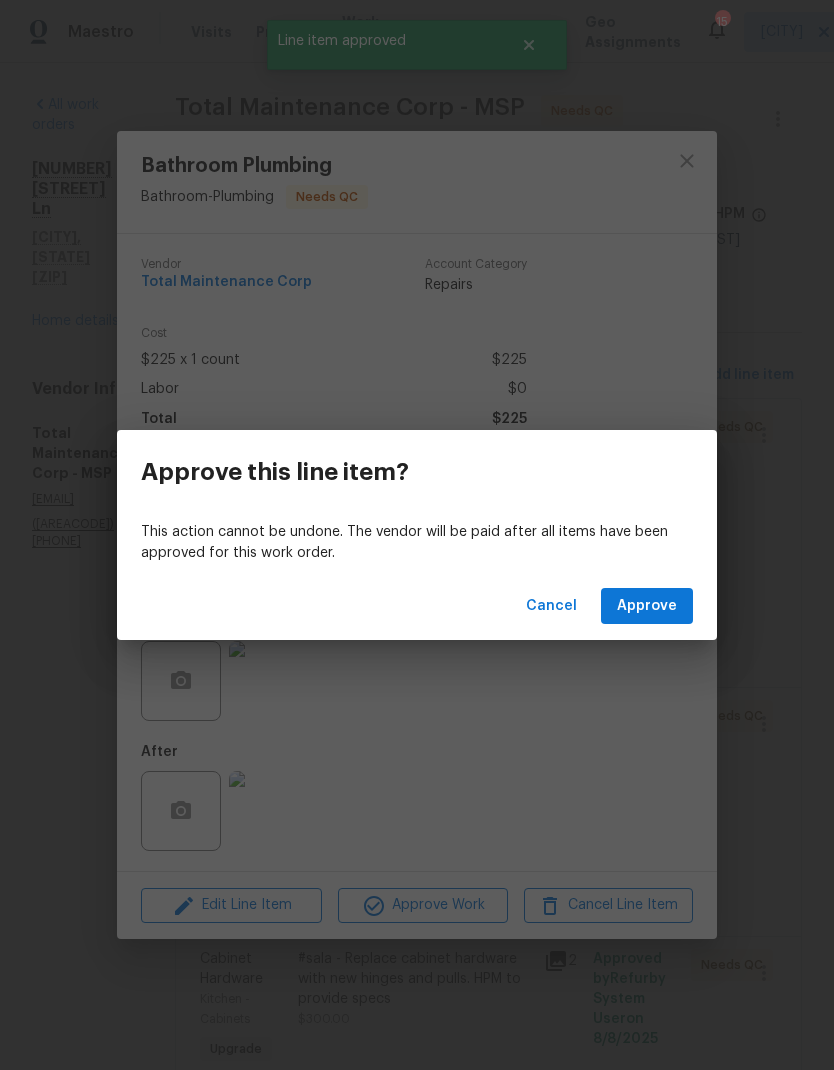 click on "Cancel Approve" at bounding box center (417, 606) 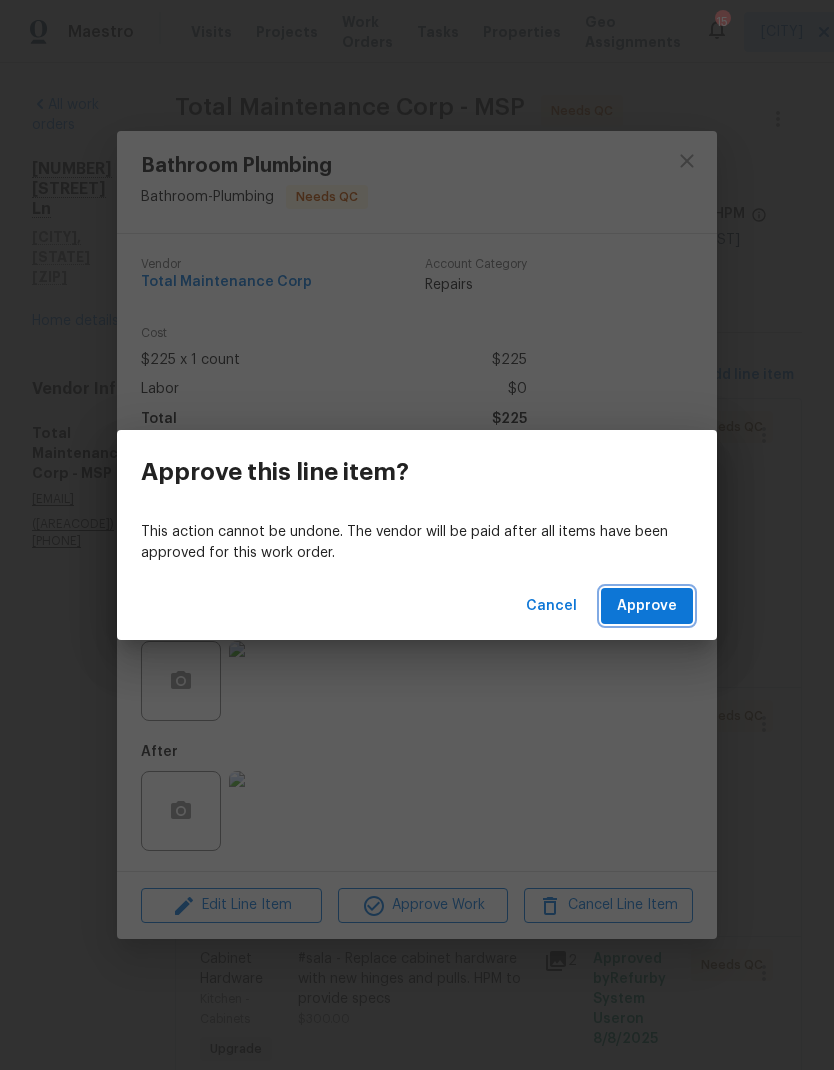 click on "Approve" at bounding box center [647, 606] 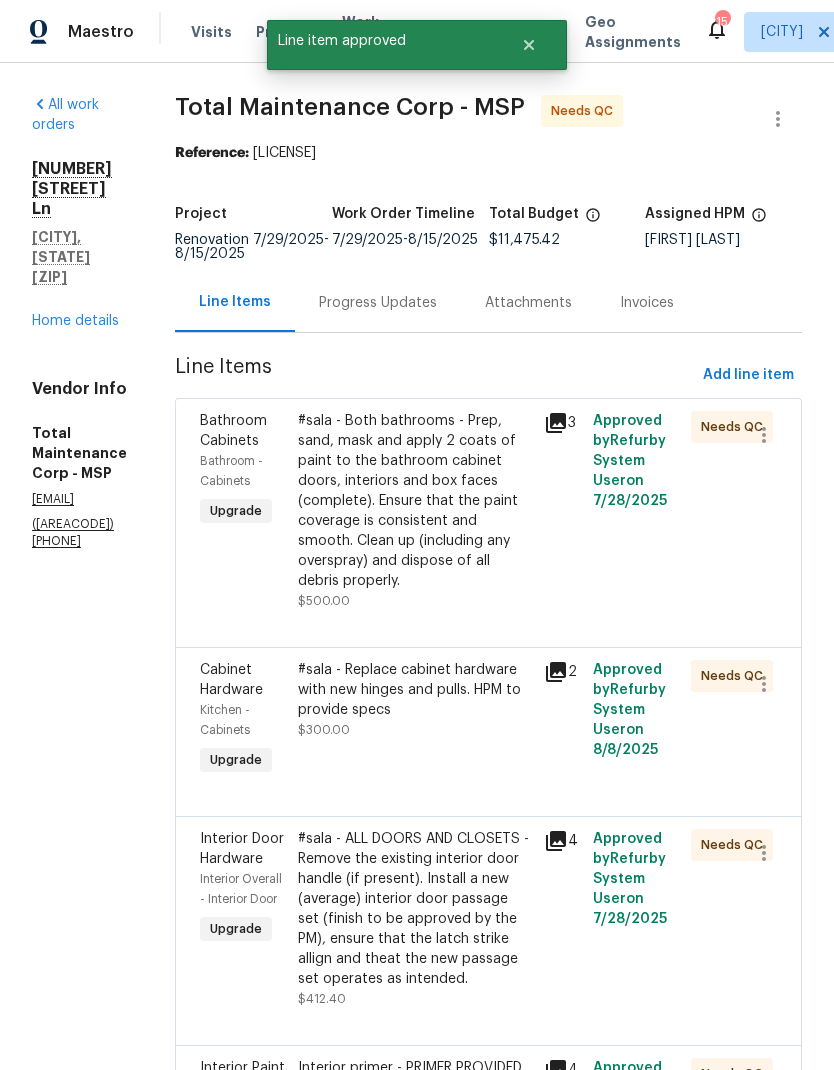 click on "#sala - Both bathrooms - Prep, sand, mask and apply 2 coats of paint to the bathroom cabinet doors, interiors and box faces (complete). Ensure that the paint coverage is consistent and smooth. Clean up (including any overspray) and dispose of all debris properly." at bounding box center [414, 501] 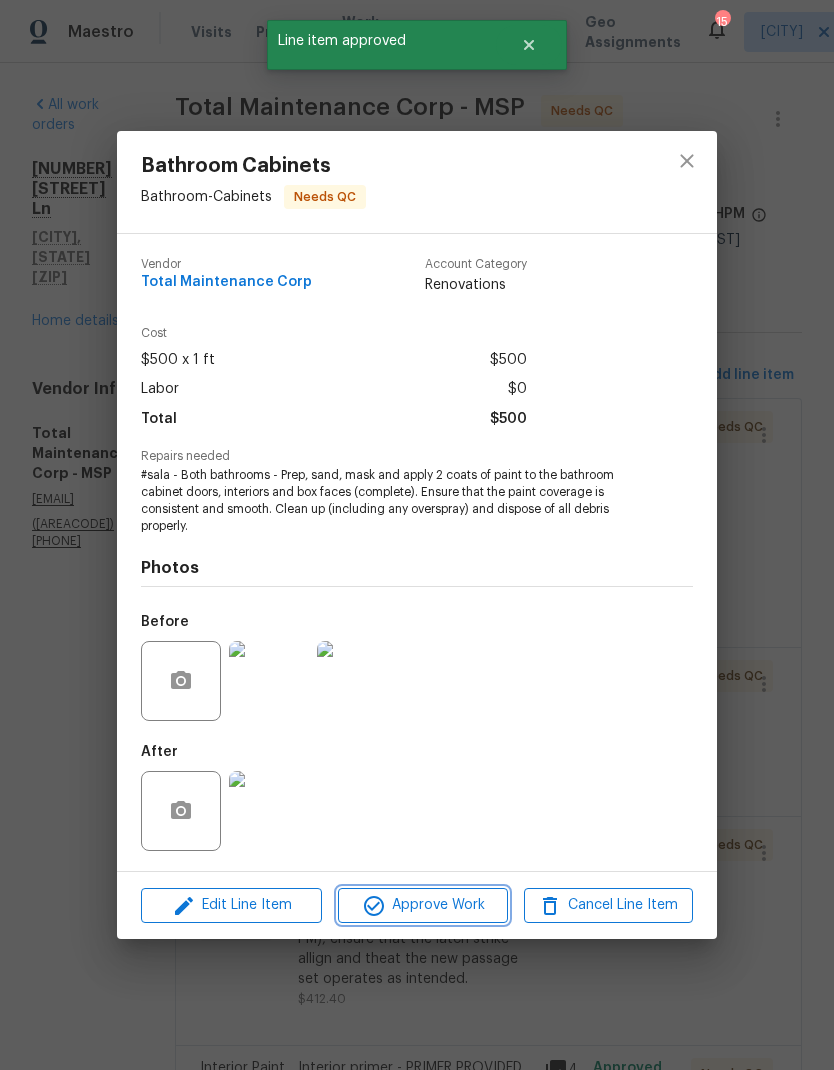 click on "Approve Work" at bounding box center (422, 905) 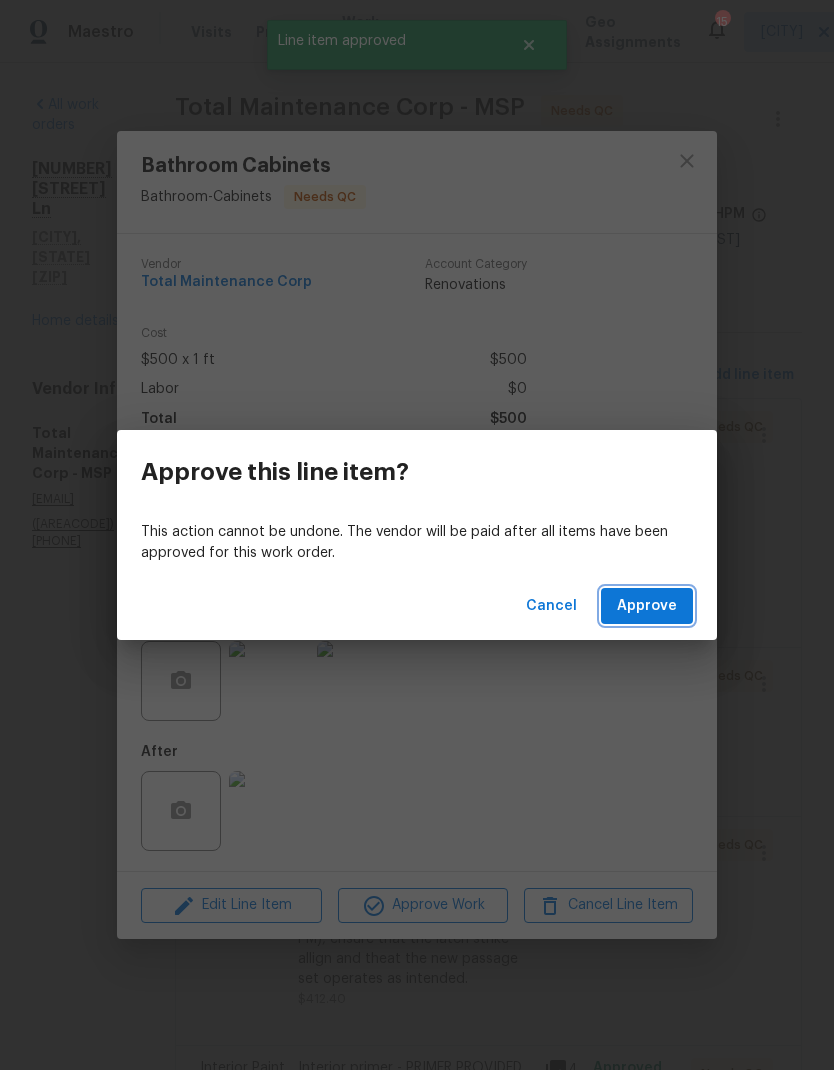 click on "Approve" at bounding box center (647, 606) 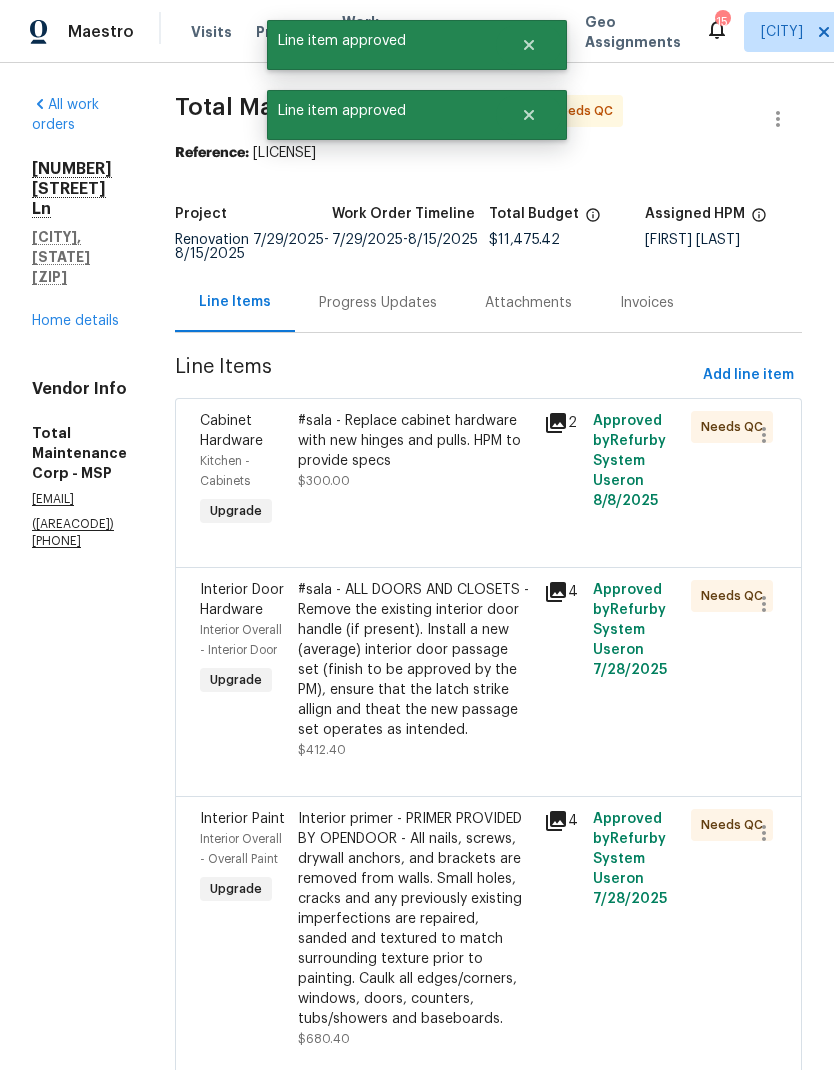 click on "#sala - Replace cabinet hardware with new hinges and pulls. HPM to provide specs $300.00" at bounding box center (414, 471) 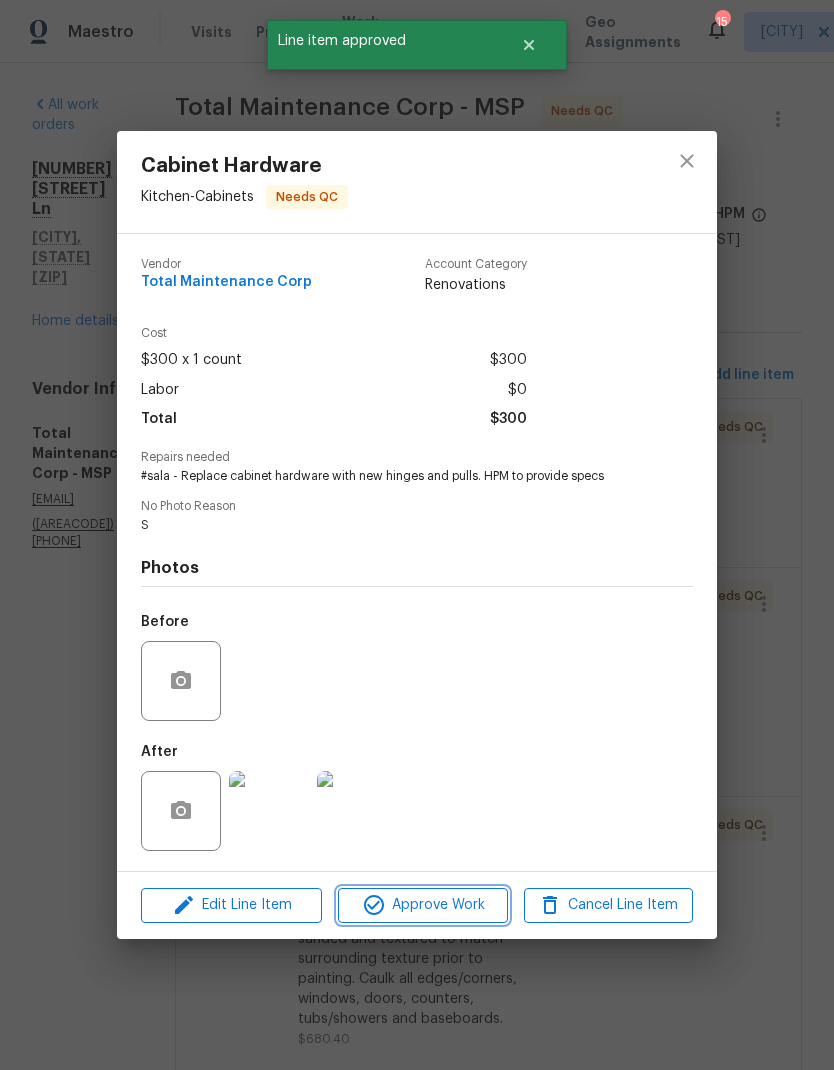 click on "Approve Work" at bounding box center (422, 905) 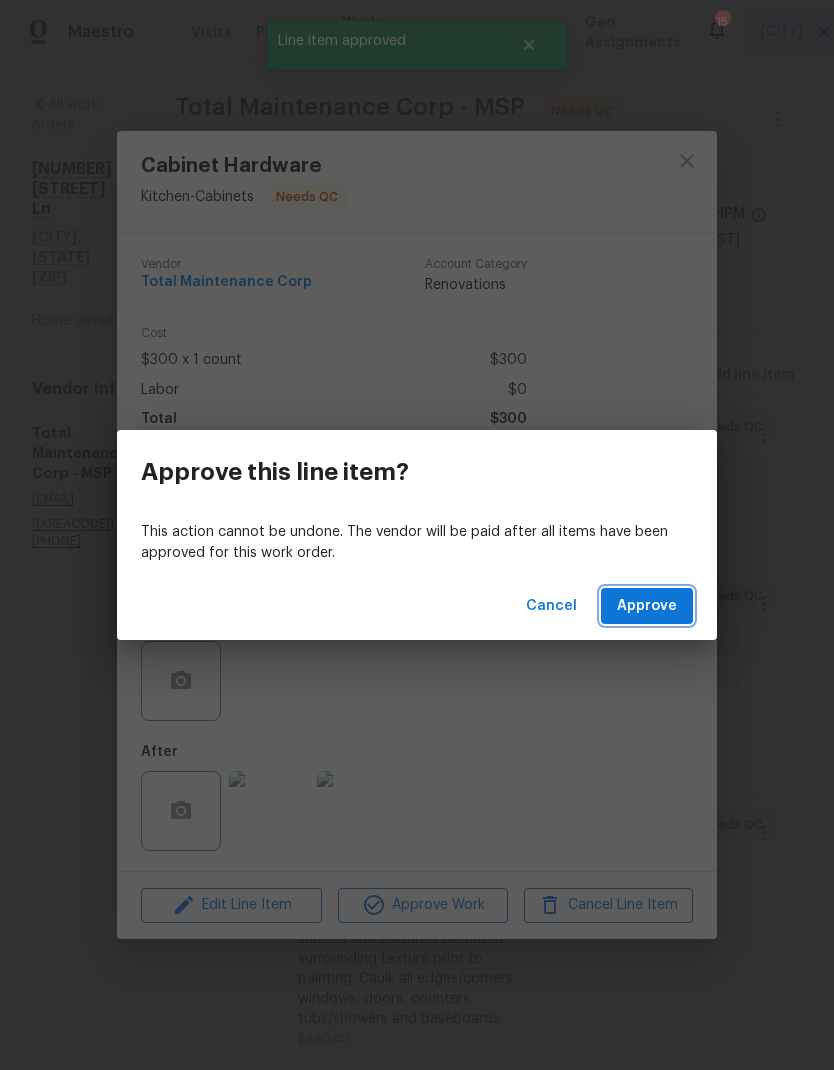 click on "Approve" at bounding box center [647, 606] 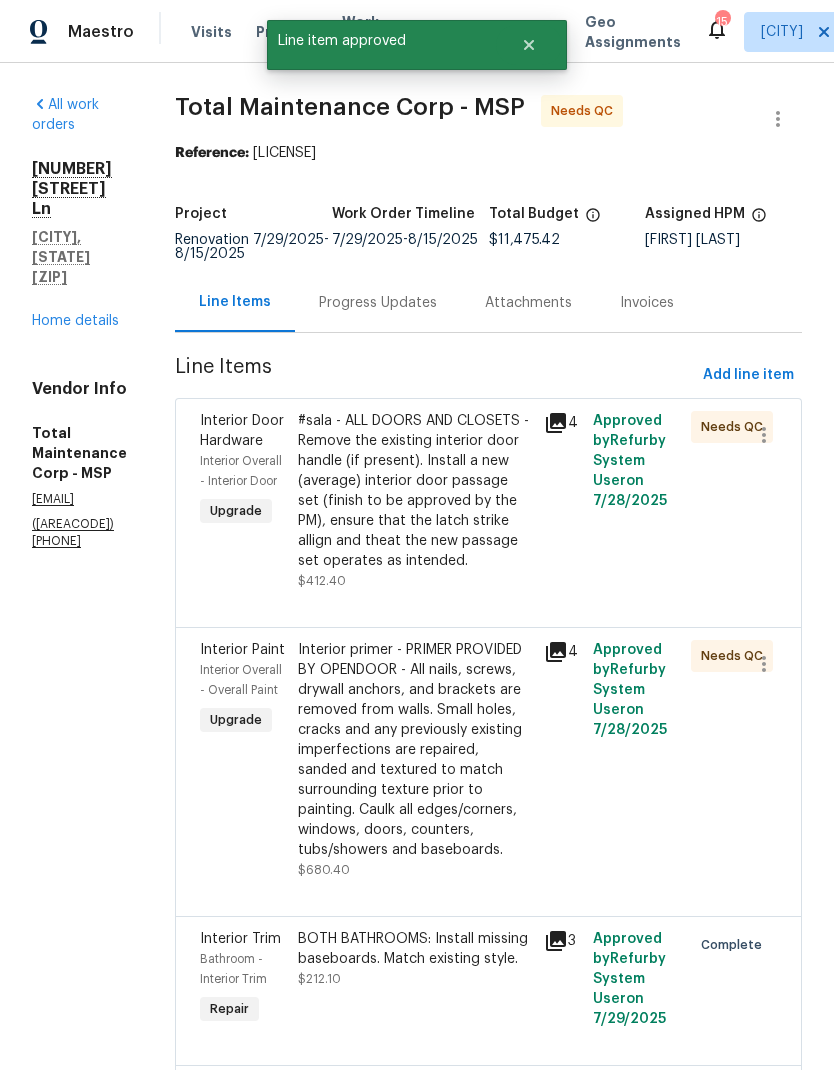 click on "#sala - ALL DOORS AND CLOSETS - Remove the existing interior door handle (if present). Install a new (average) interior door passage set (finish to be approved by the PM), ensure that the latch & strike allign and theat the new passage set operates as intended." at bounding box center [414, 491] 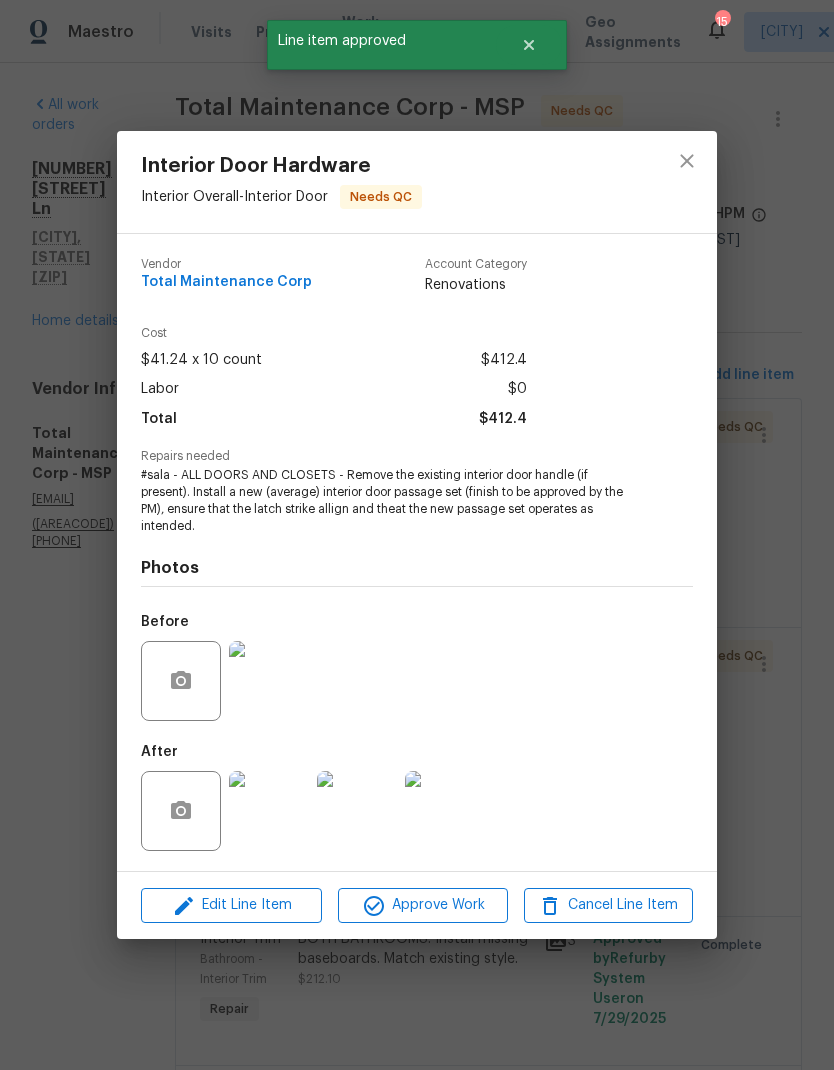 click on "Edit Line Item  Approve Work  Cancel Line Item" at bounding box center (417, 905) 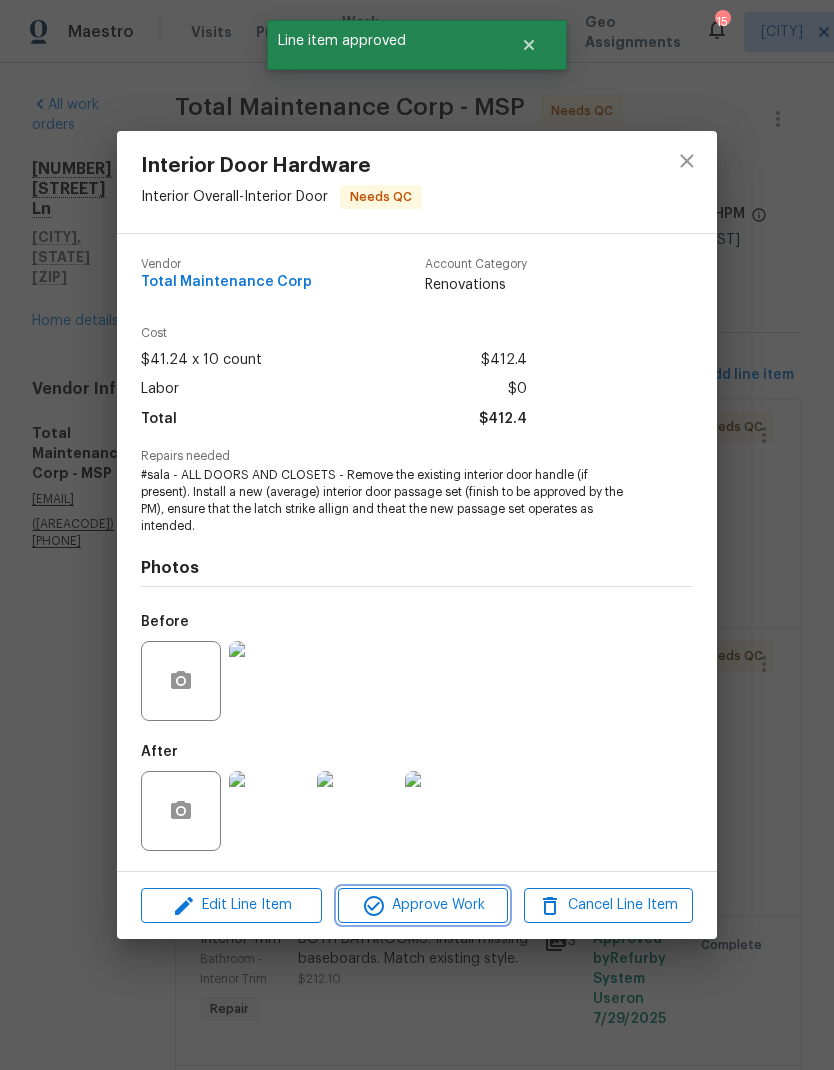 click on "Approve Work" at bounding box center (422, 905) 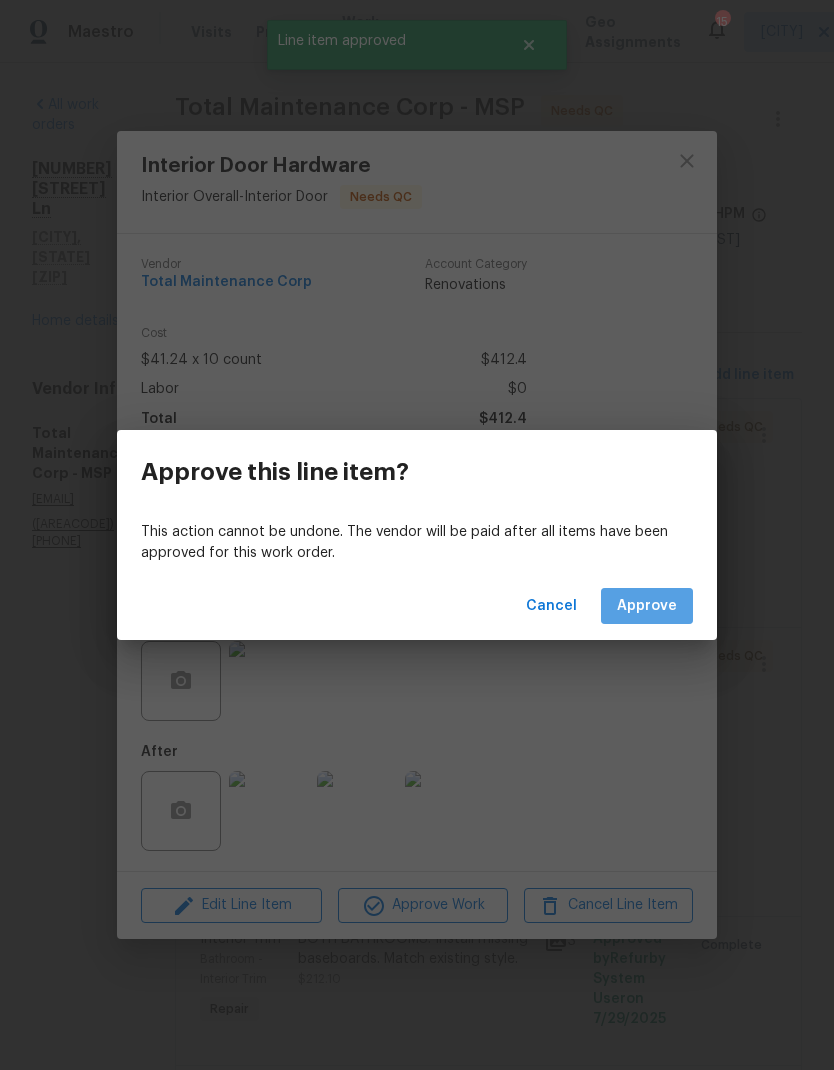 click on "Approve" at bounding box center [647, 606] 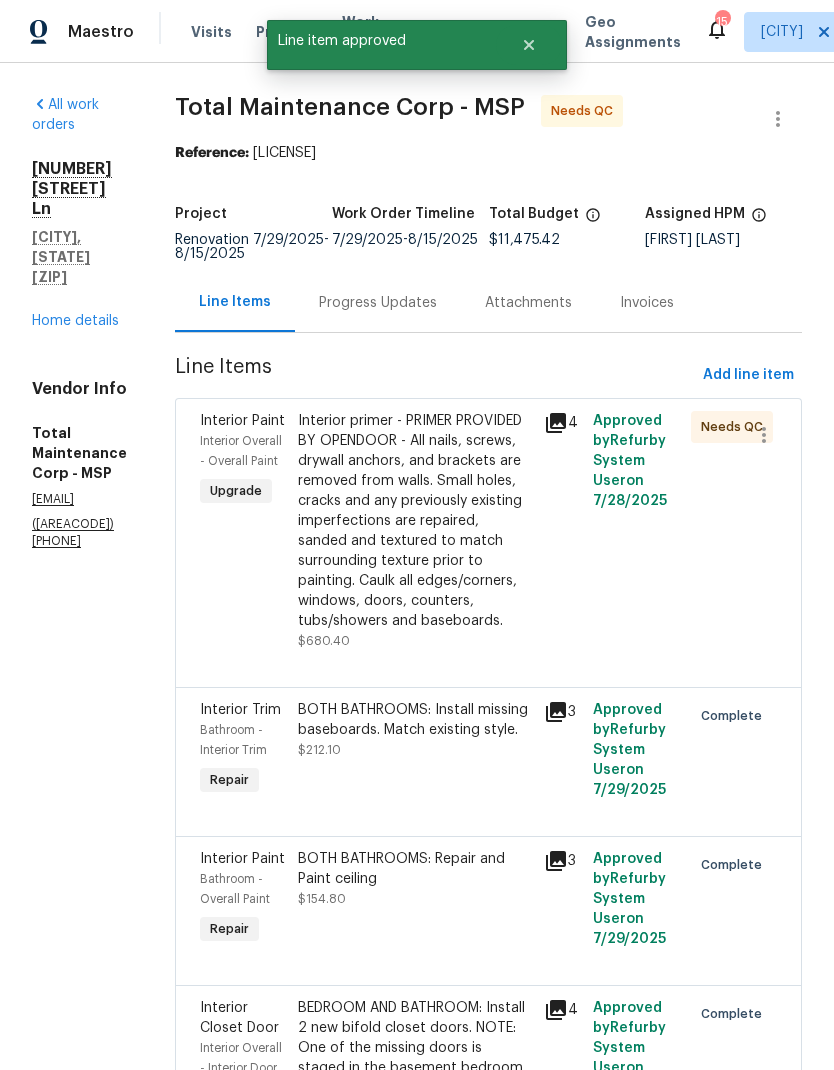 click on "Interior primer - PRIMER PROVIDED BY OPENDOOR - All nails, screws, drywall anchors, and brackets are removed from walls. Small holes, cracks and any previously existing imperfections are repaired, sanded and textured to match surrounding texture prior to painting. Caulk all edges/corners, windows, doors, counters, tubs/showers and baseboards." at bounding box center (414, 521) 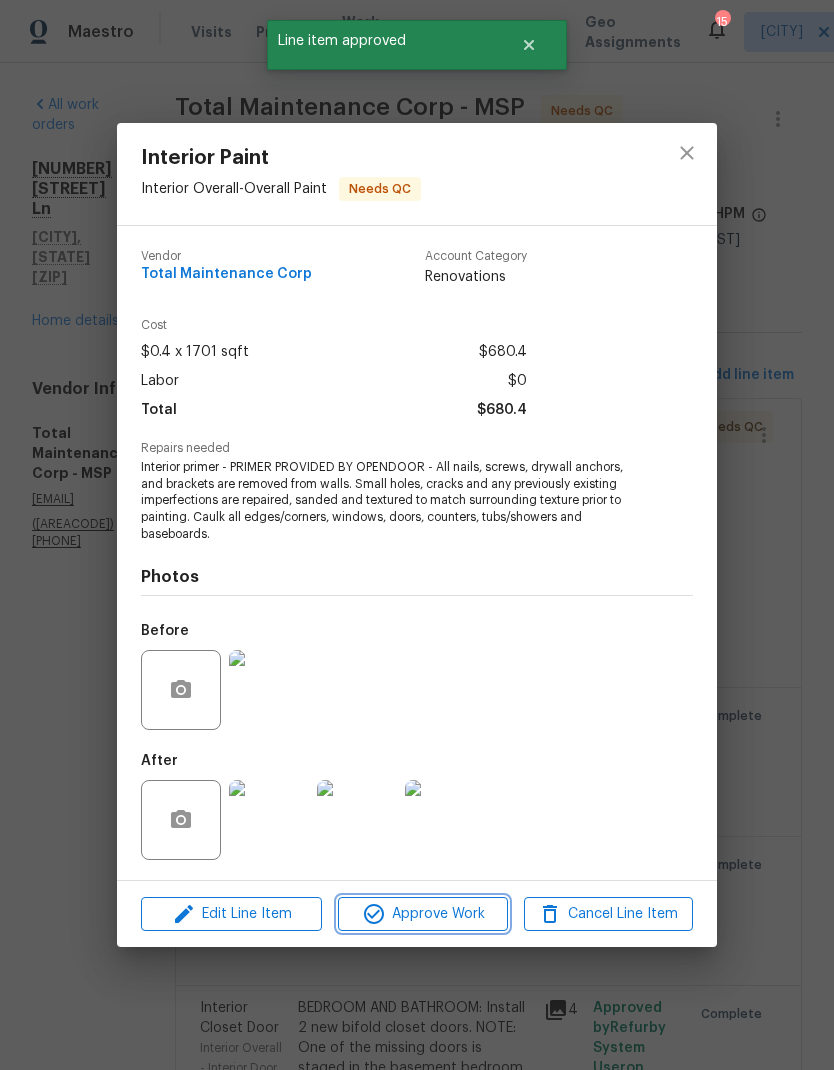click on "Approve Work" at bounding box center (422, 914) 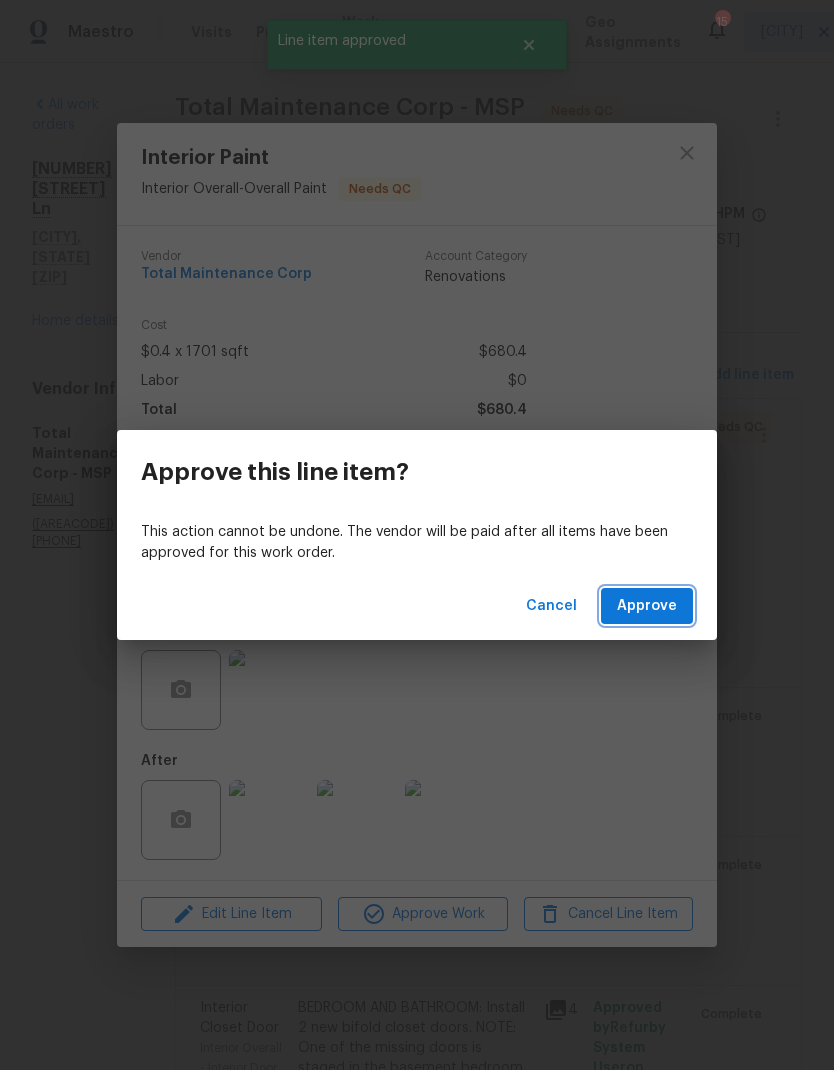 click on "Approve" at bounding box center [647, 606] 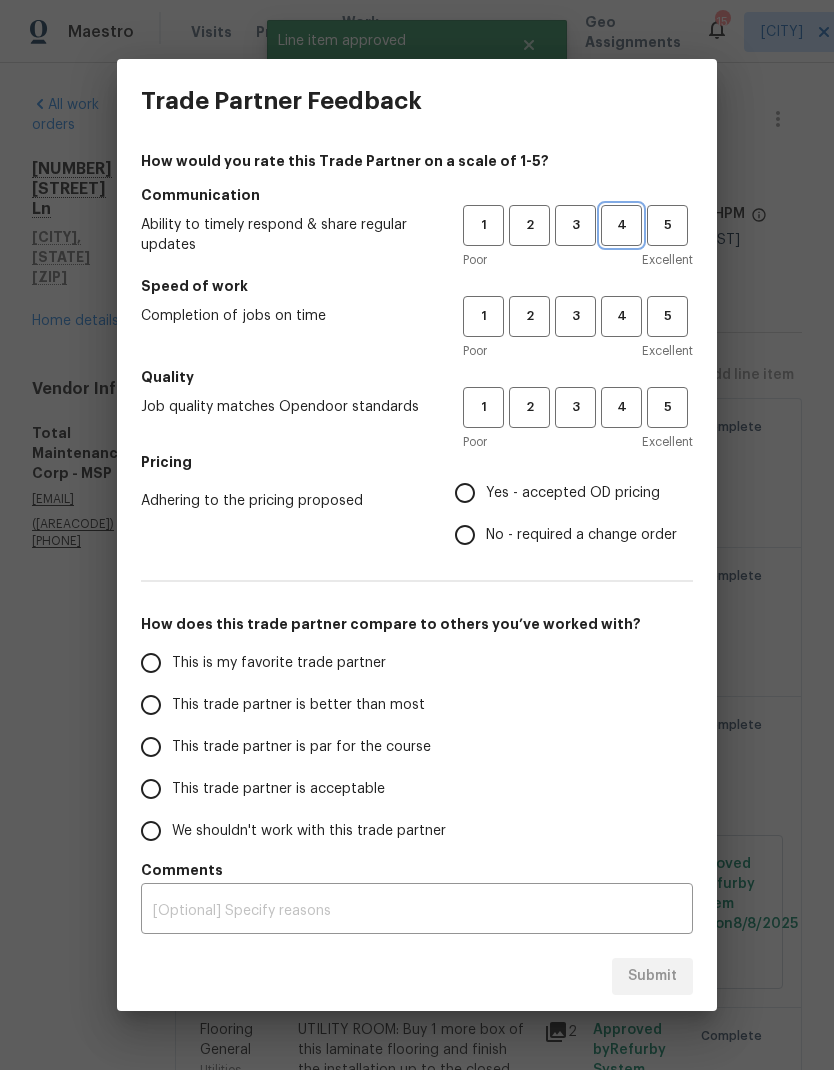 click on "4" at bounding box center [621, 225] 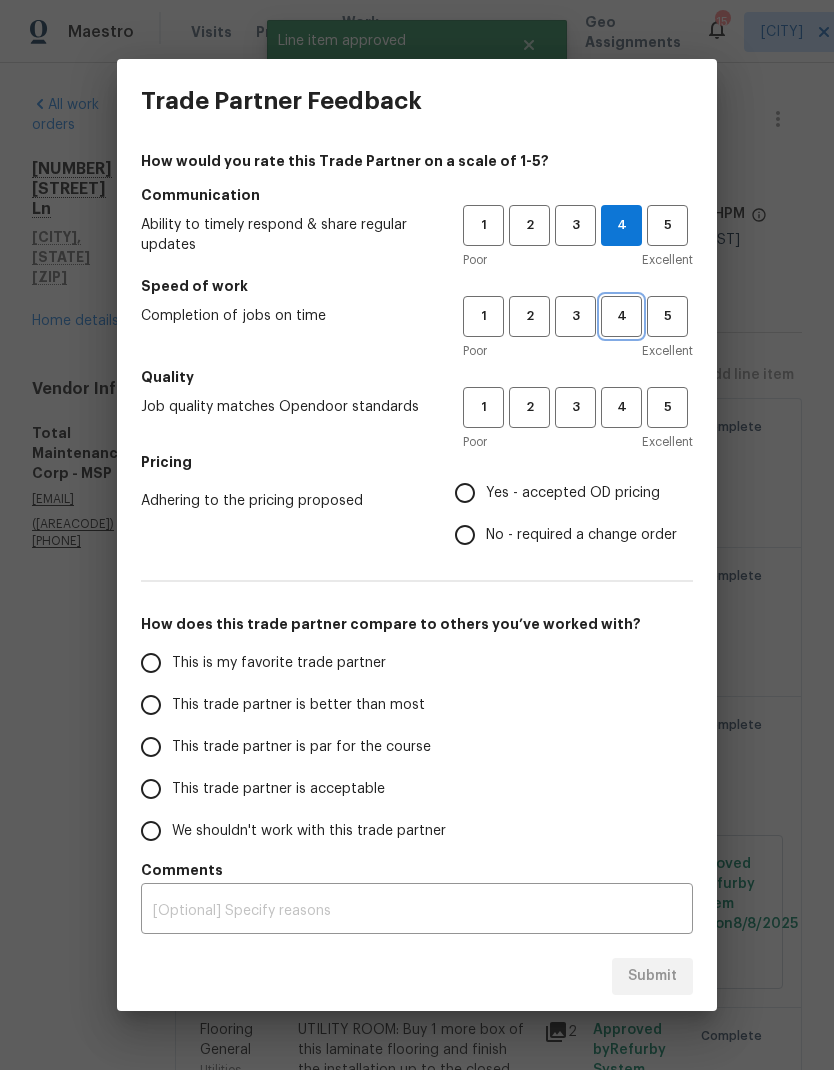 click on "4" at bounding box center (621, 316) 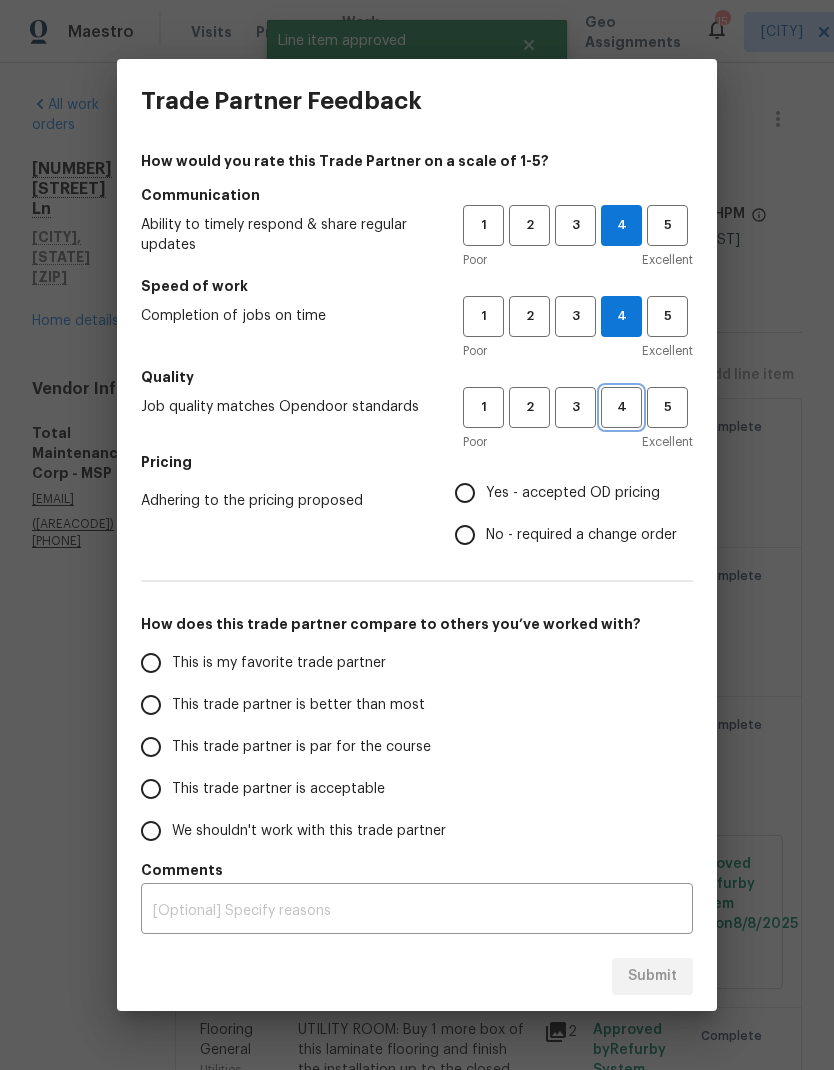 click on "4" at bounding box center [621, 407] 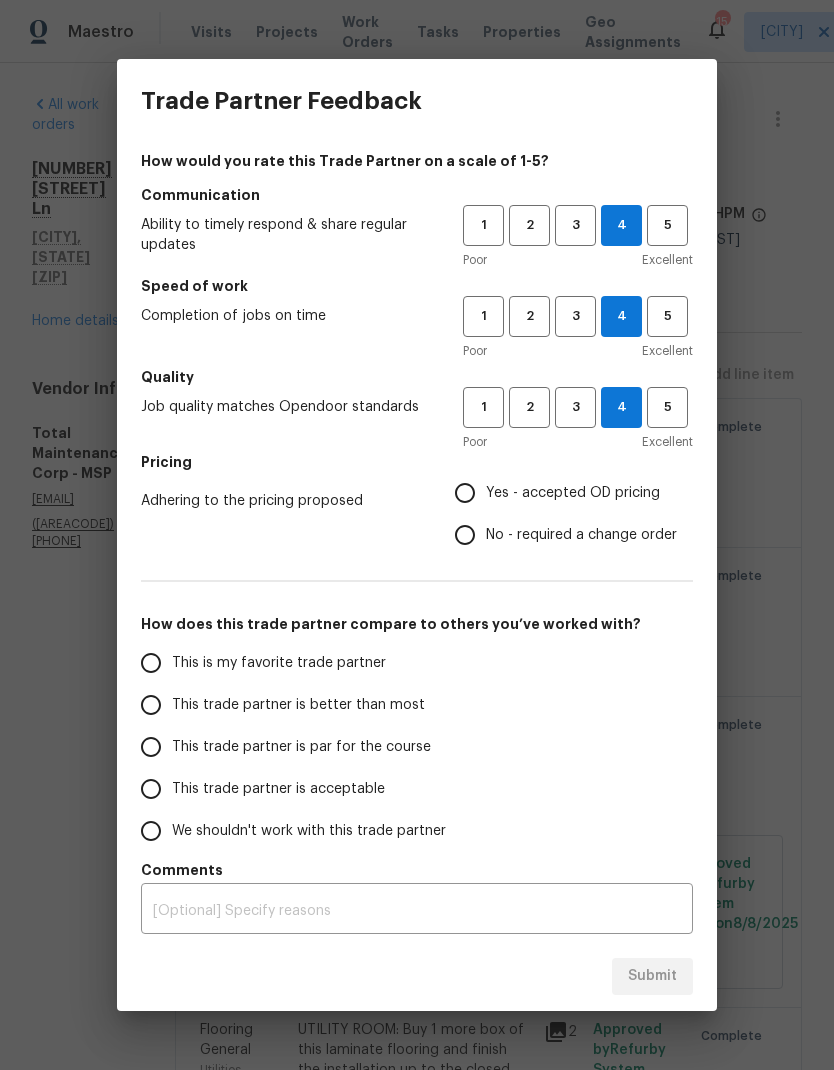 click on "No - required a change order" at bounding box center (465, 535) 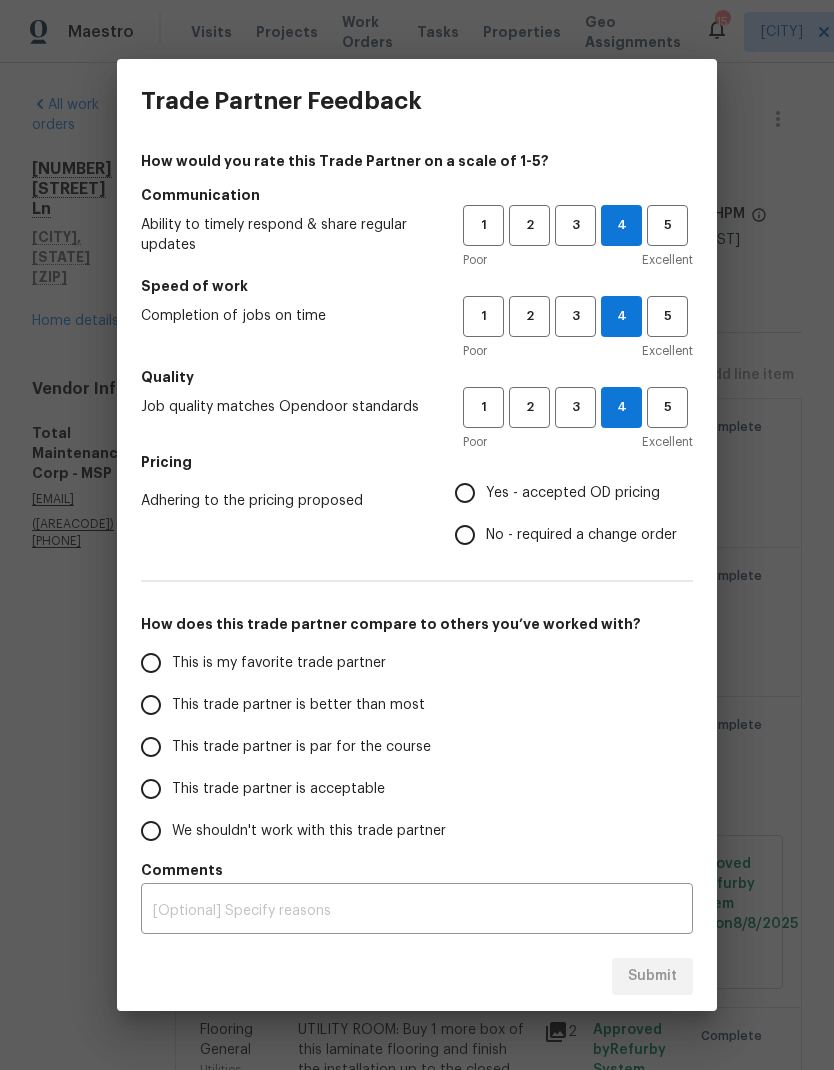 radio on "true" 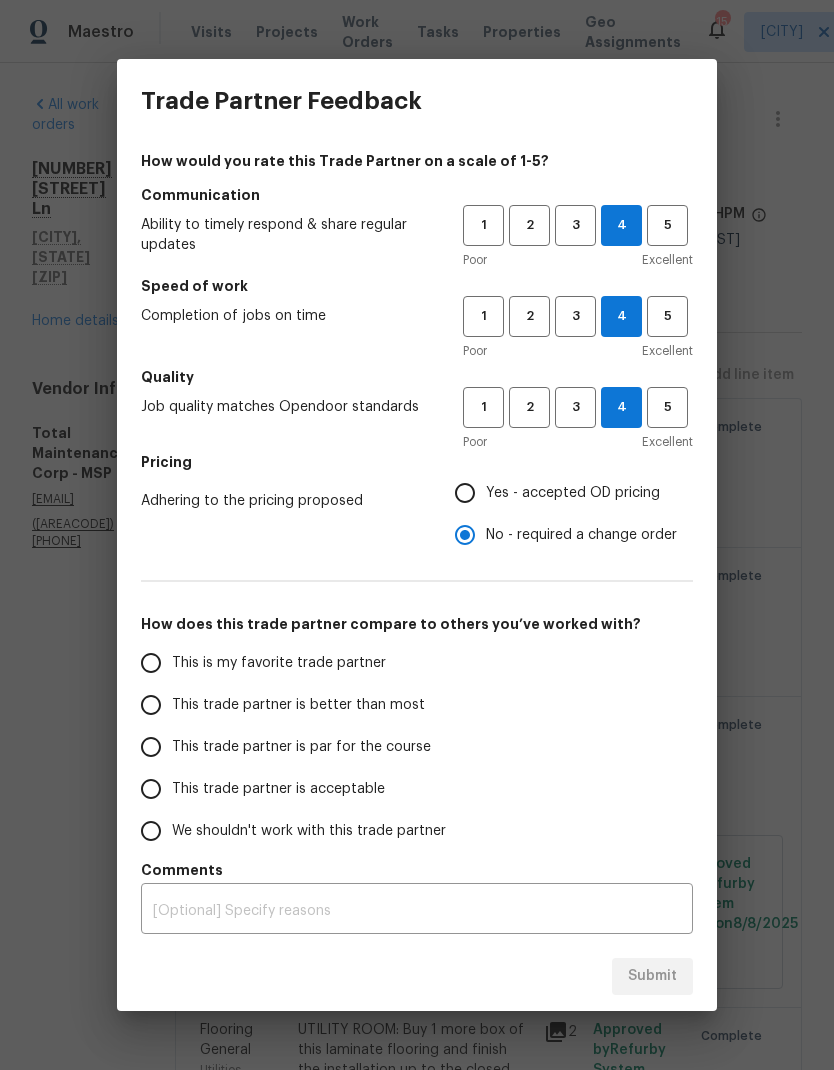 click on "This trade partner is better than most" at bounding box center [151, 705] 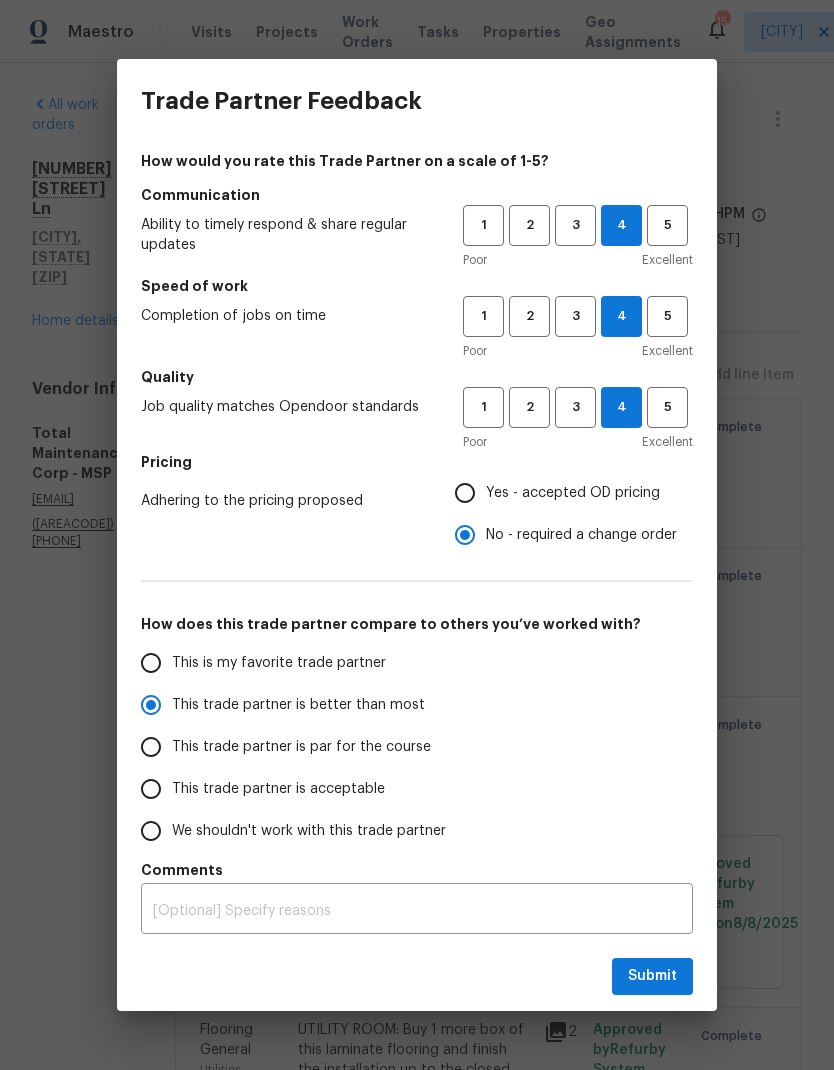 click on "x ​" at bounding box center (417, 911) 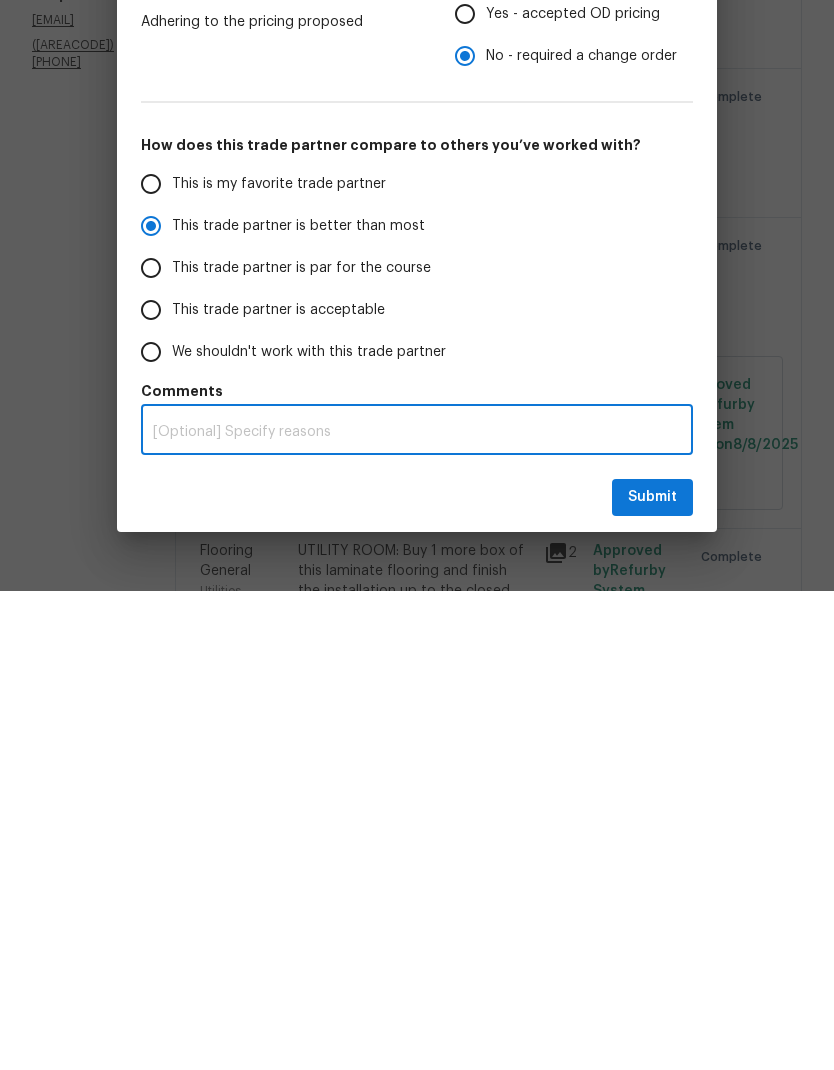 radio on "true" 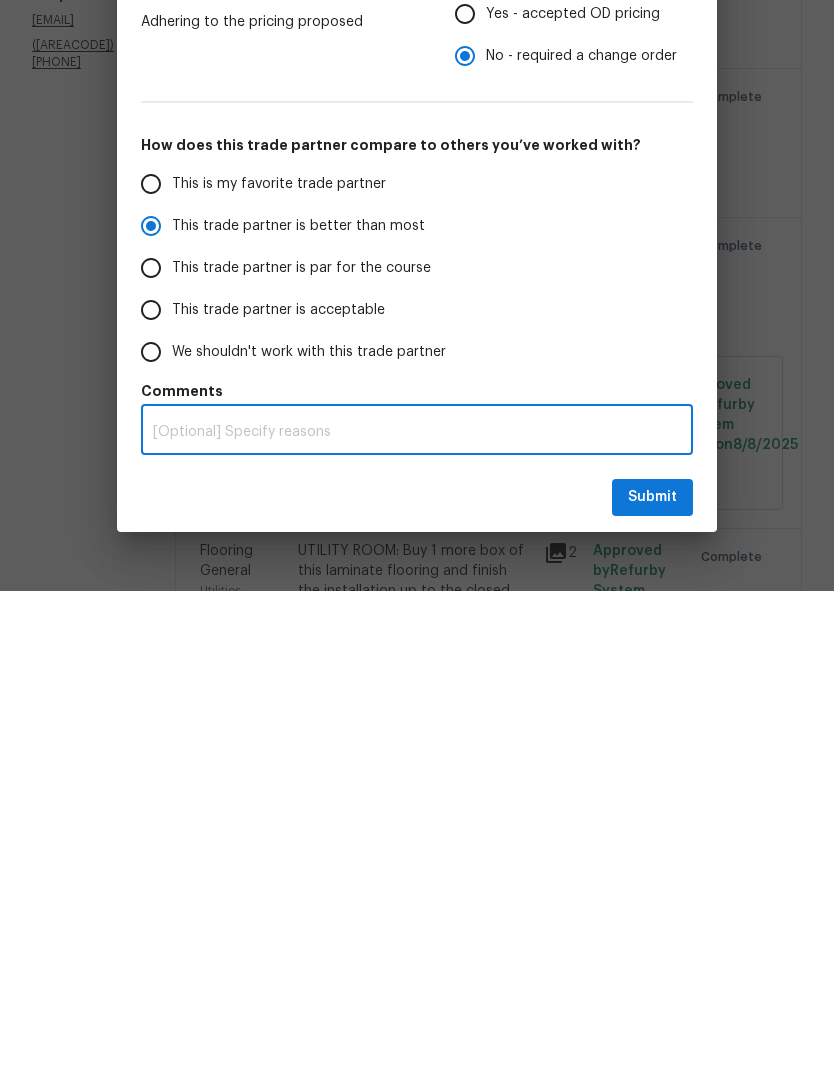 type on "L" 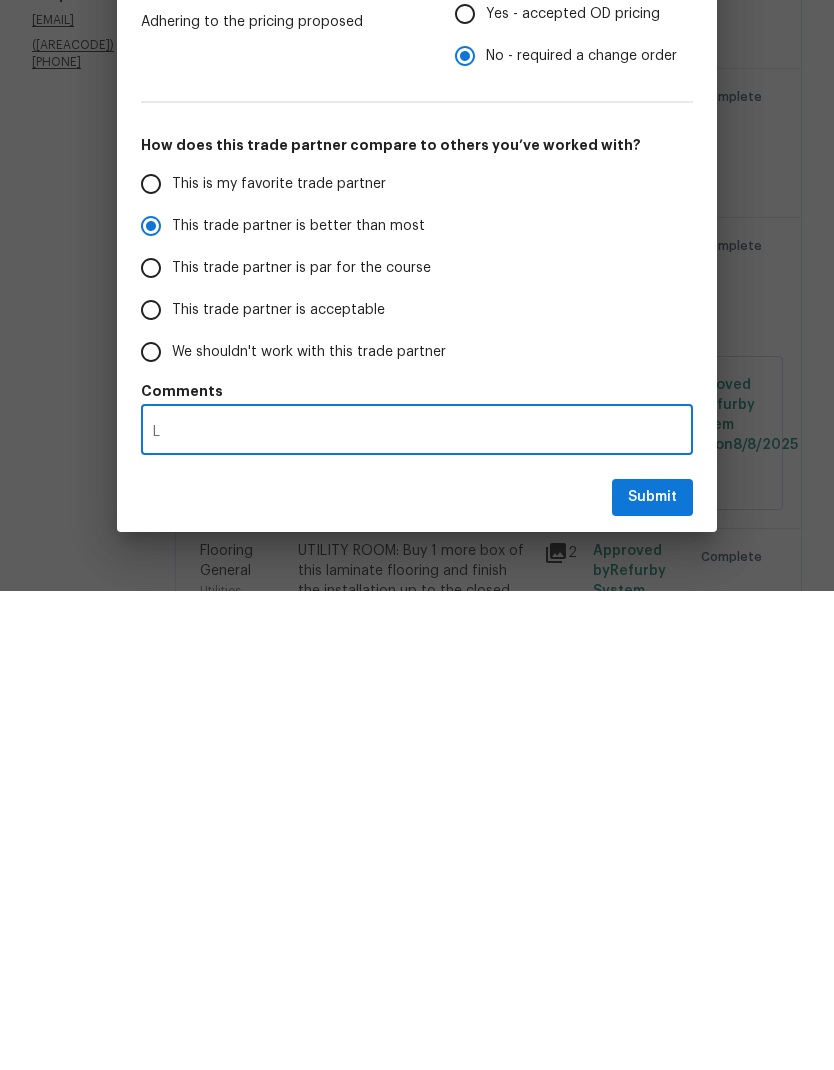 scroll, scrollTop: 80, scrollLeft: 0, axis: vertical 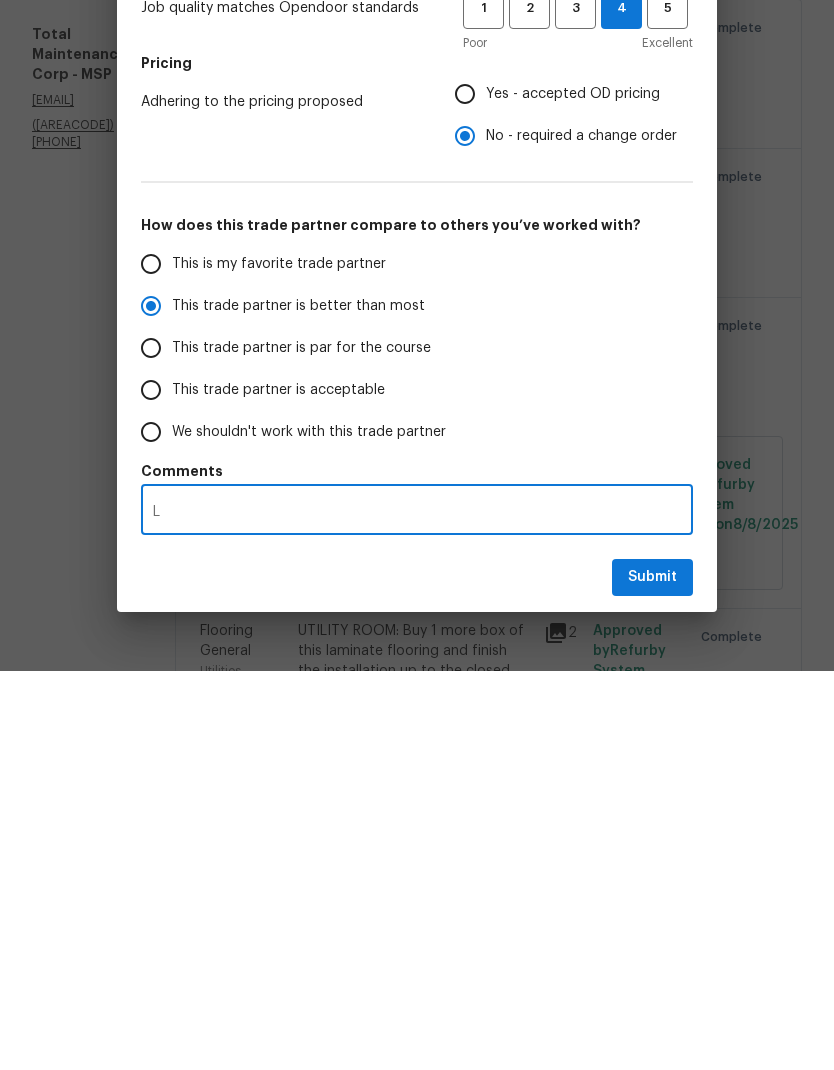 radio on "false" 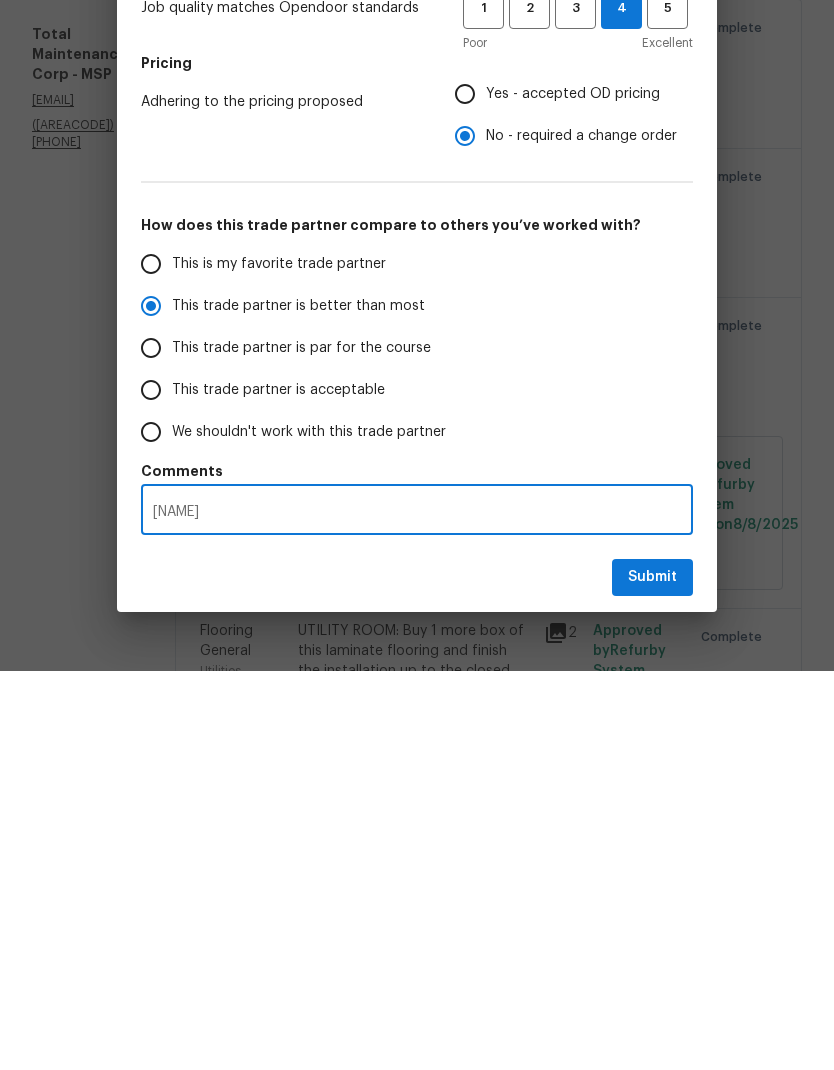 radio on "false" 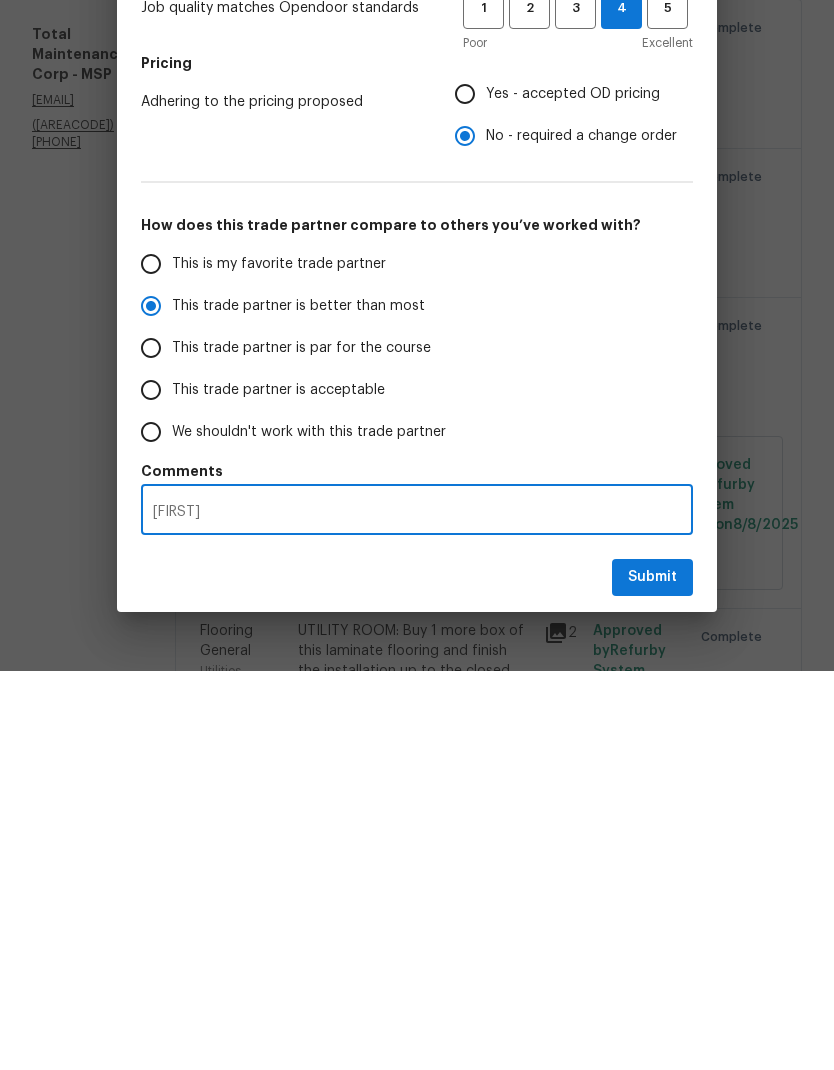 radio on "false" 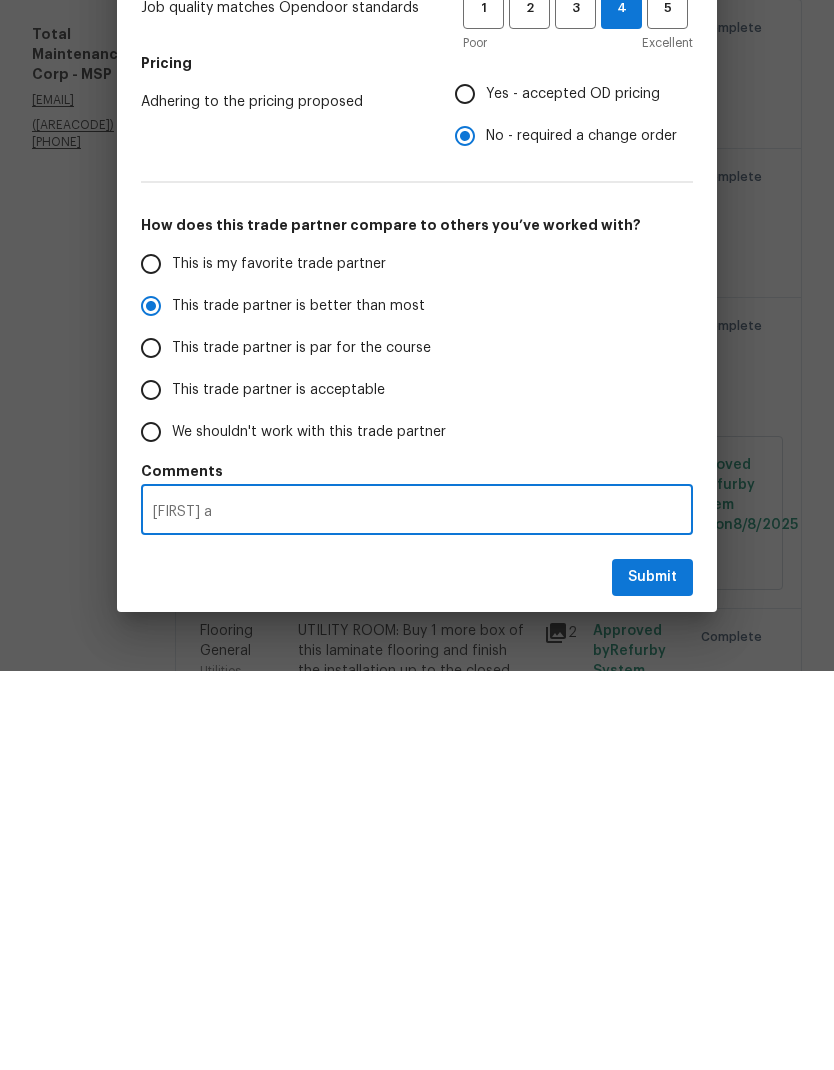 radio on "false" 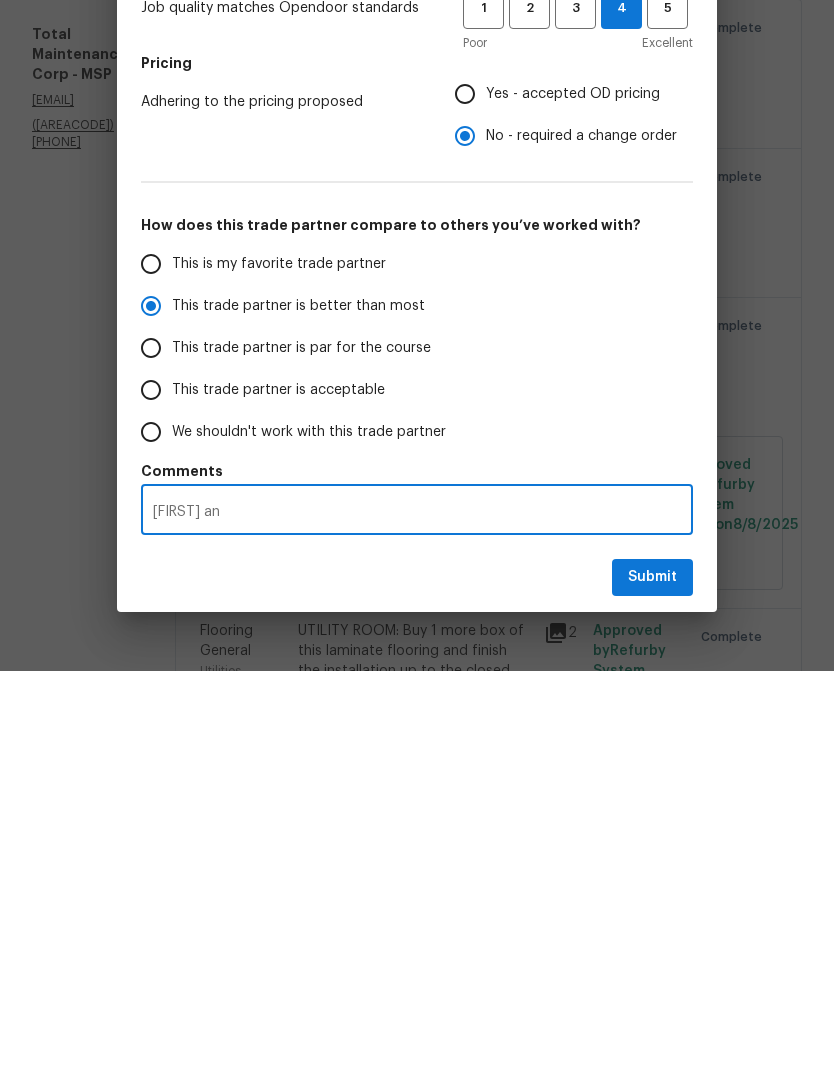 radio on "false" 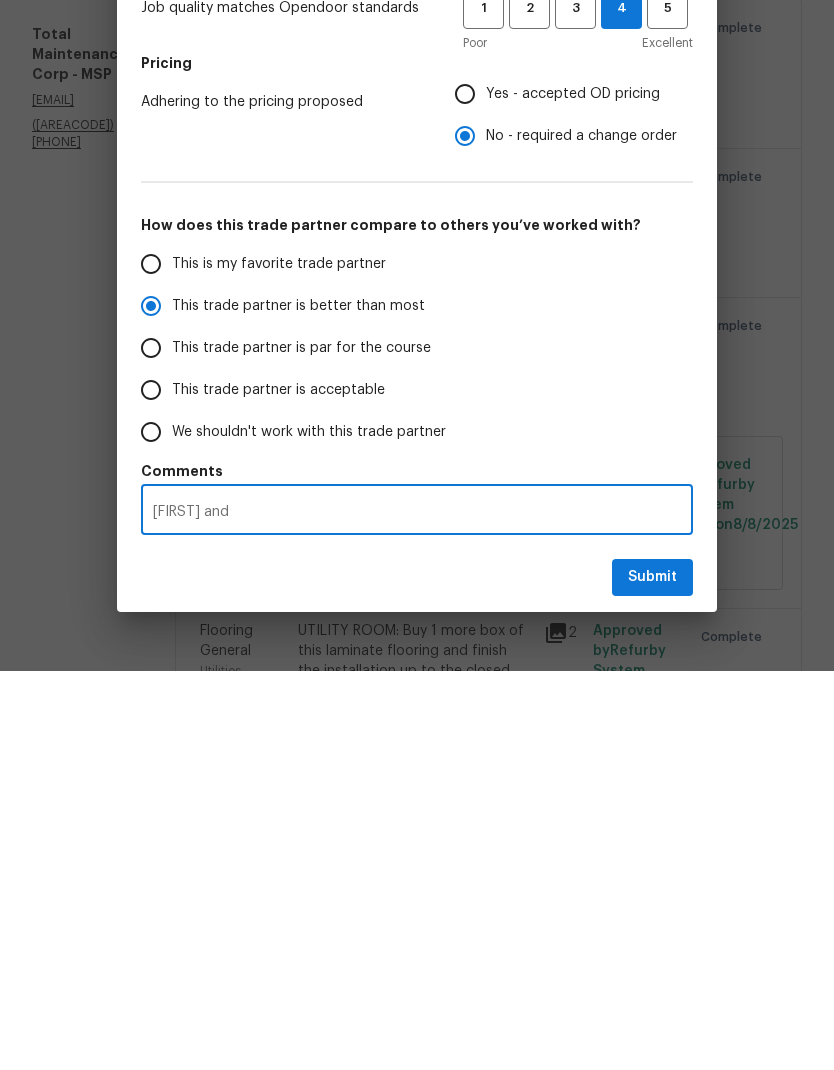 radio on "false" 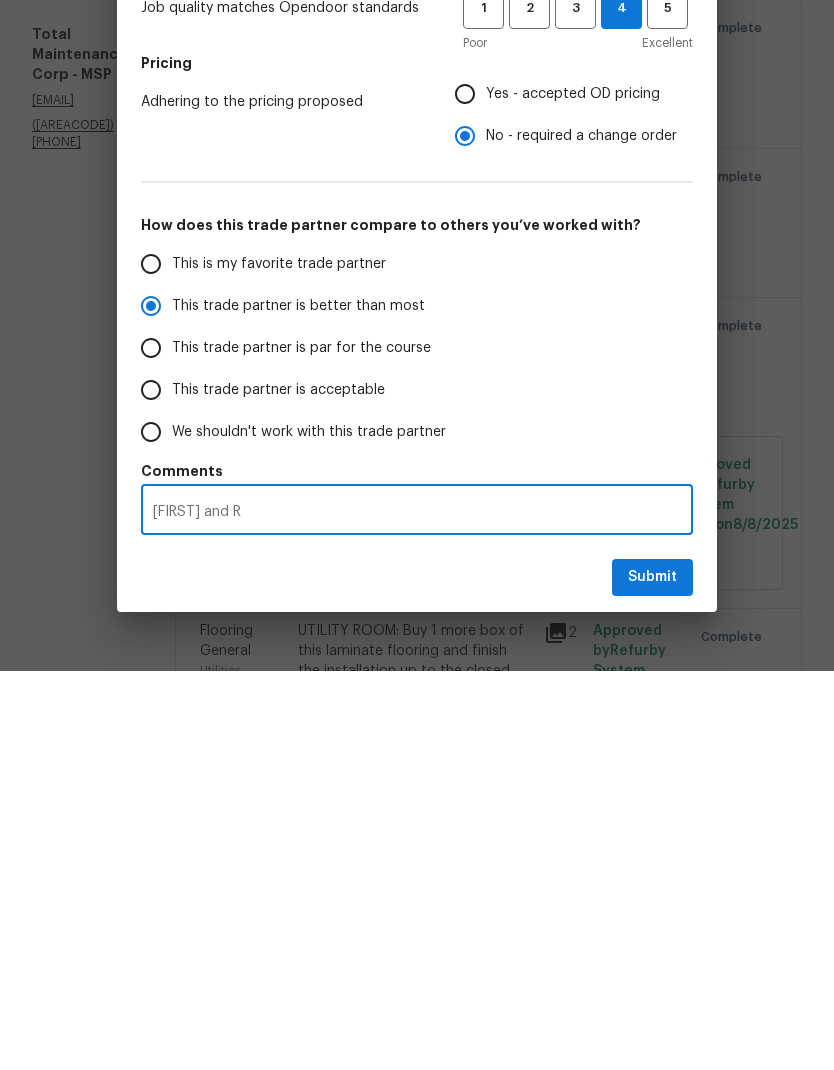 radio on "false" 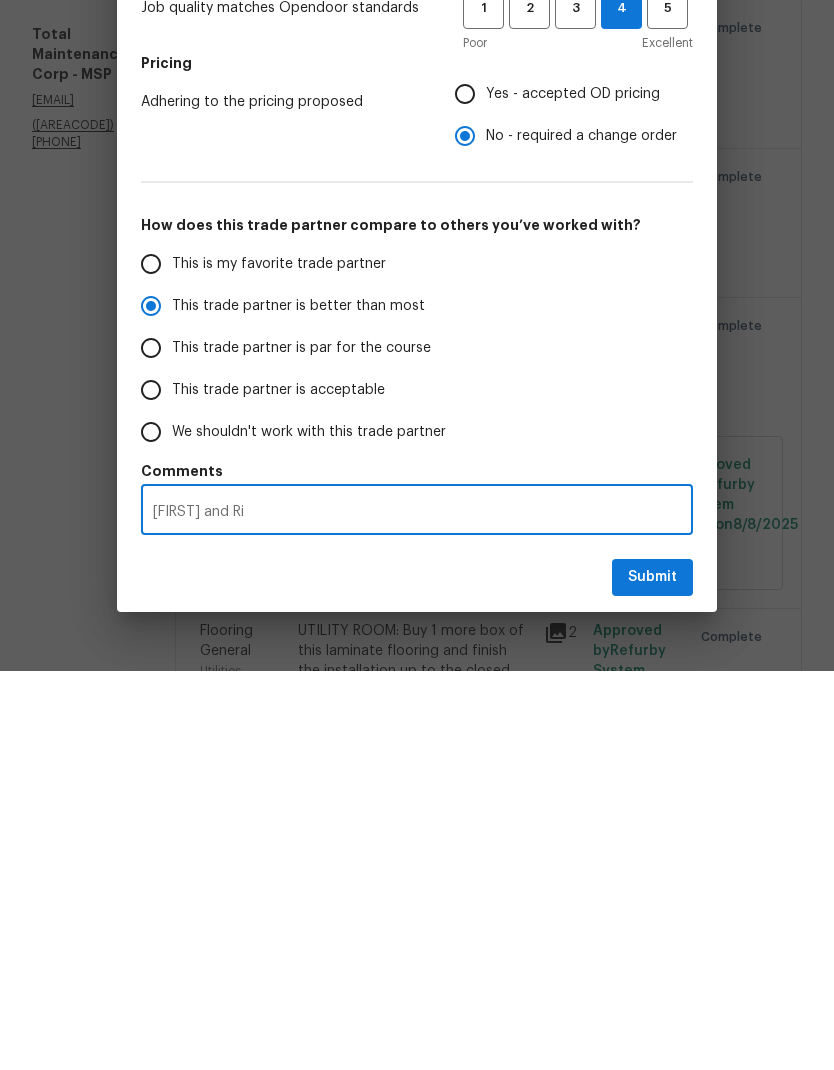 radio on "false" 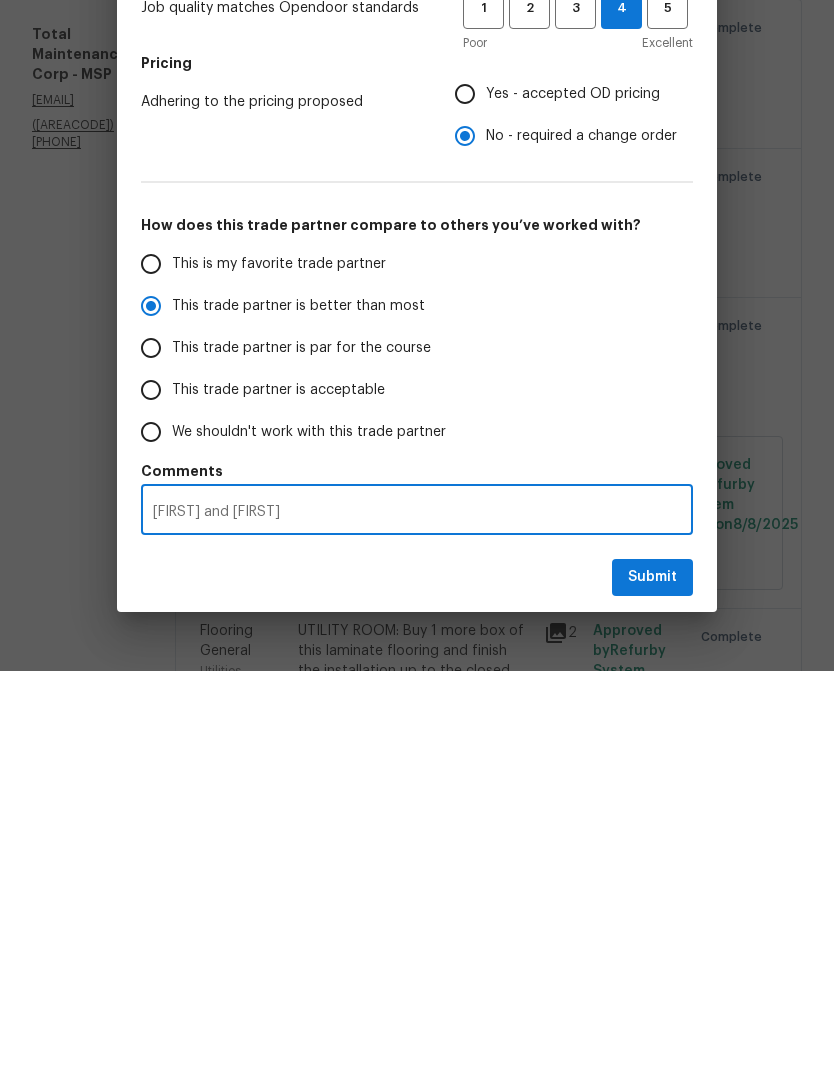 radio on "false" 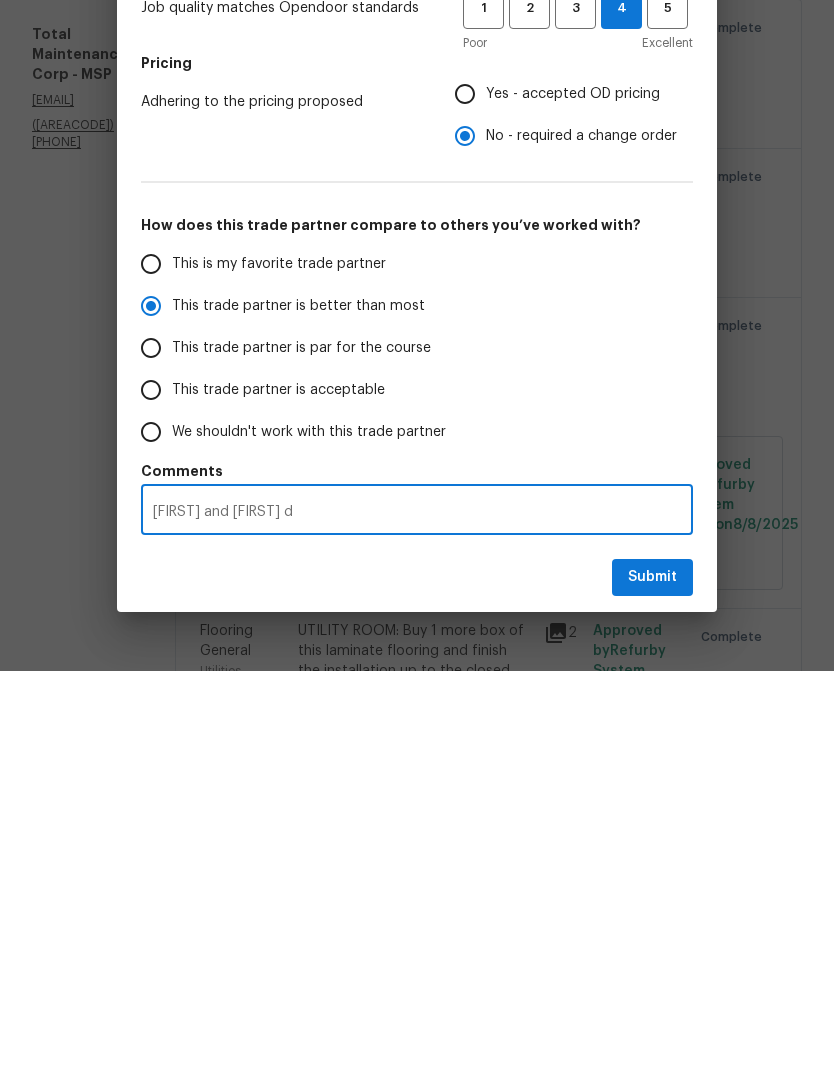radio on "false" 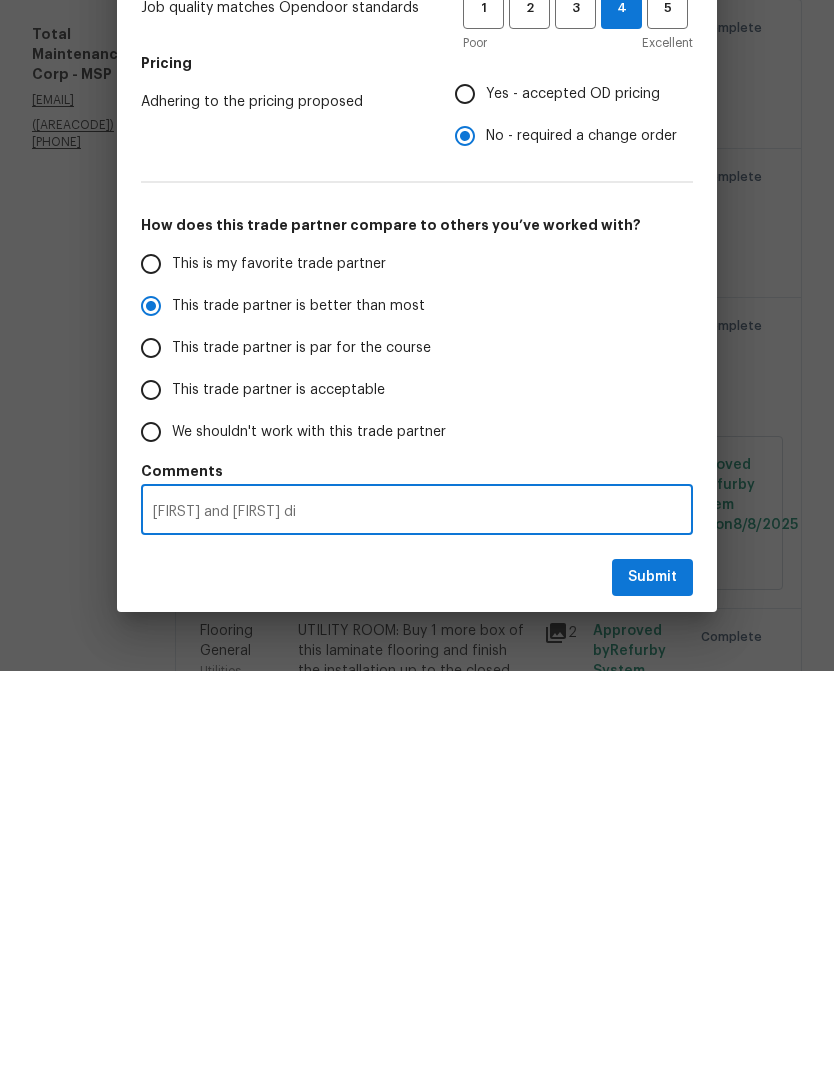radio on "false" 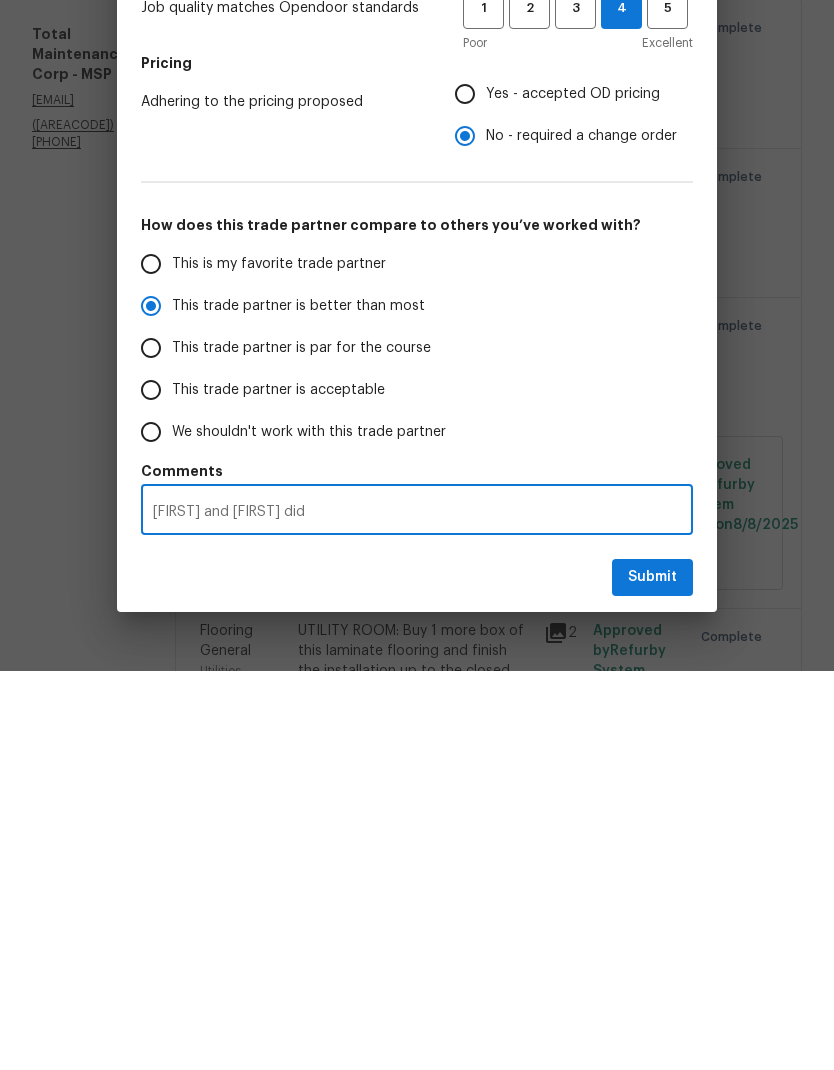 radio on "false" 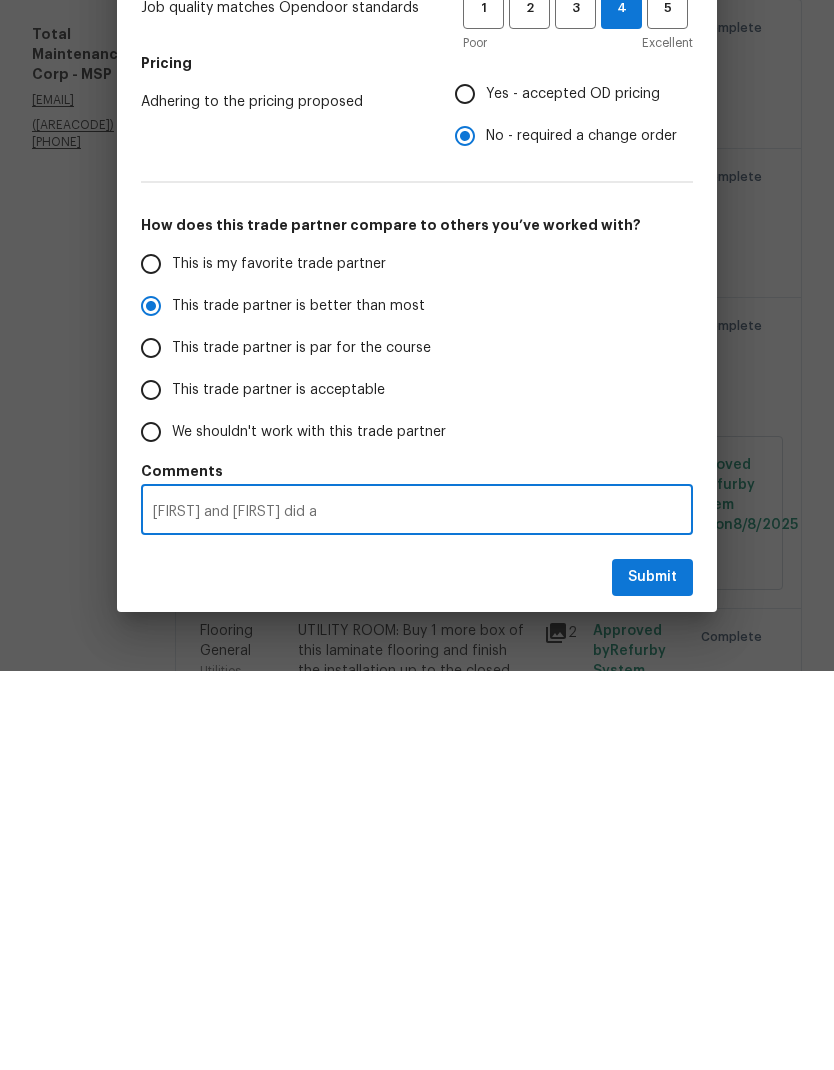 radio on "false" 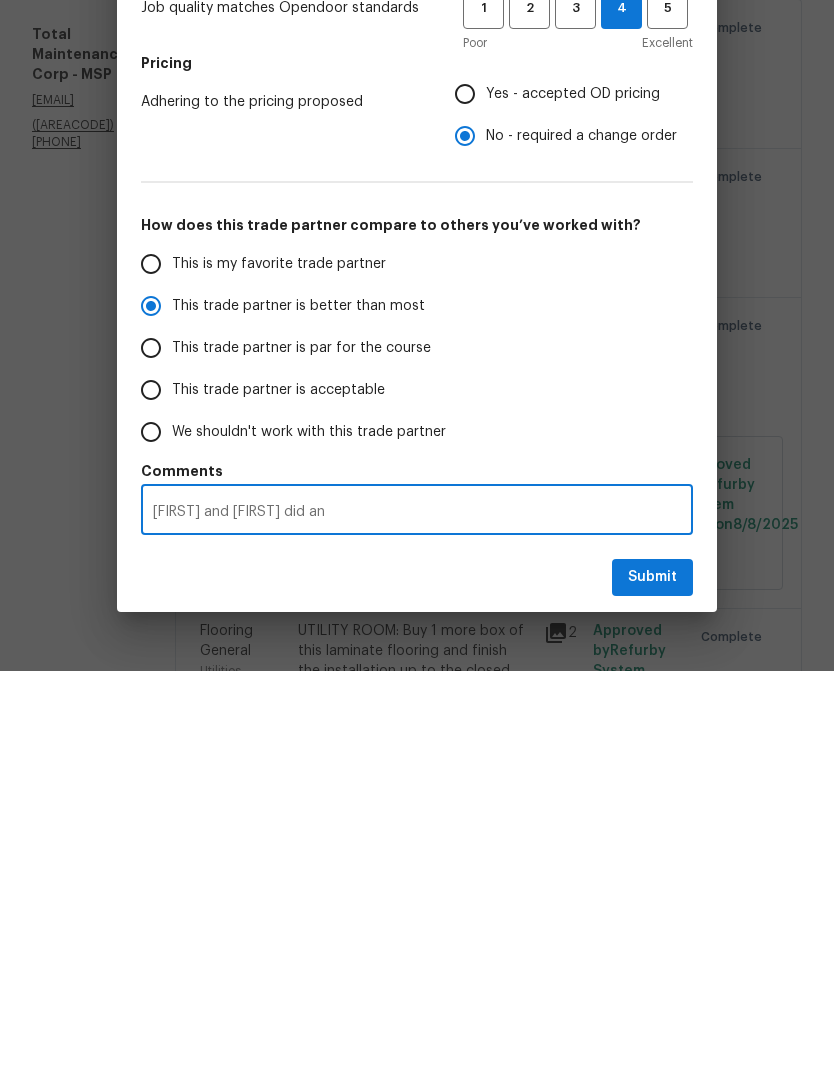radio on "false" 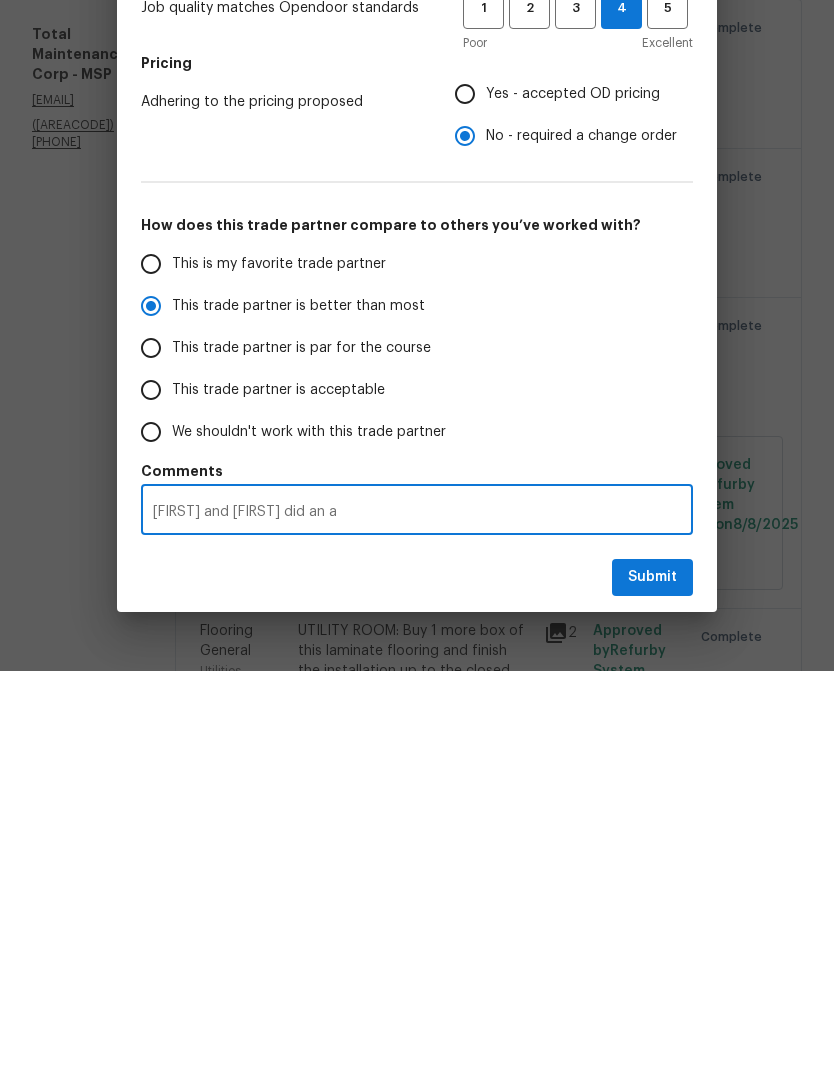radio on "false" 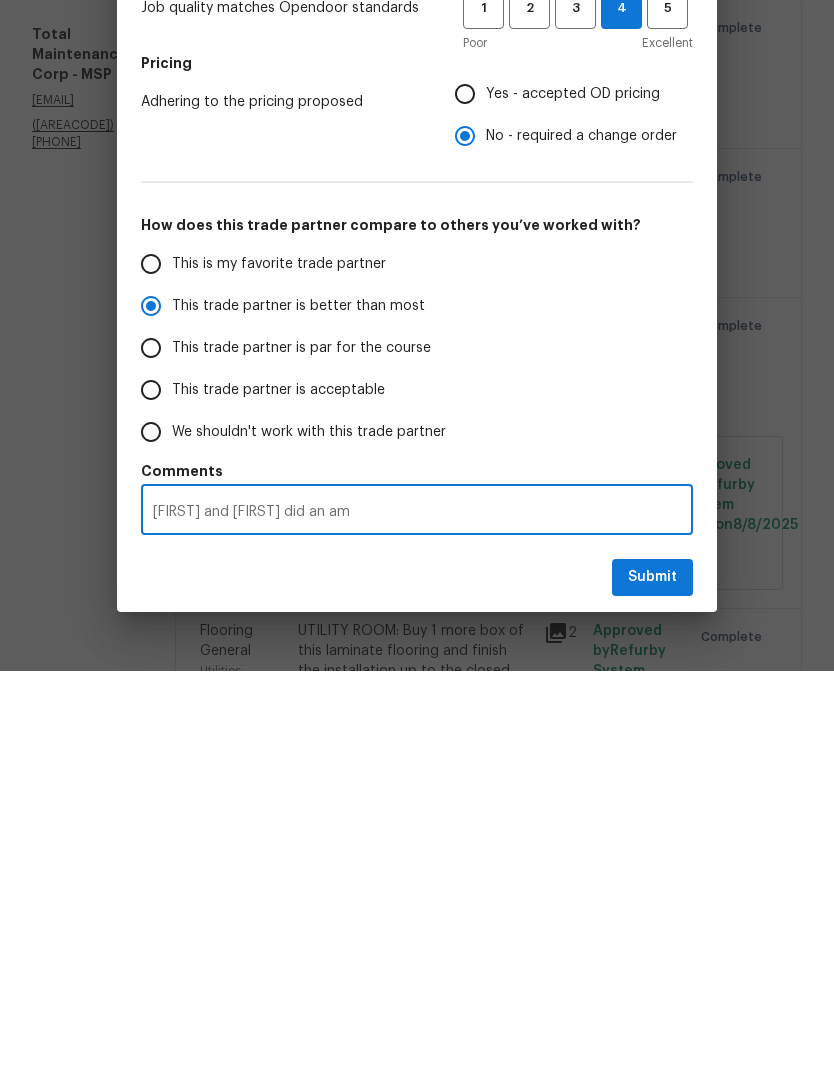 radio on "false" 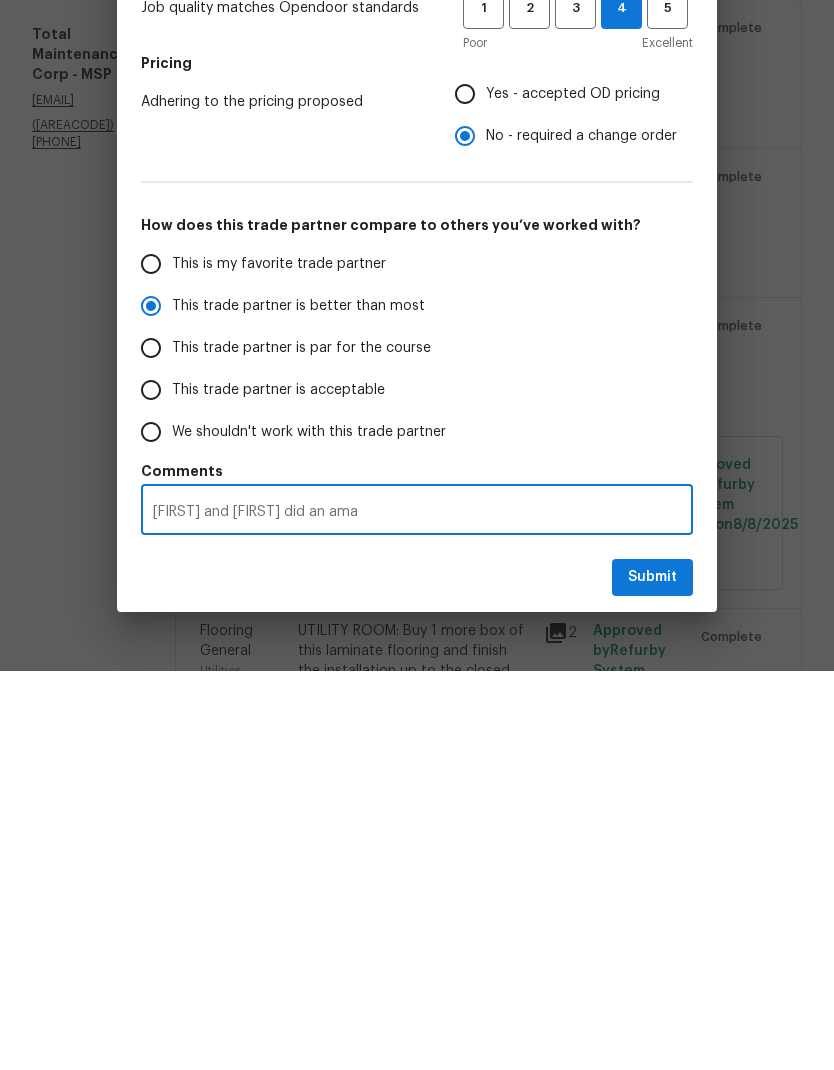radio on "false" 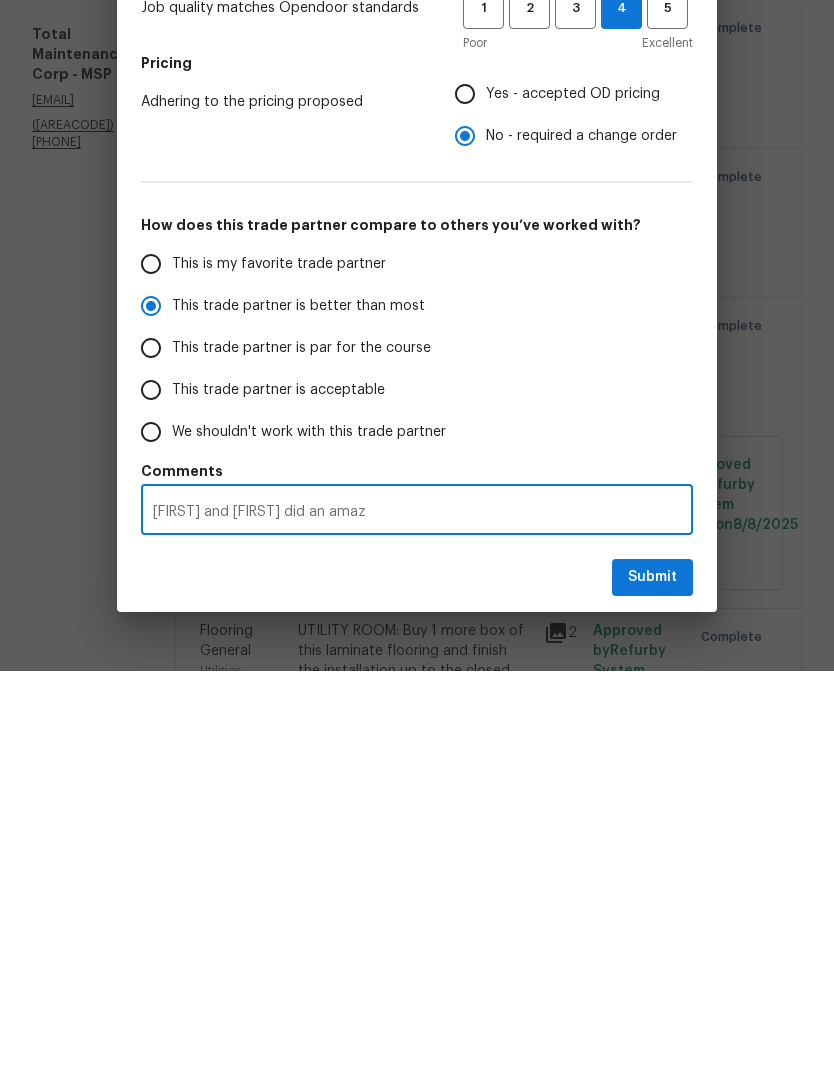 radio on "false" 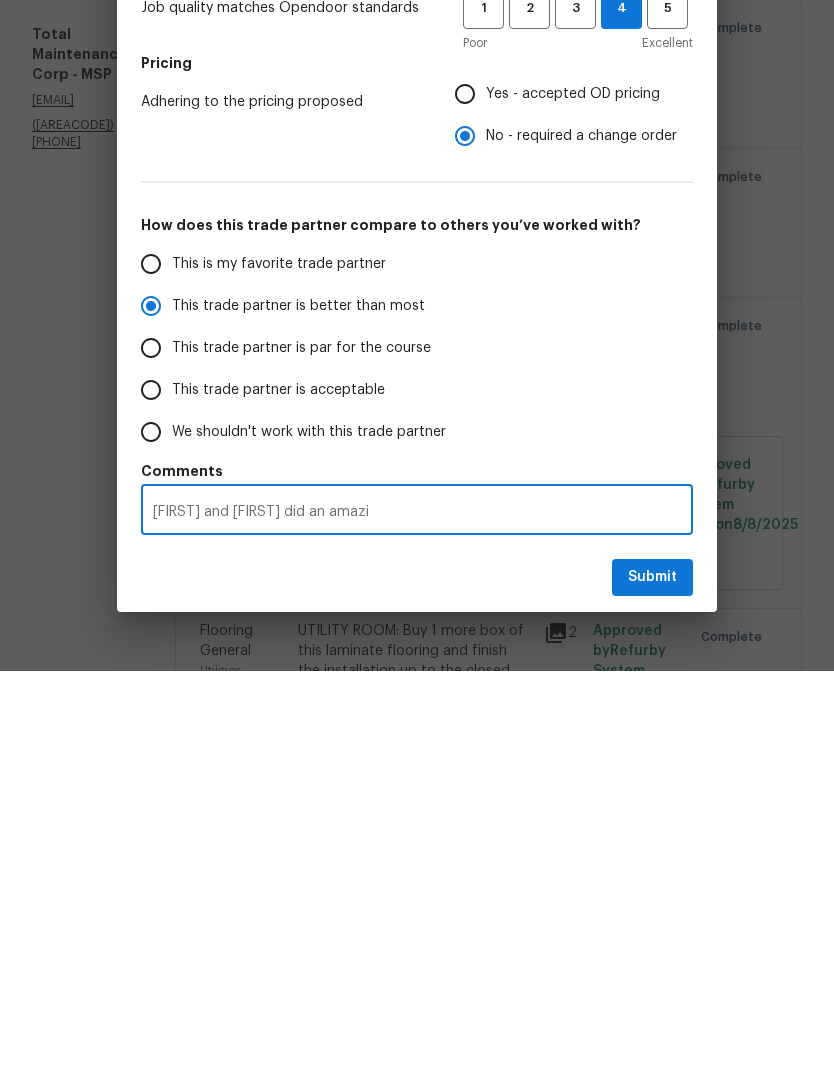 radio on "false" 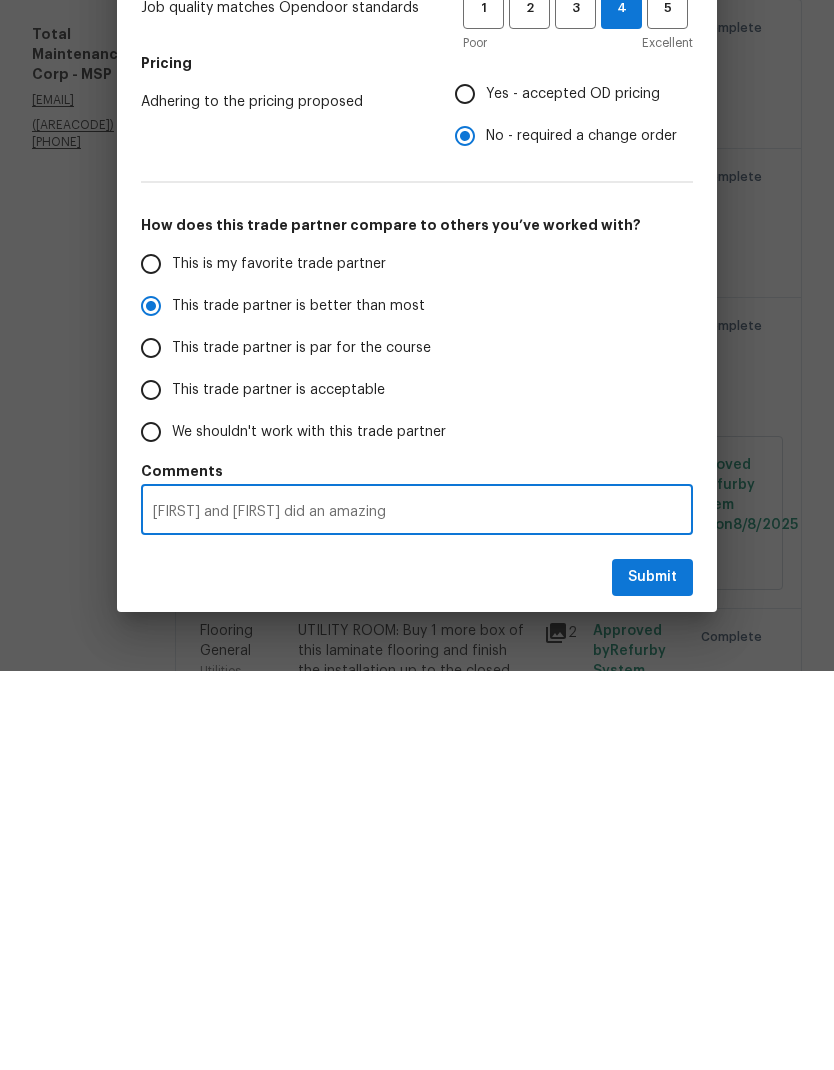 radio on "false" 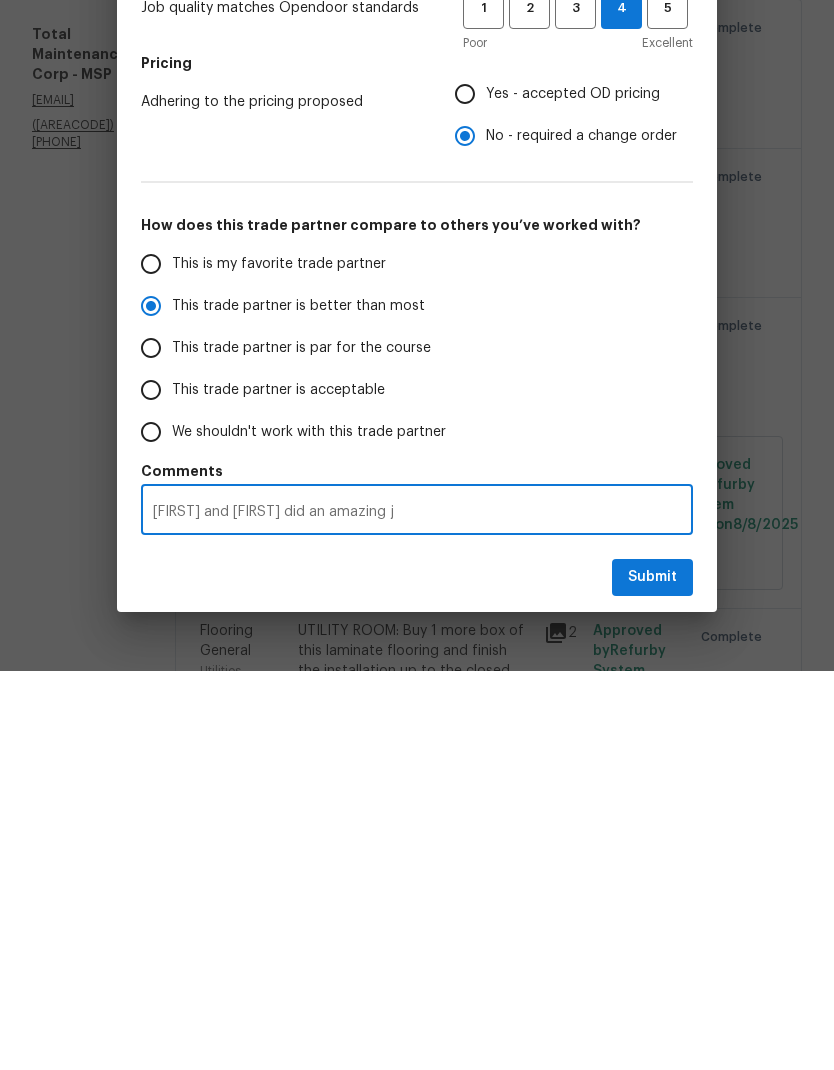 radio on "false" 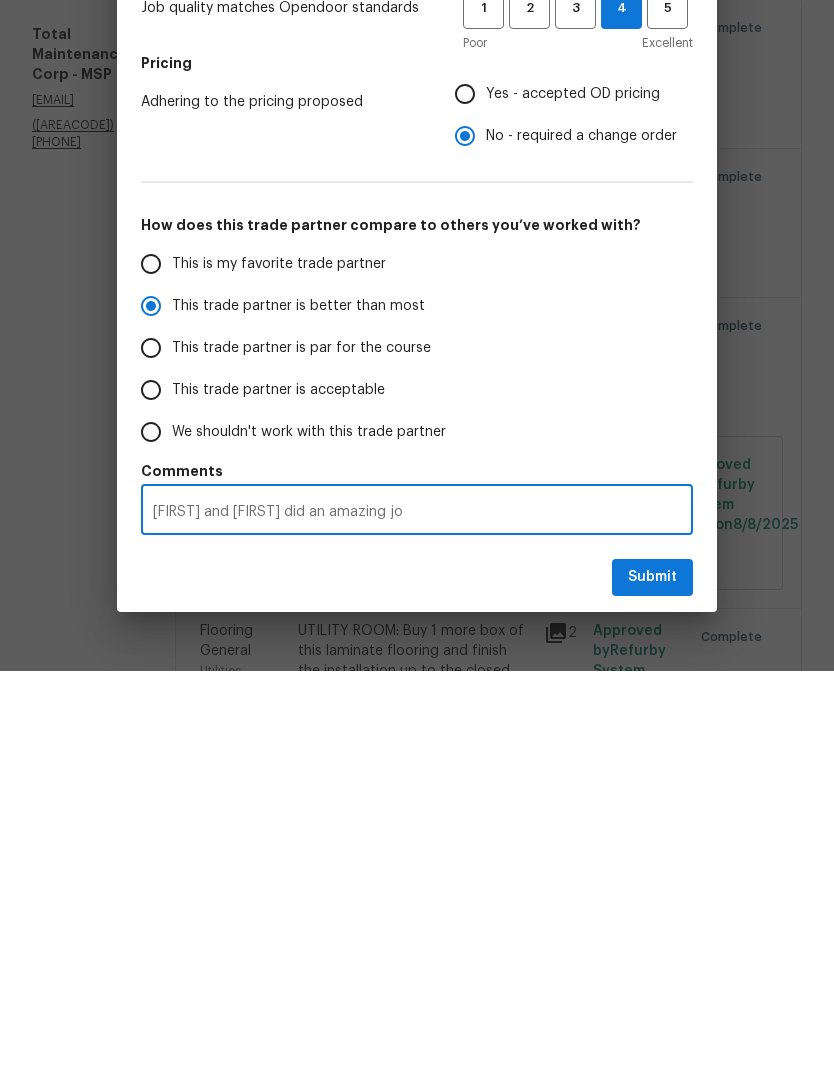 radio on "false" 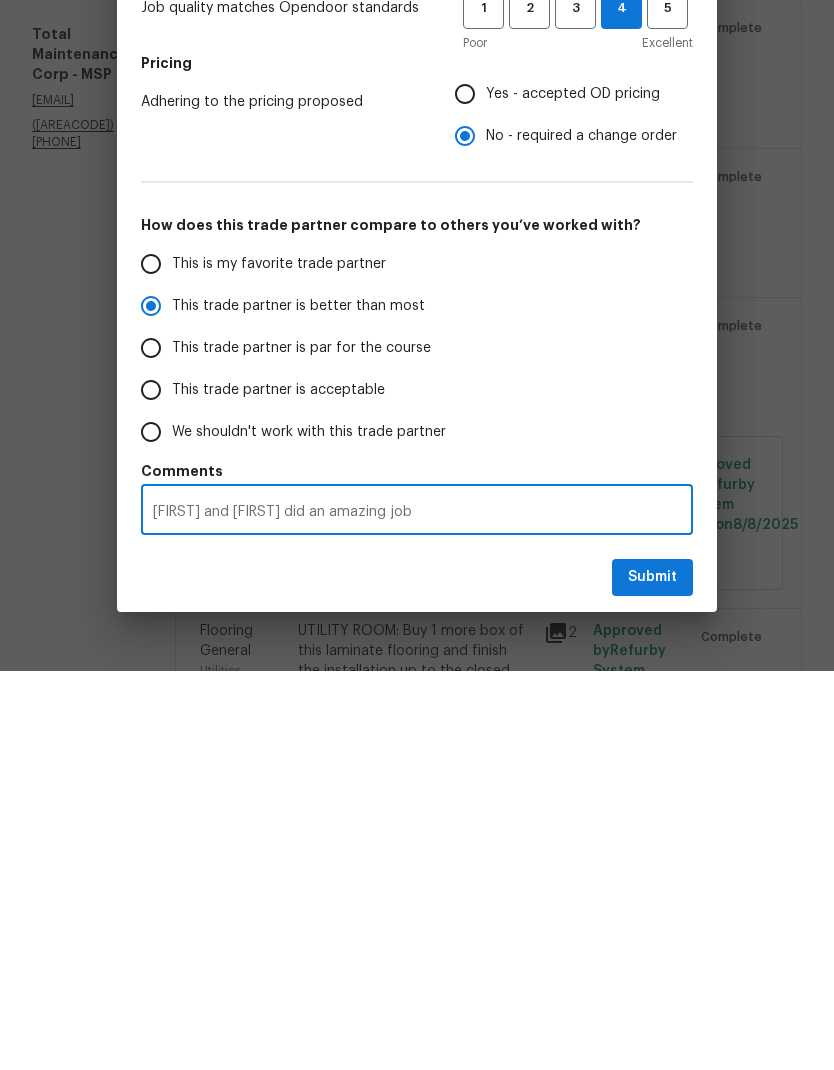 type on "Luis and Rigo did an amazing job" 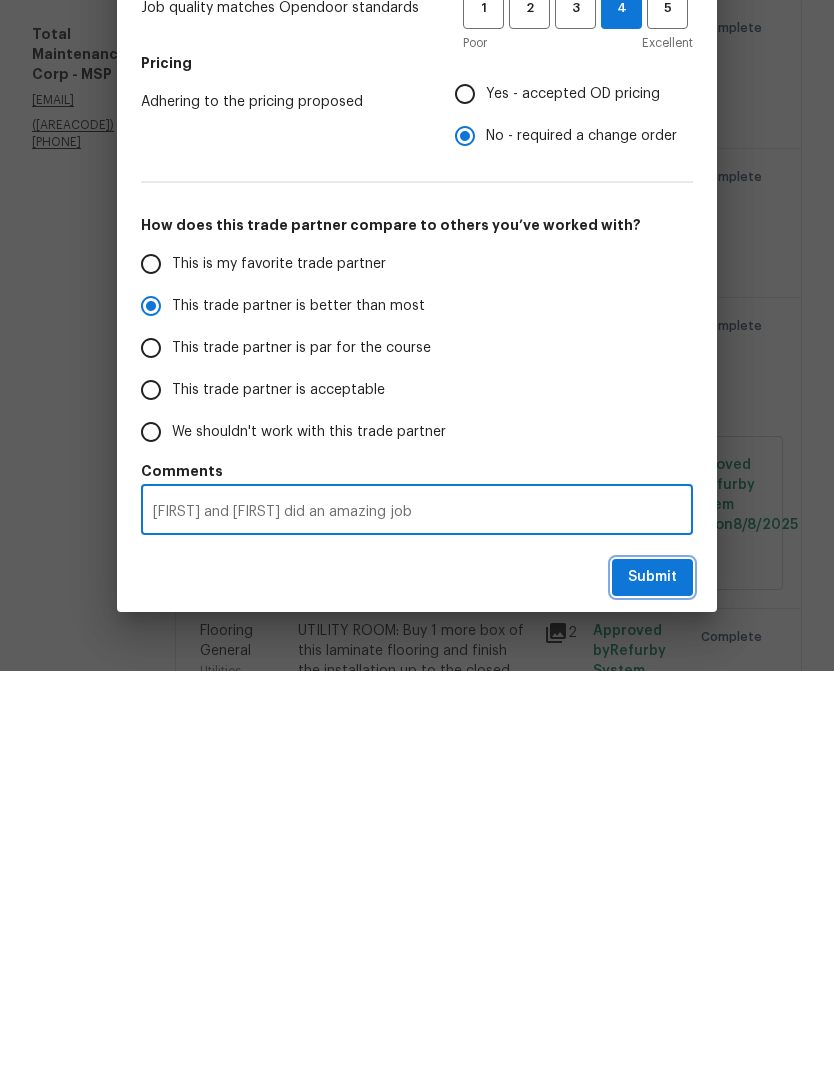 click on "Submit" at bounding box center (652, 976) 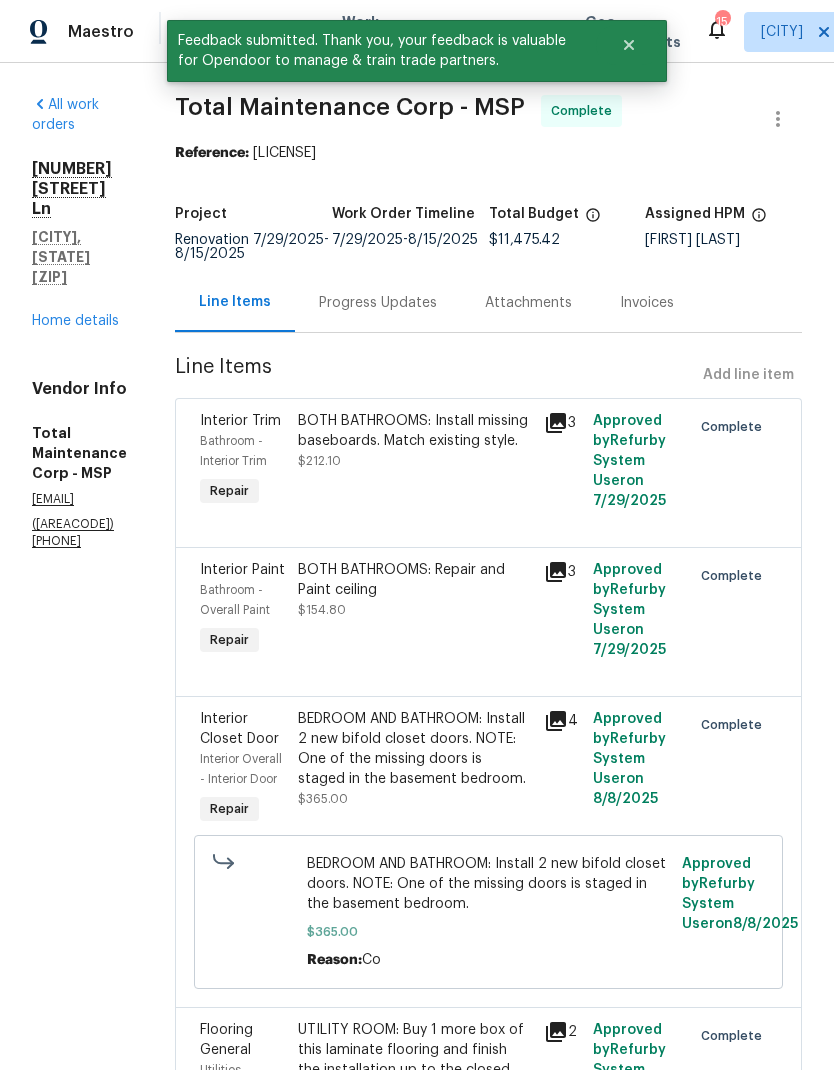 click on "4615 Carolyn Ln White Bear Lake, MN 55110 Home details" at bounding box center [79, 245] 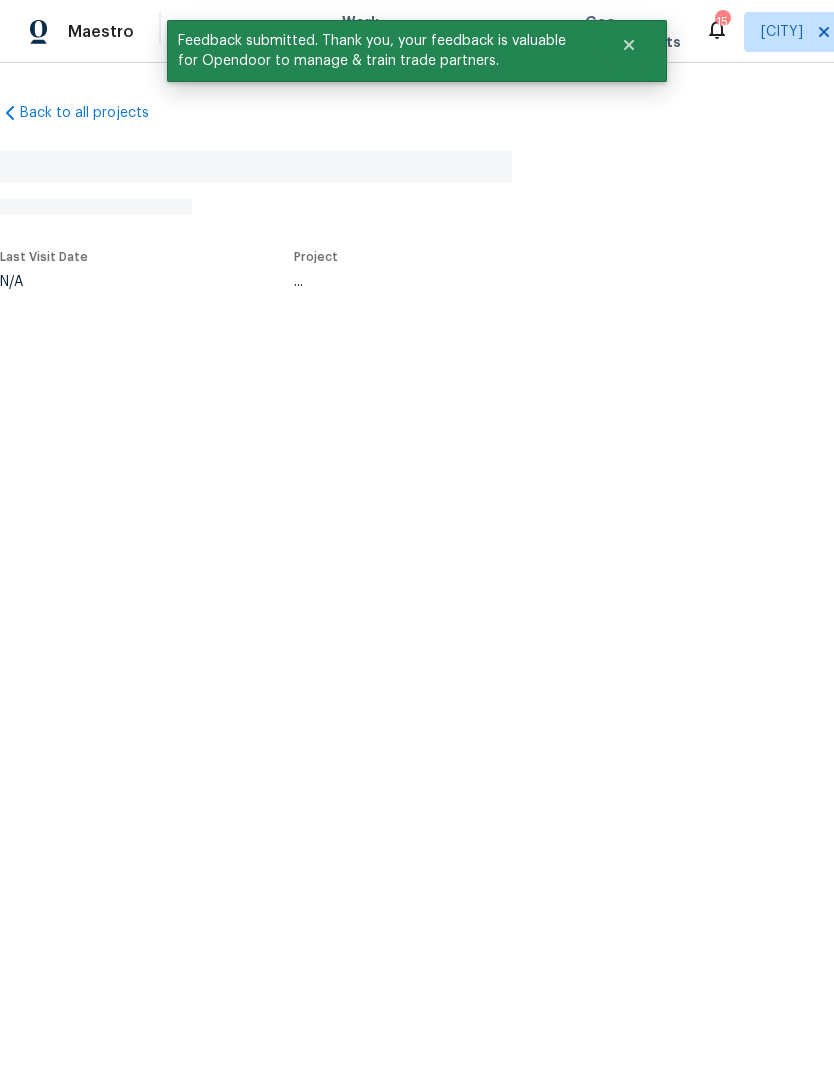 scroll, scrollTop: 0, scrollLeft: 0, axis: both 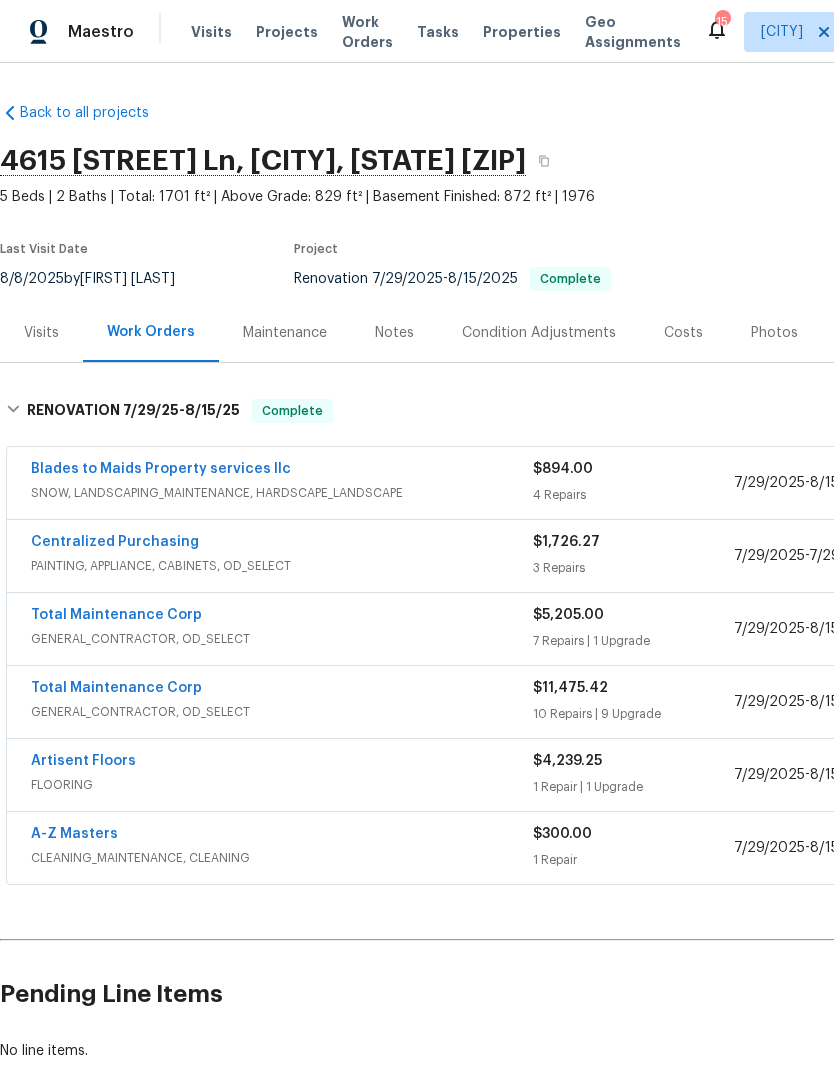 click on "Visits" at bounding box center [41, 333] 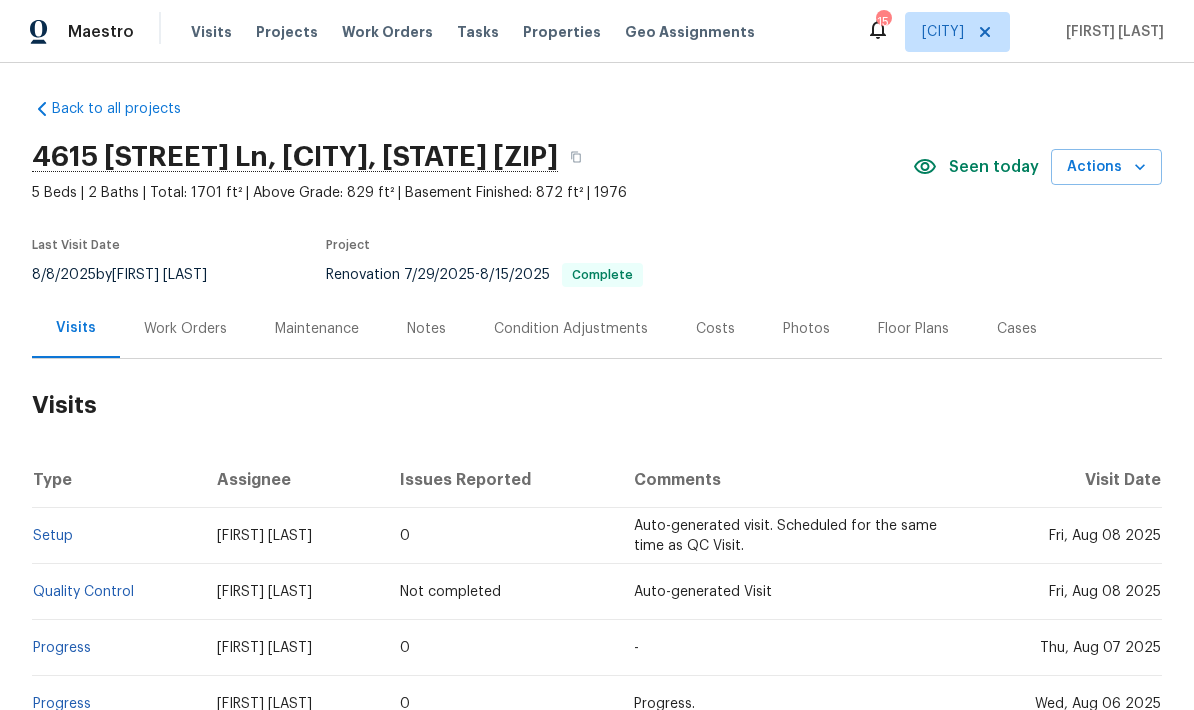 scroll, scrollTop: 4, scrollLeft: 0, axis: vertical 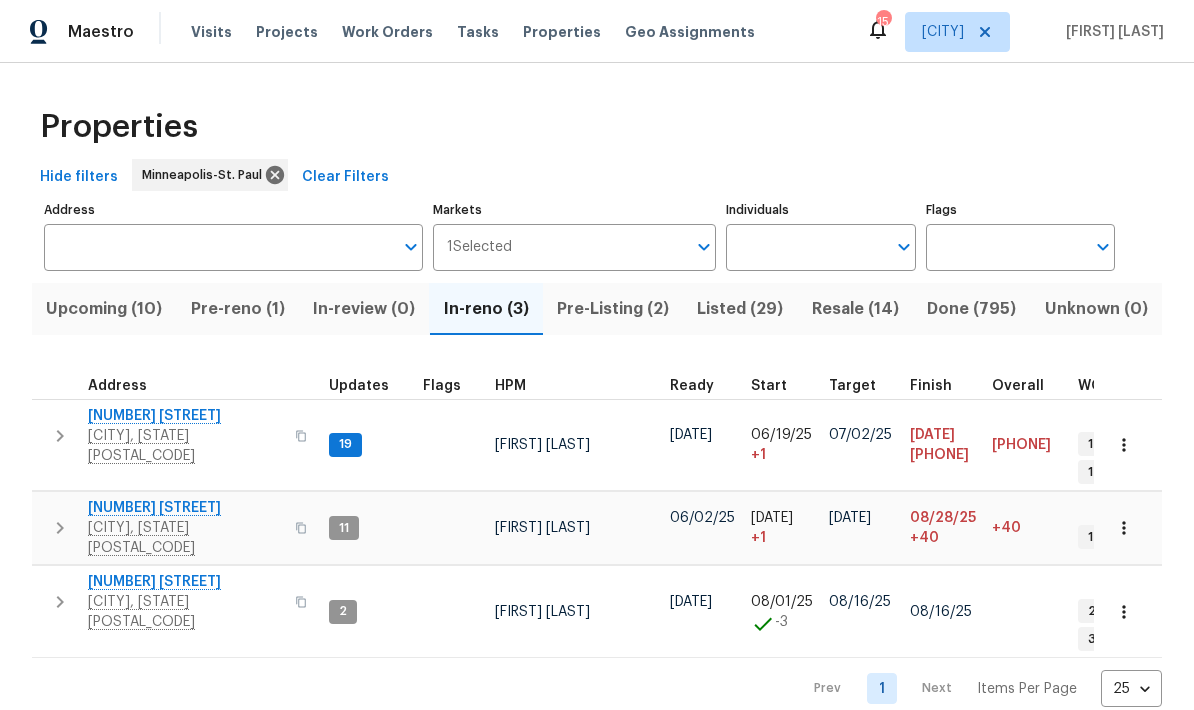 click 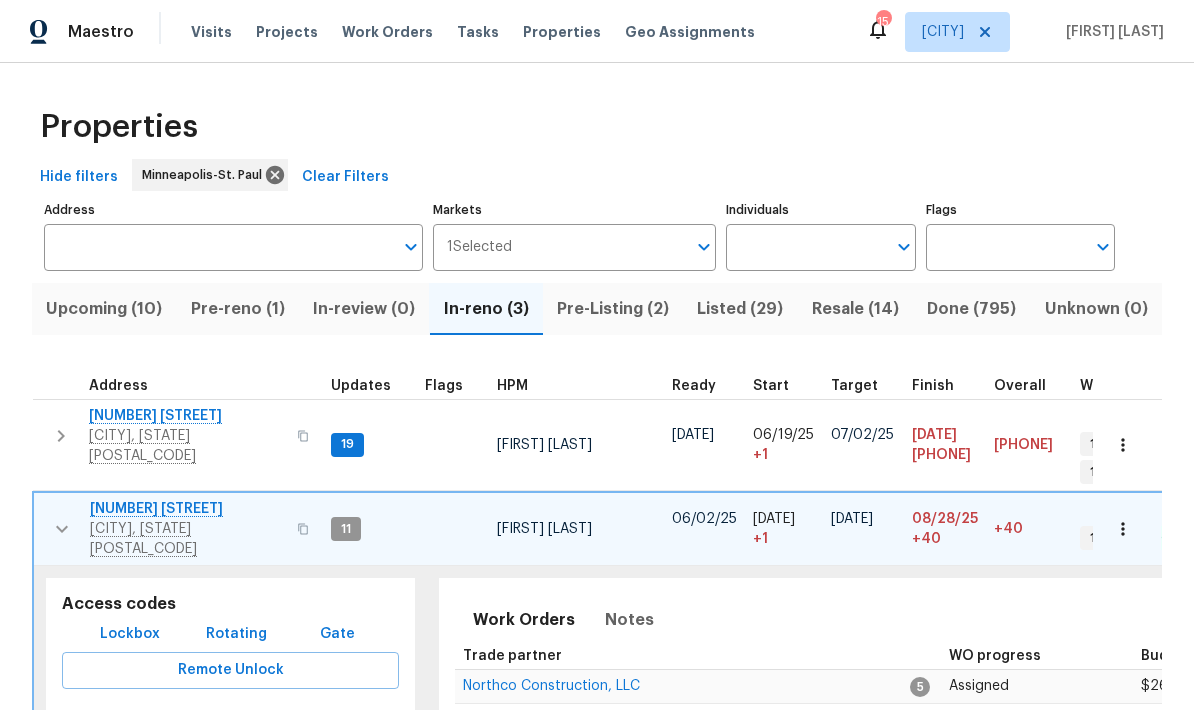 scroll, scrollTop: 0, scrollLeft: 0, axis: both 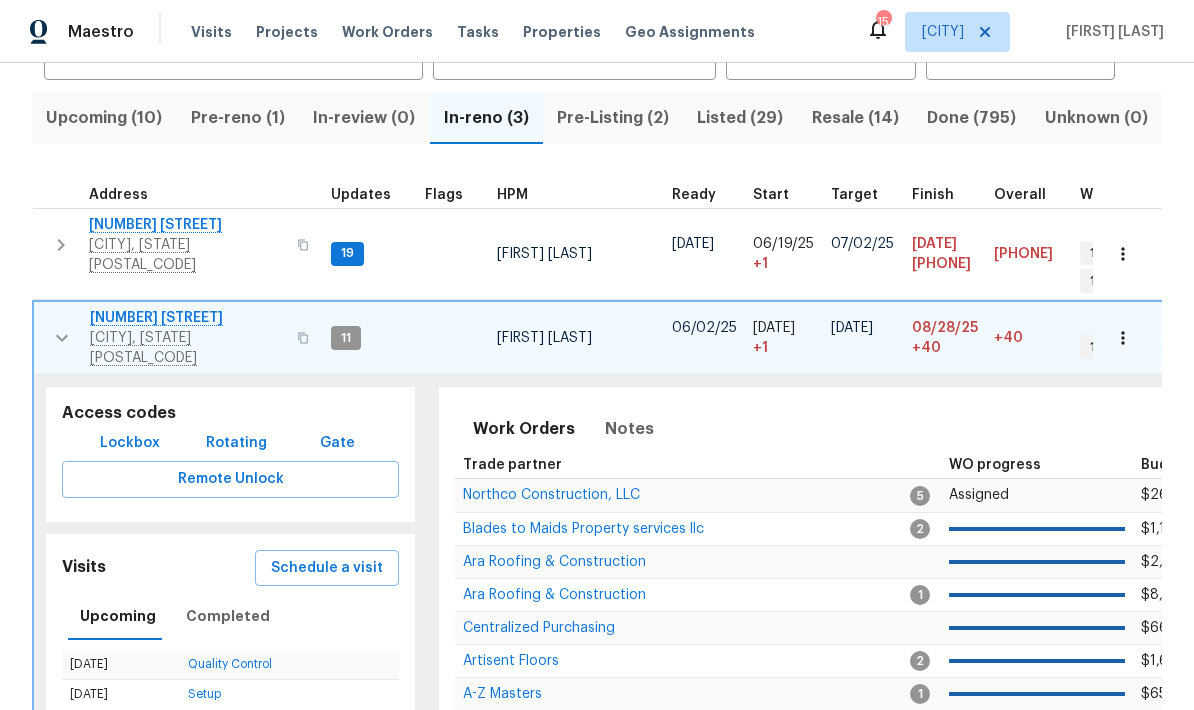 click at bounding box center (453, 338) 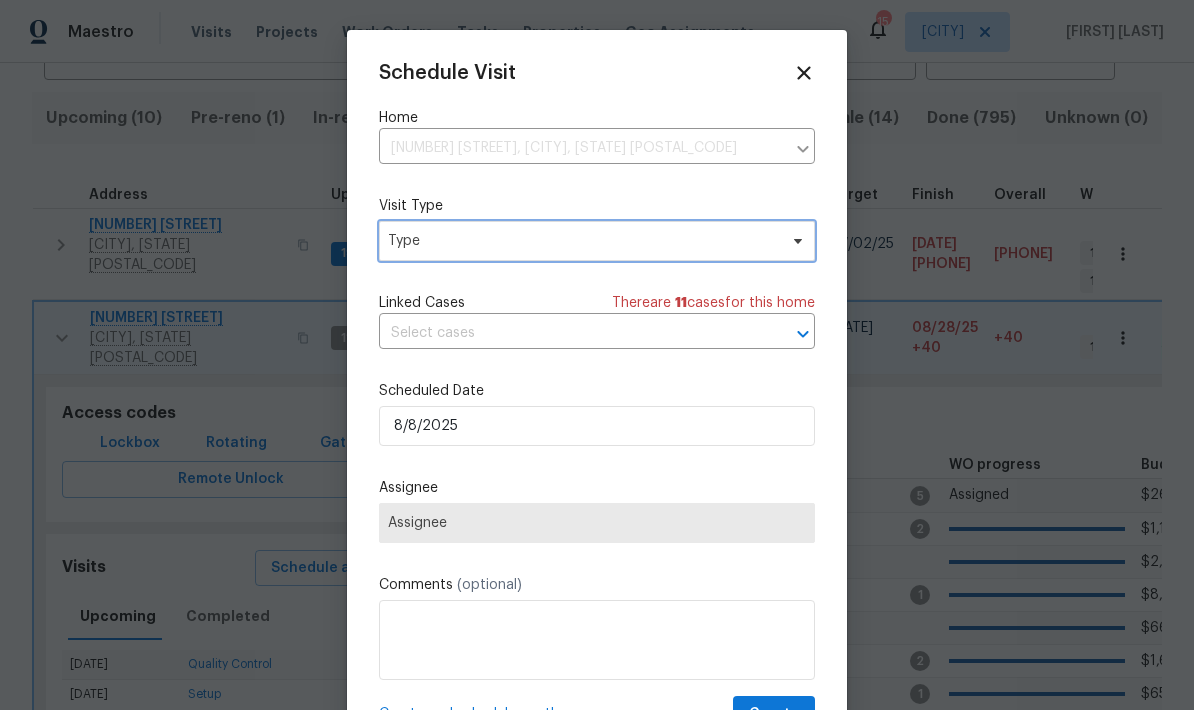 click on "Type" at bounding box center (597, 241) 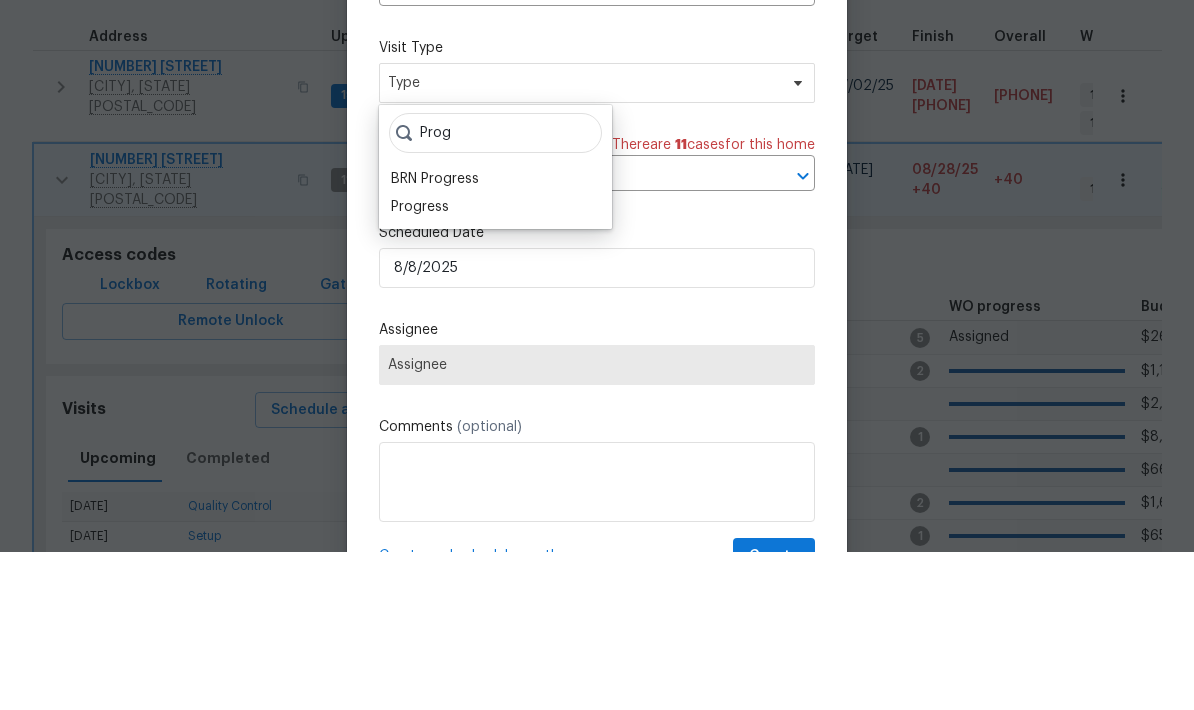type on "Prog" 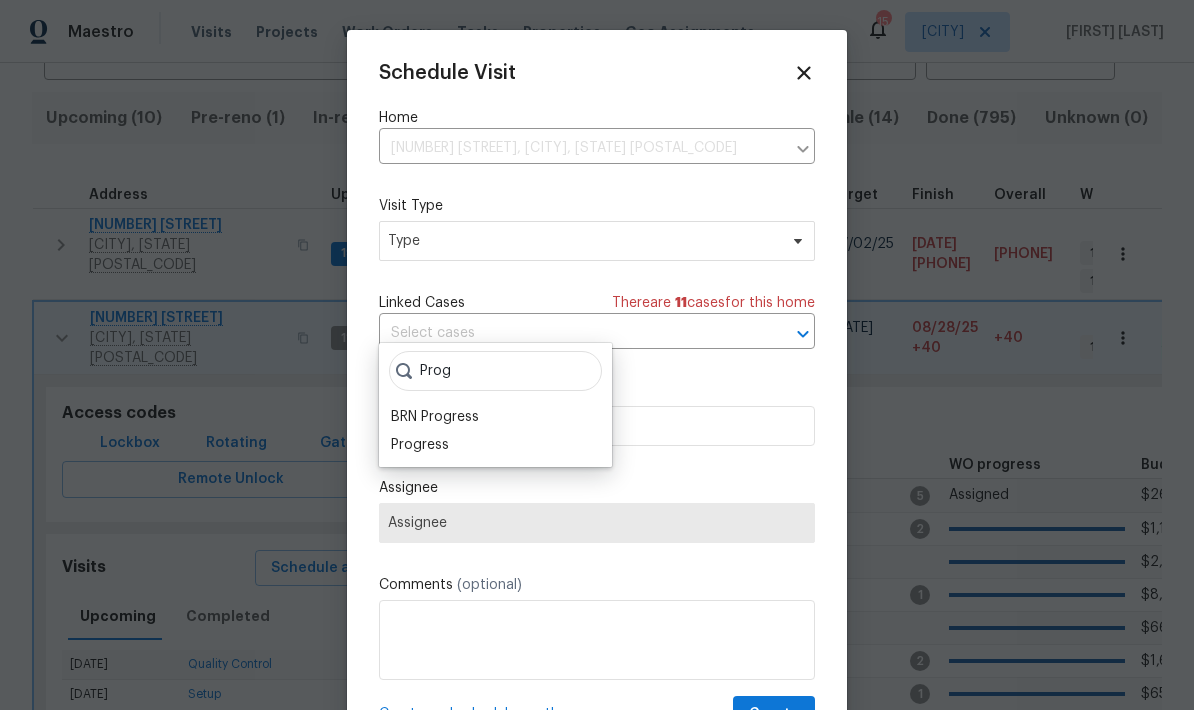 click on "Progress" at bounding box center (420, 445) 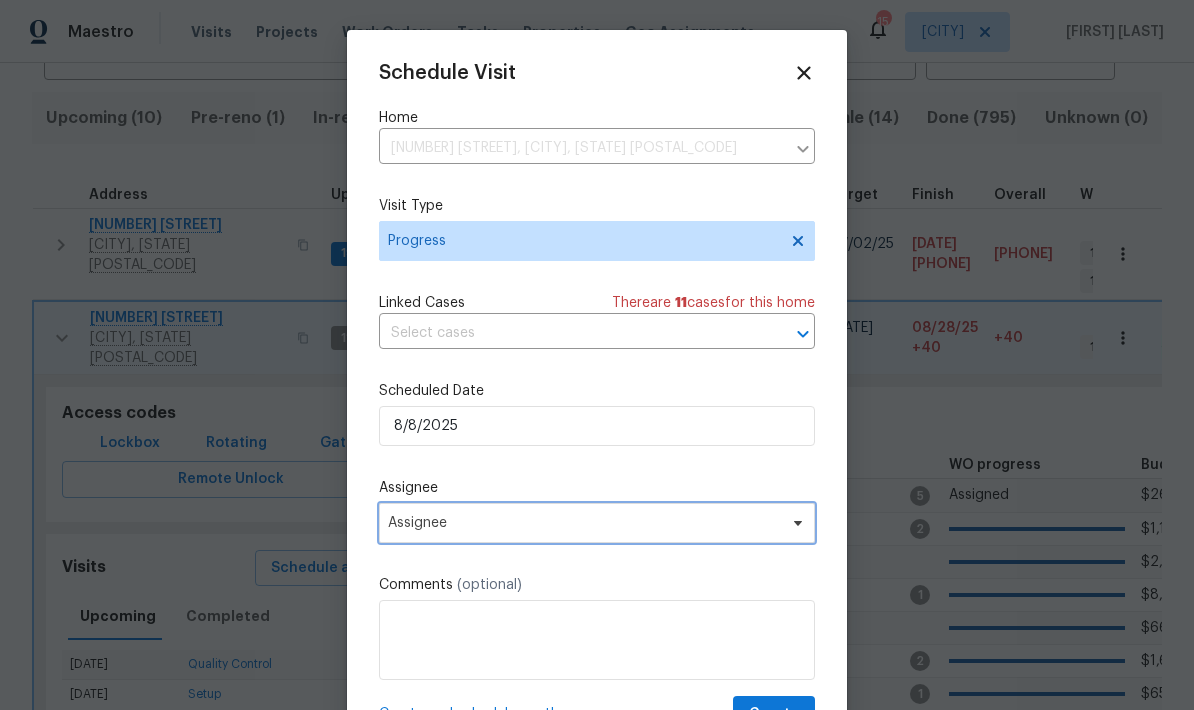 click on "Assignee" at bounding box center [597, 523] 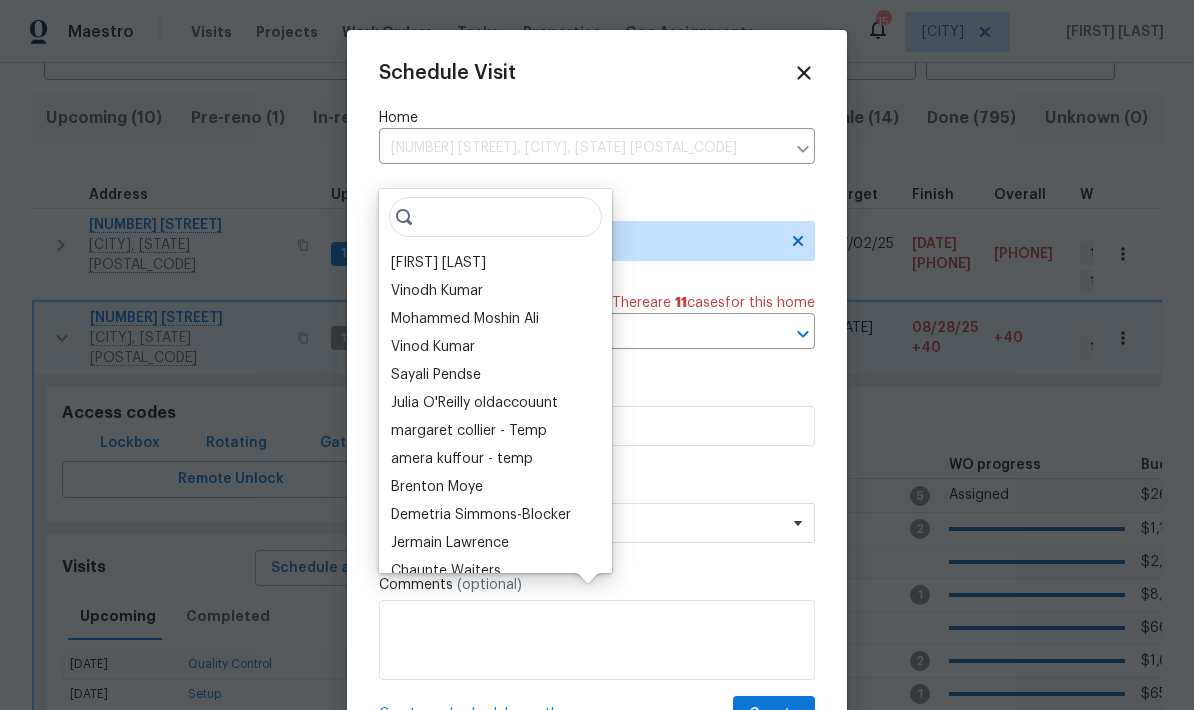 click on "[FIRST] [LAST]" at bounding box center (438, 263) 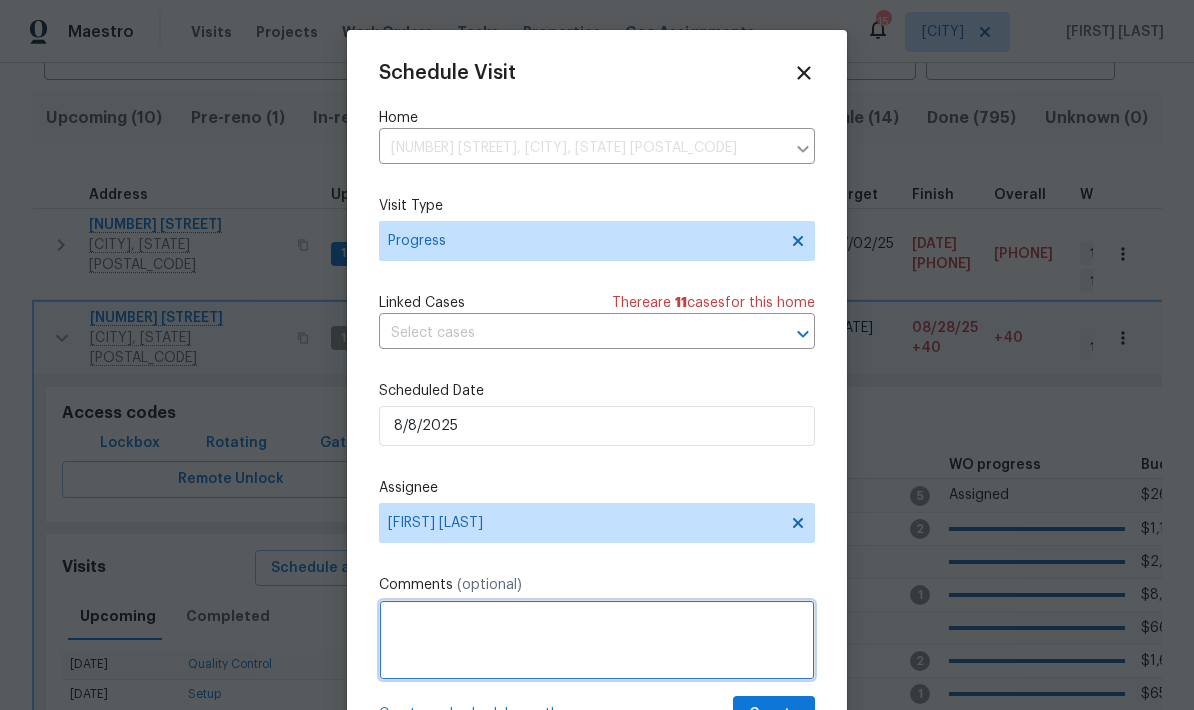 click at bounding box center (597, 640) 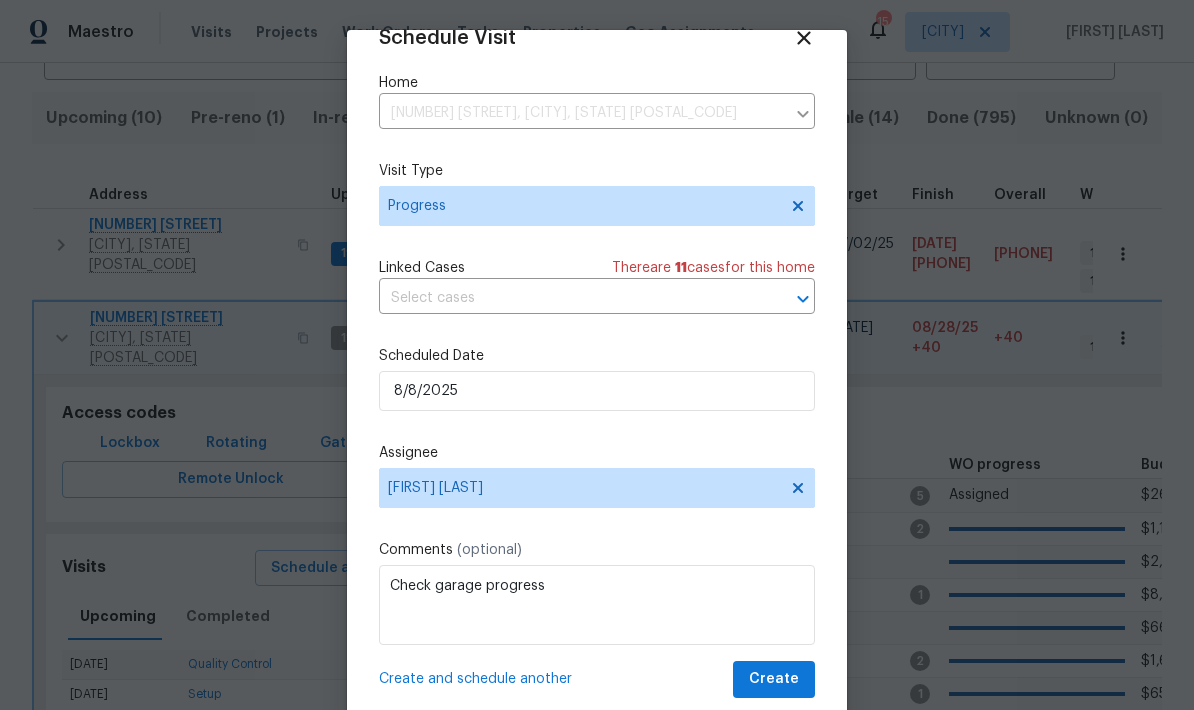 scroll, scrollTop: 39, scrollLeft: 0, axis: vertical 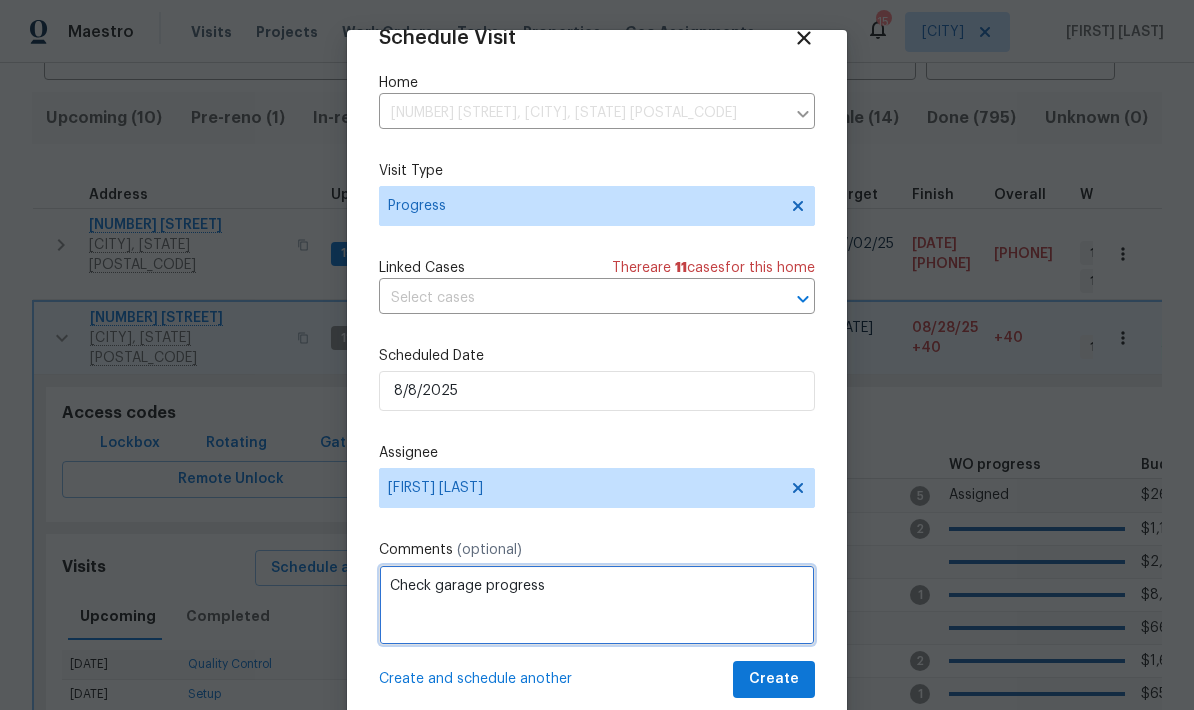 type on "Check garage progress" 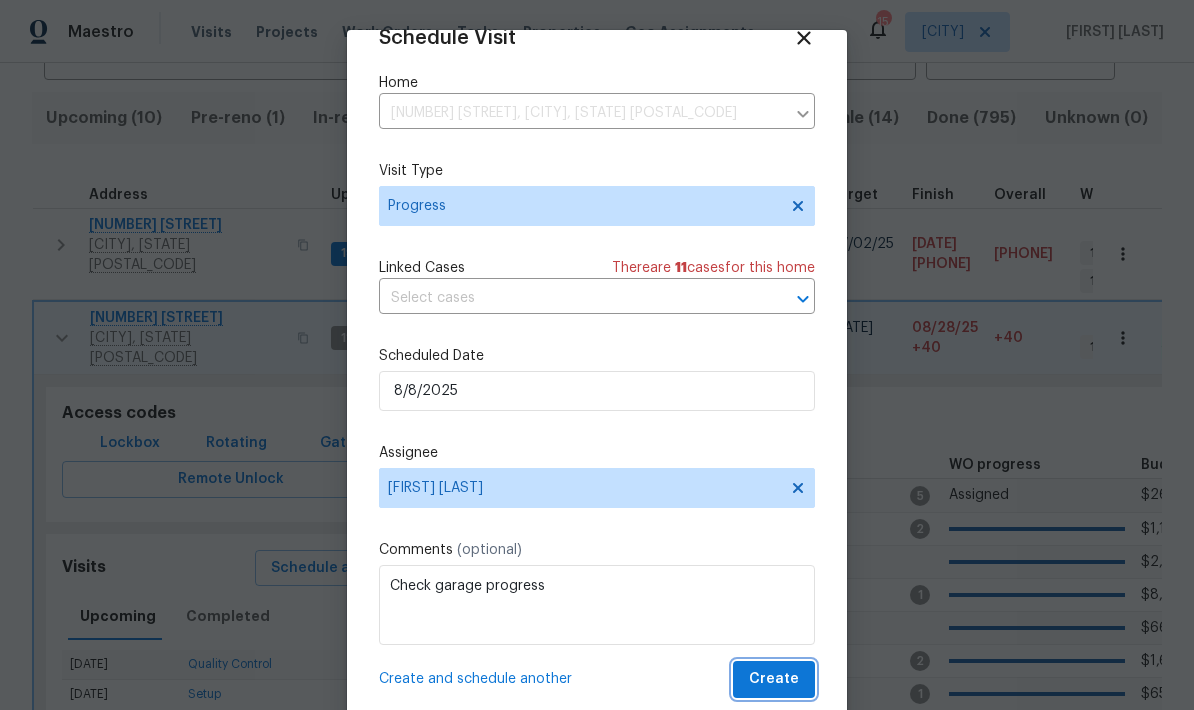 click on "Create" at bounding box center (774, 679) 